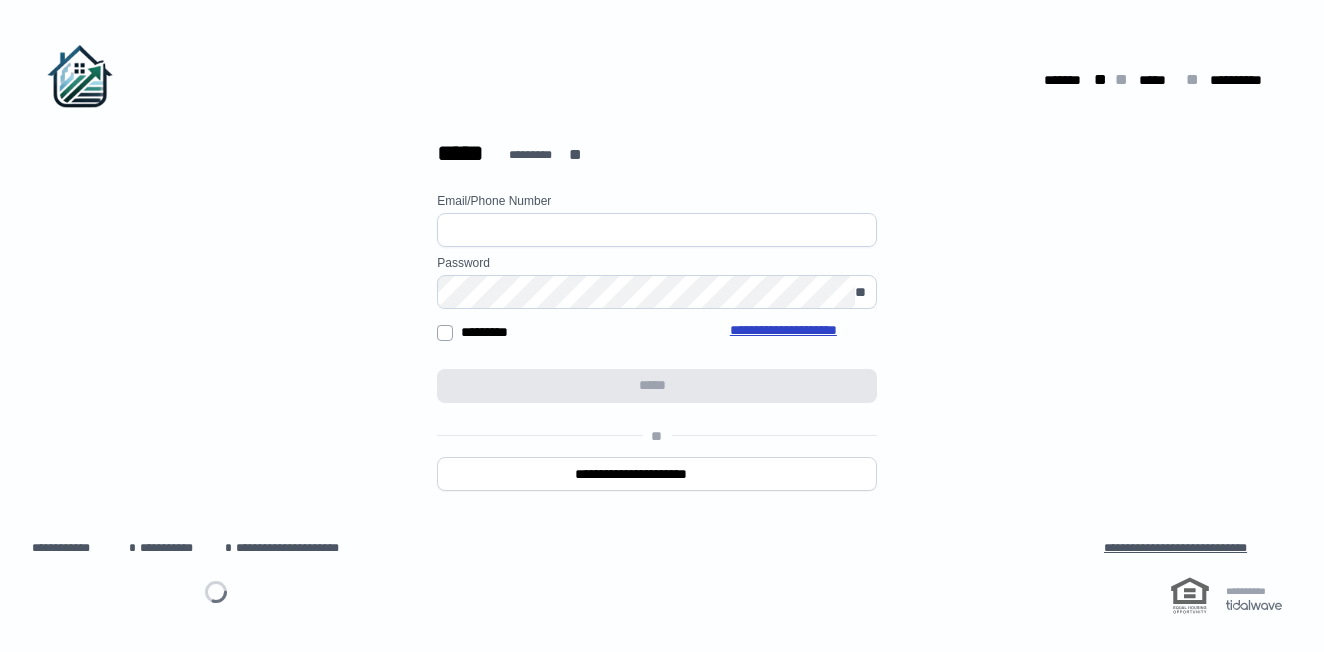 scroll, scrollTop: 0, scrollLeft: 0, axis: both 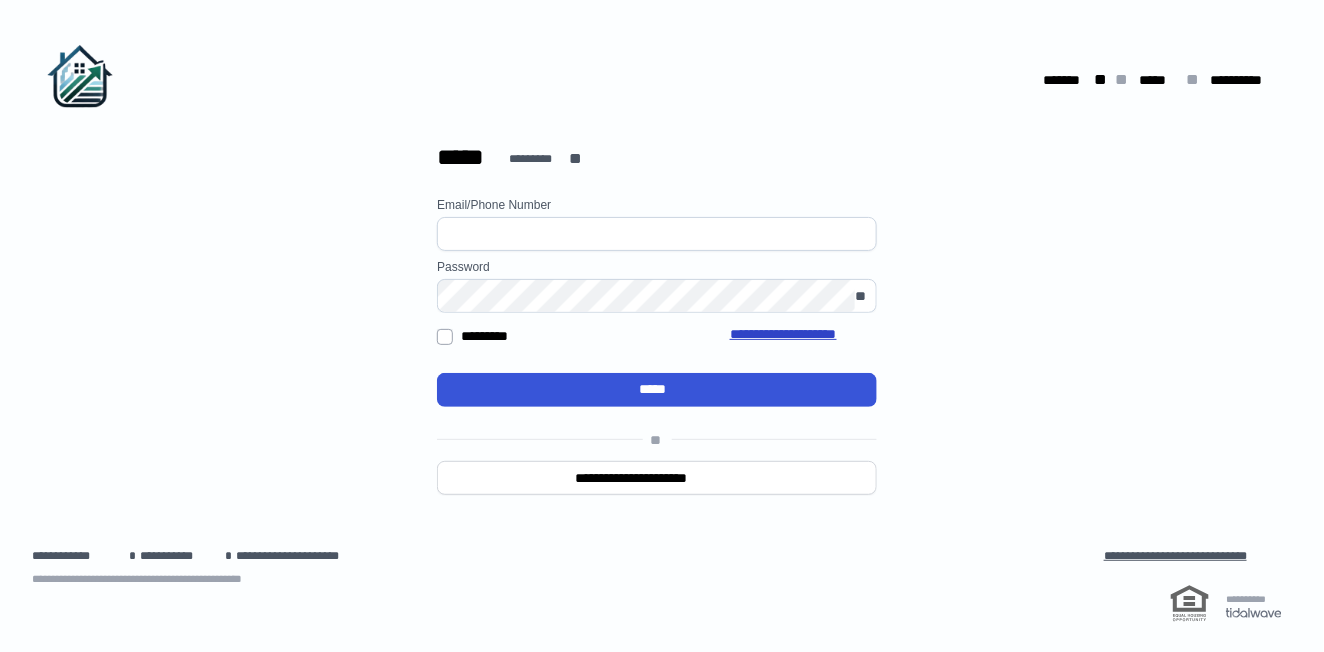 click at bounding box center (657, 234) 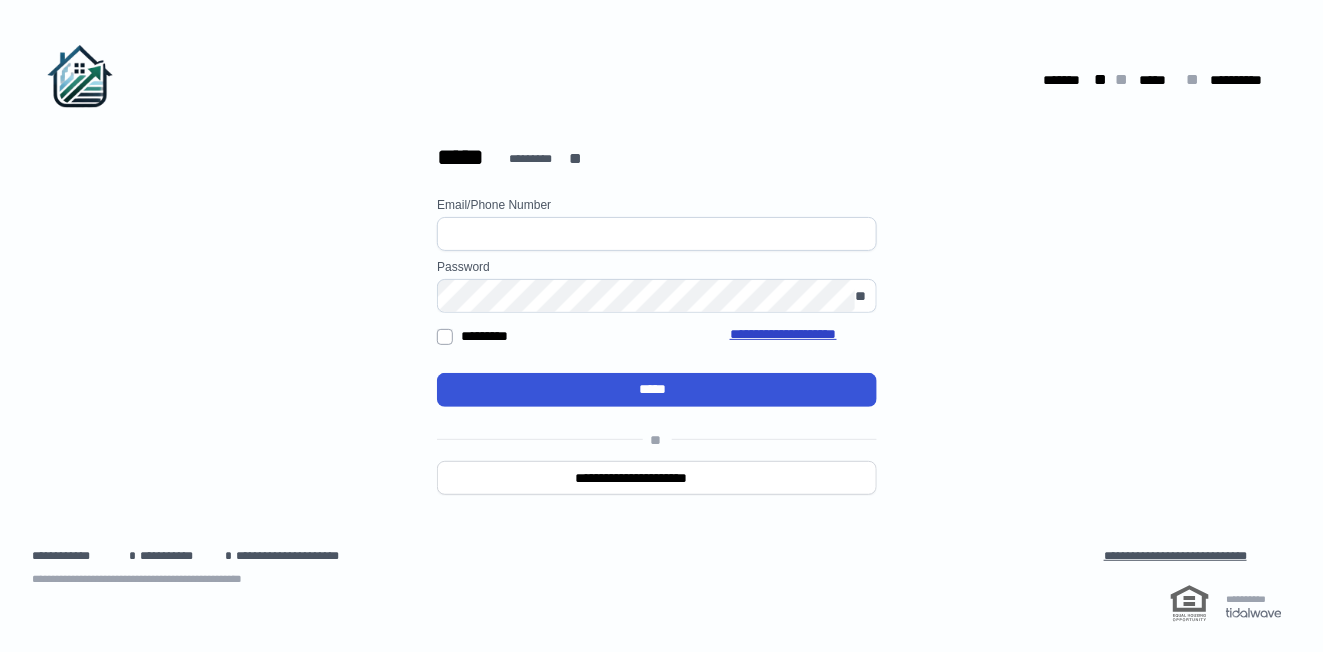 click on "**********" at bounding box center [657, 318] 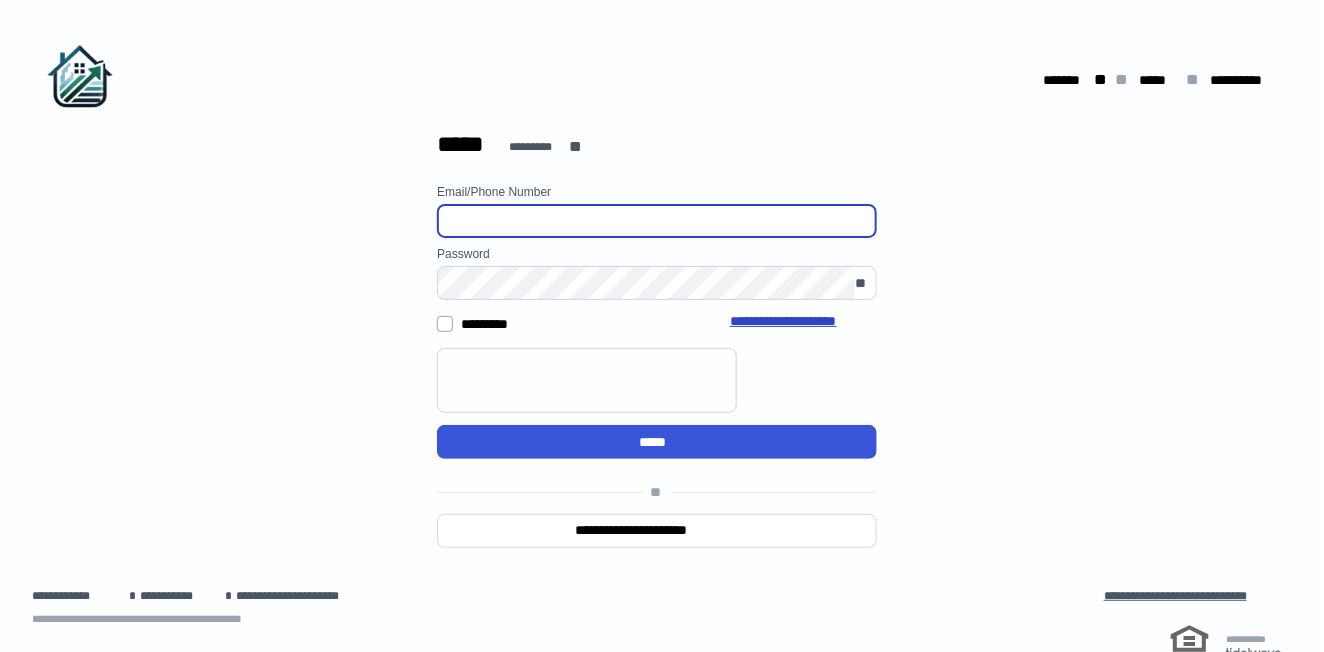 click at bounding box center (657, 221) 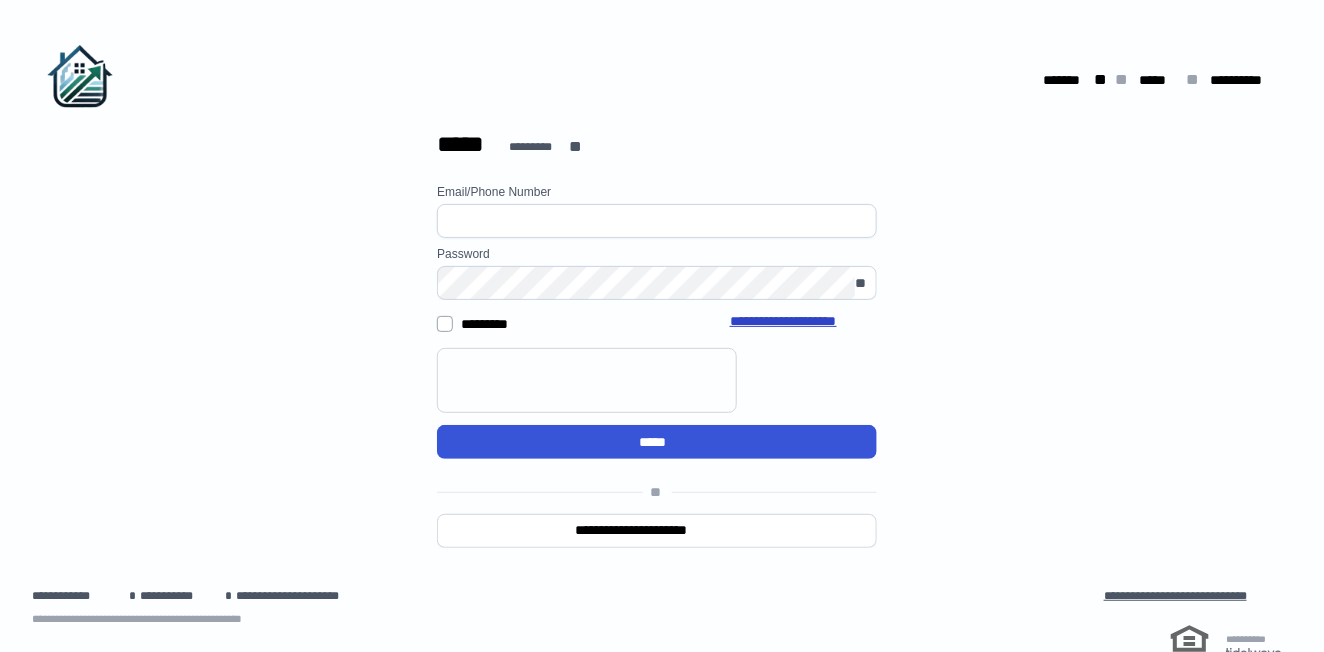 type on "**********" 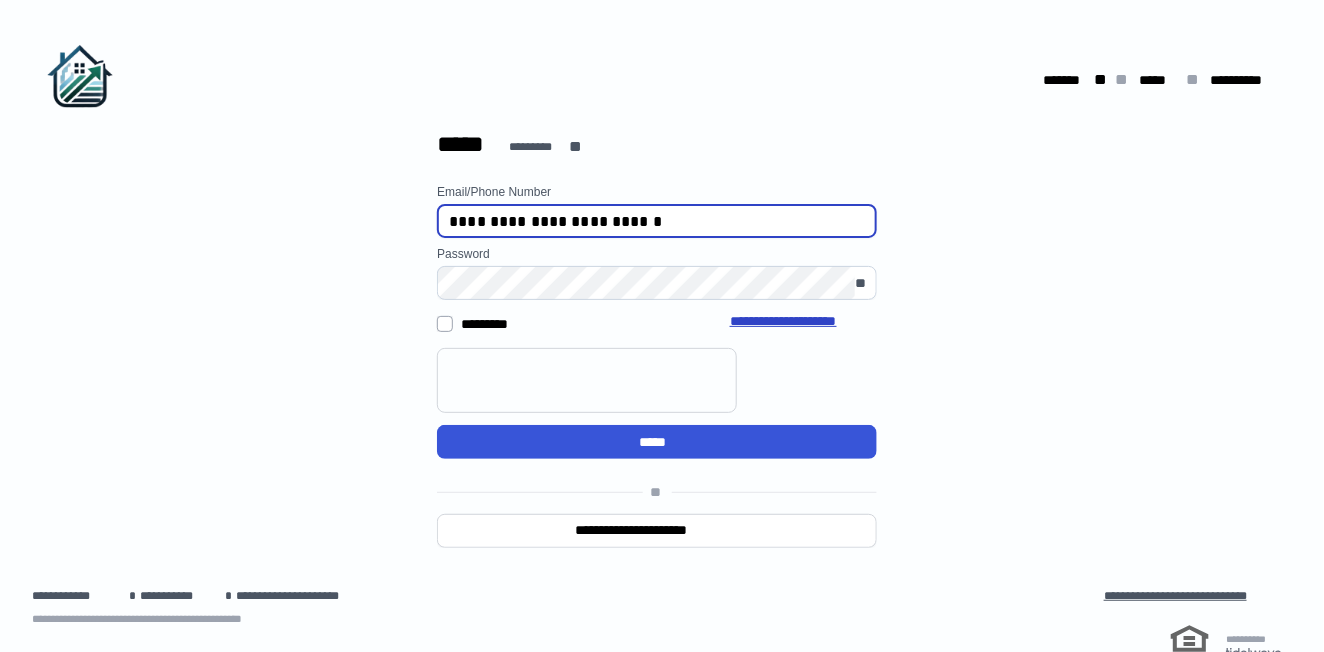 click on "**********" at bounding box center (657, 394) 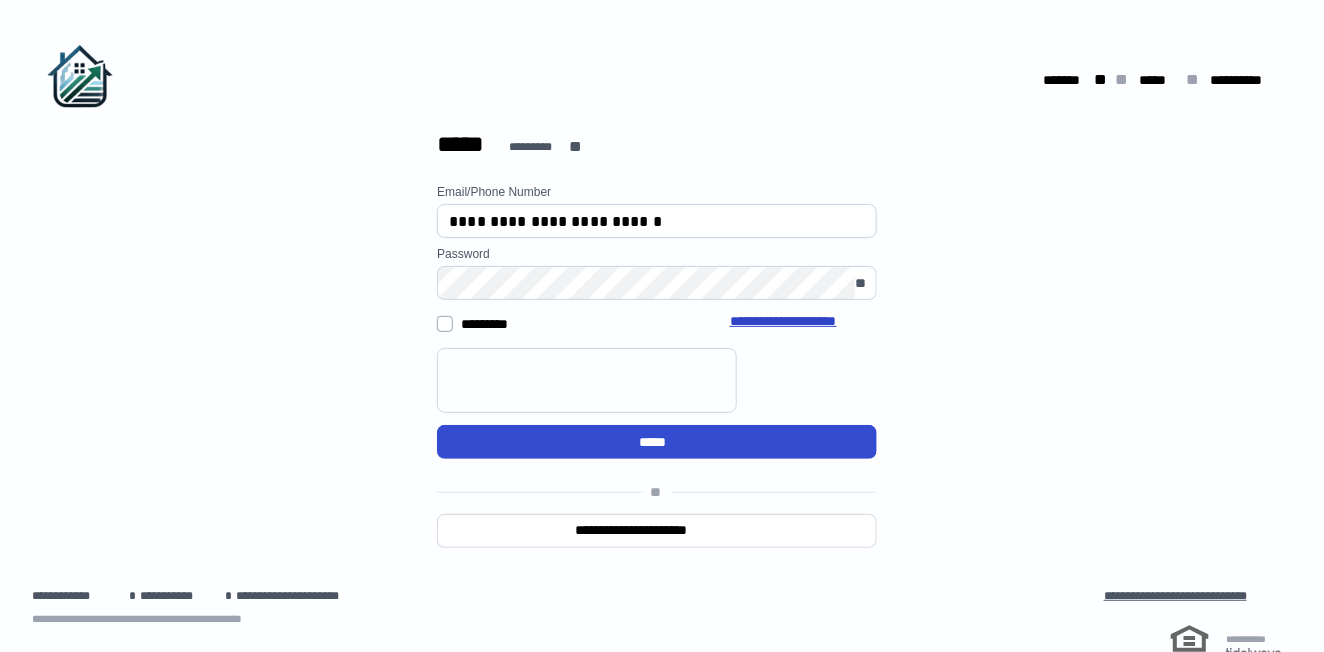 click on "*****" at bounding box center (657, 442) 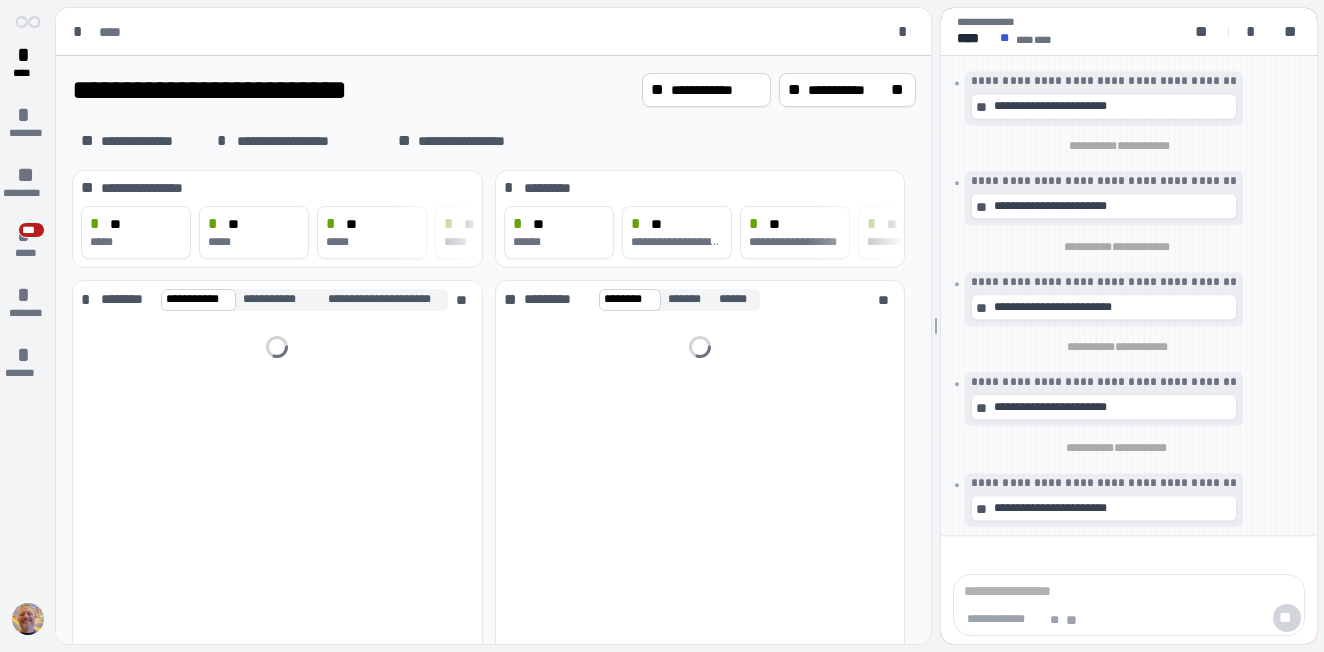 scroll, scrollTop: 0, scrollLeft: 0, axis: both 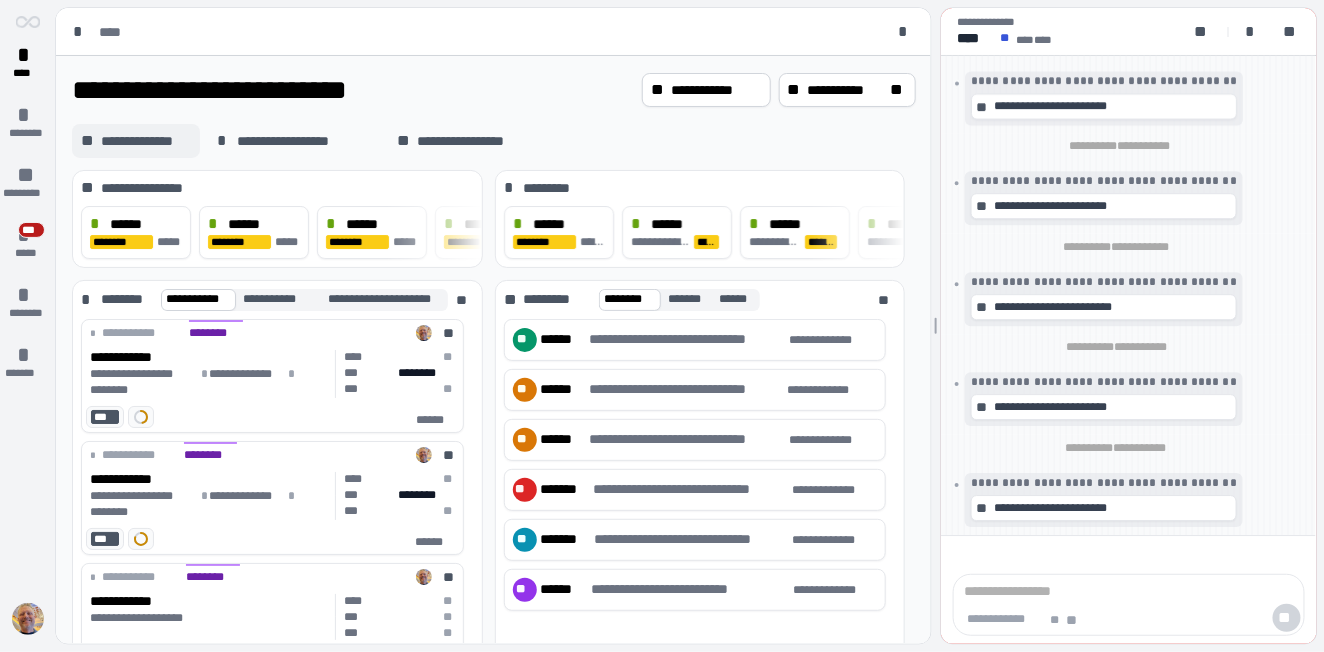 click on "**********" at bounding box center (146, 141) 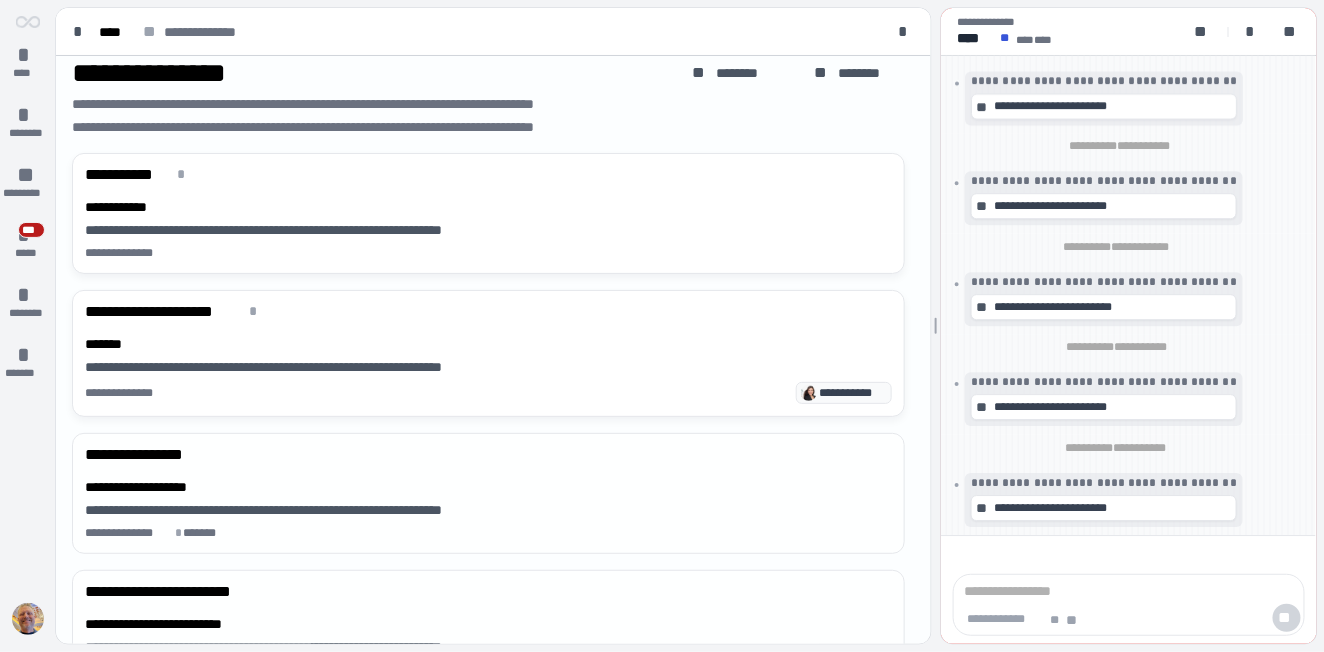 scroll, scrollTop: 0, scrollLeft: 0, axis: both 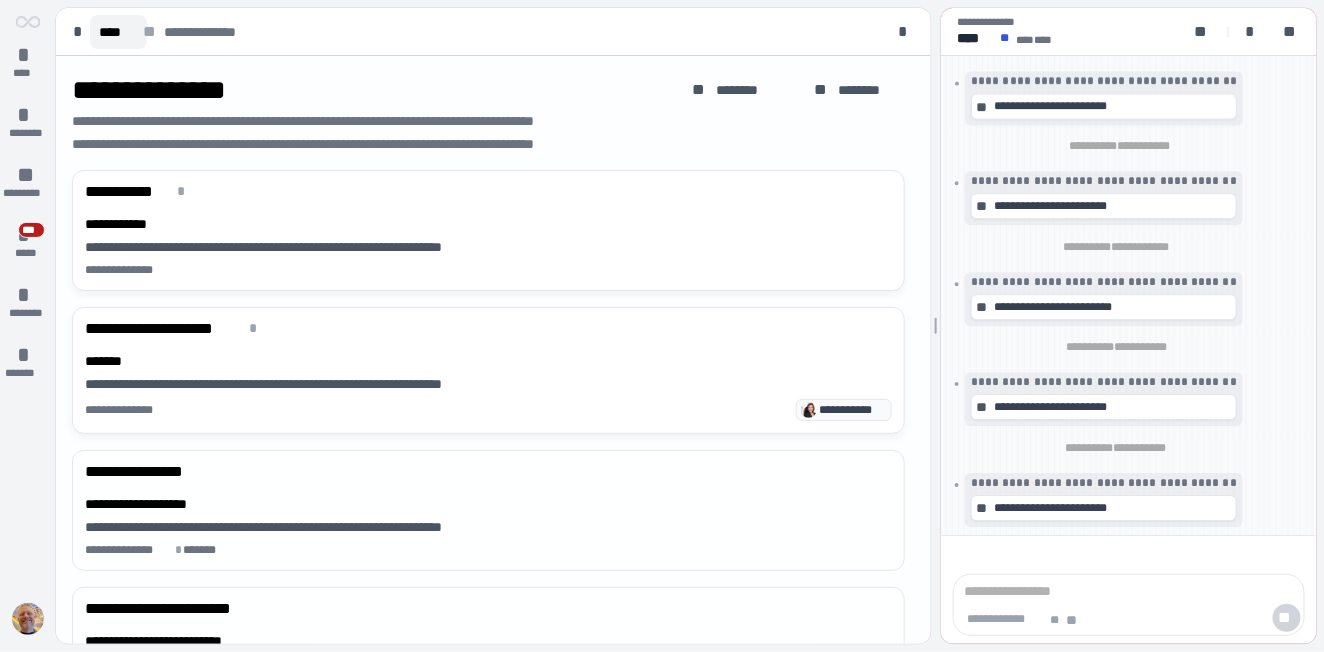 click on "****" at bounding box center (118, 32) 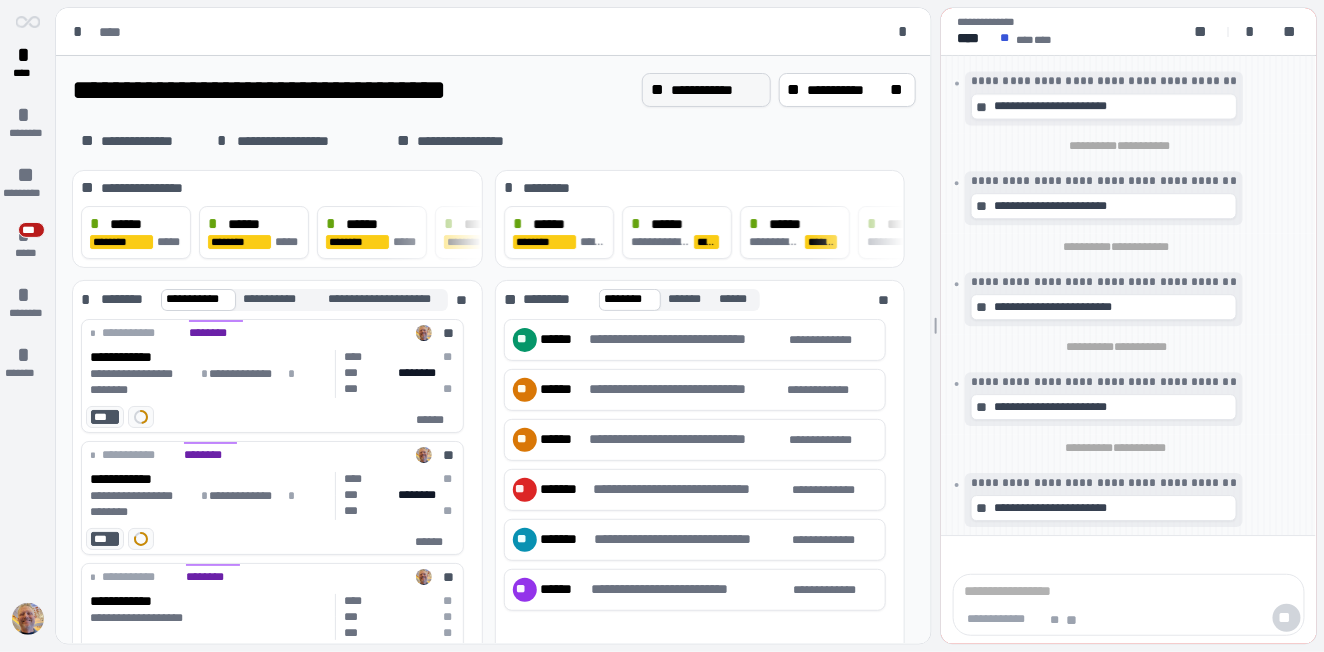 click on "**********" at bounding box center [716, 90] 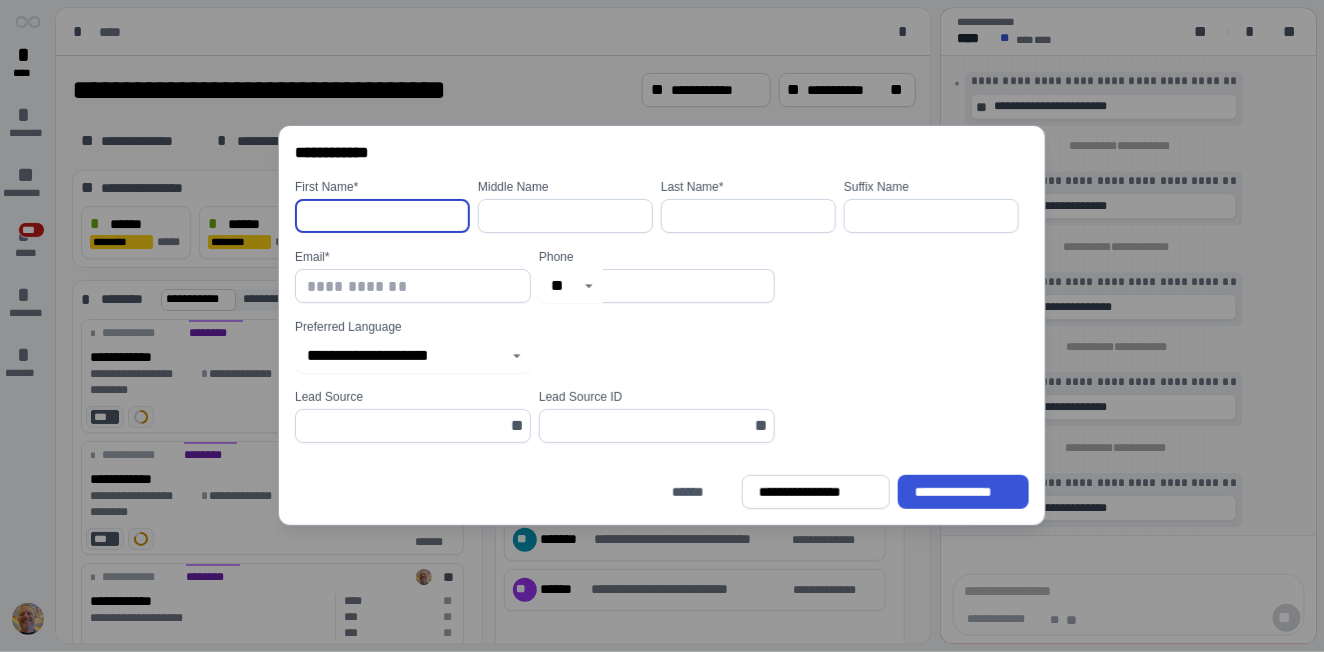 click at bounding box center (382, 216) 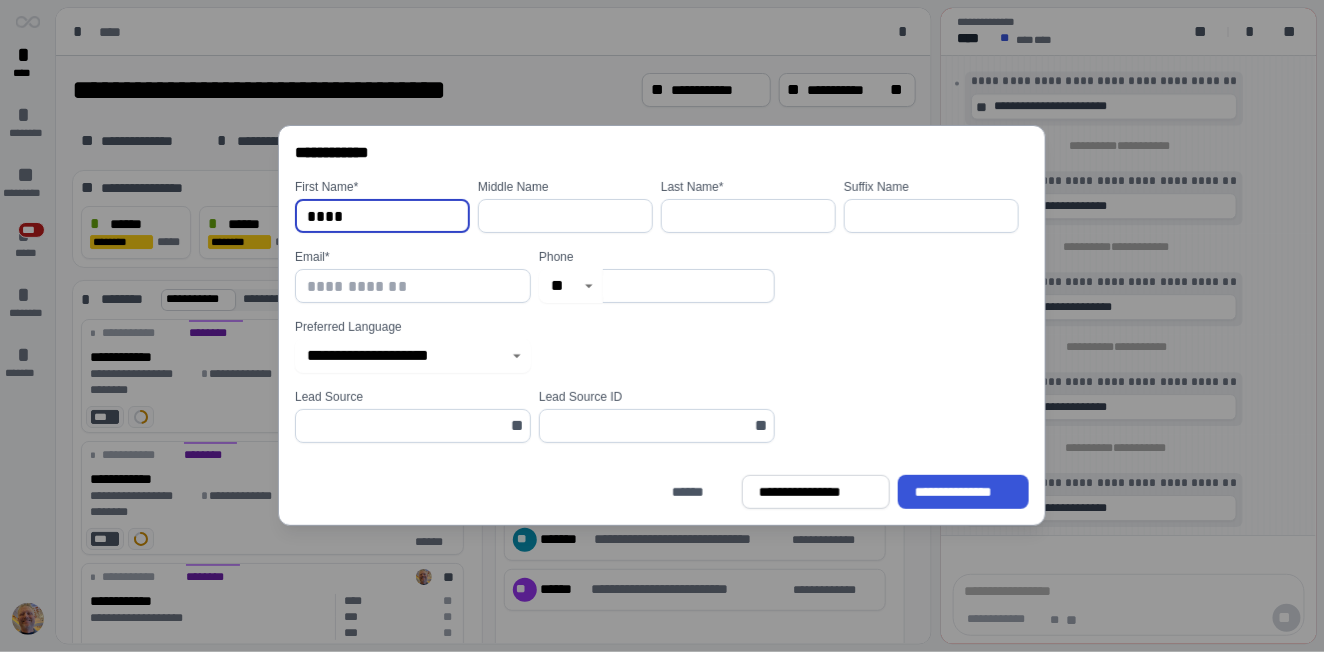 click at bounding box center (748, 216) 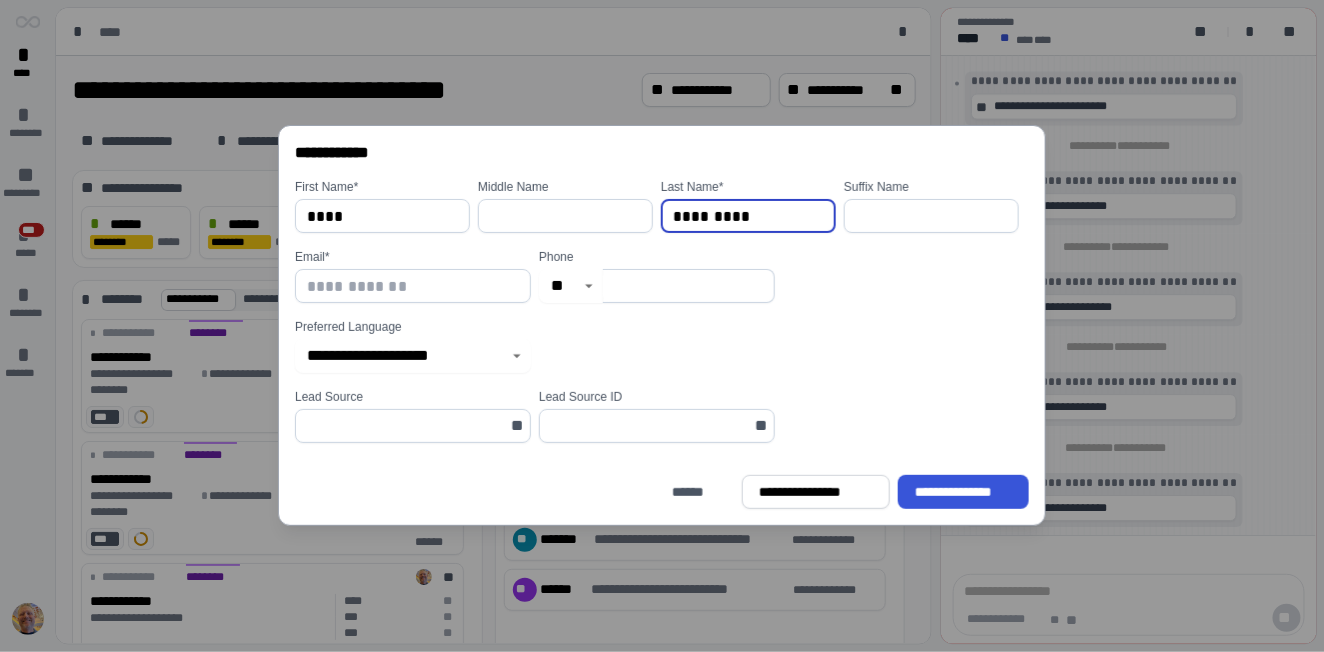 type on "*********" 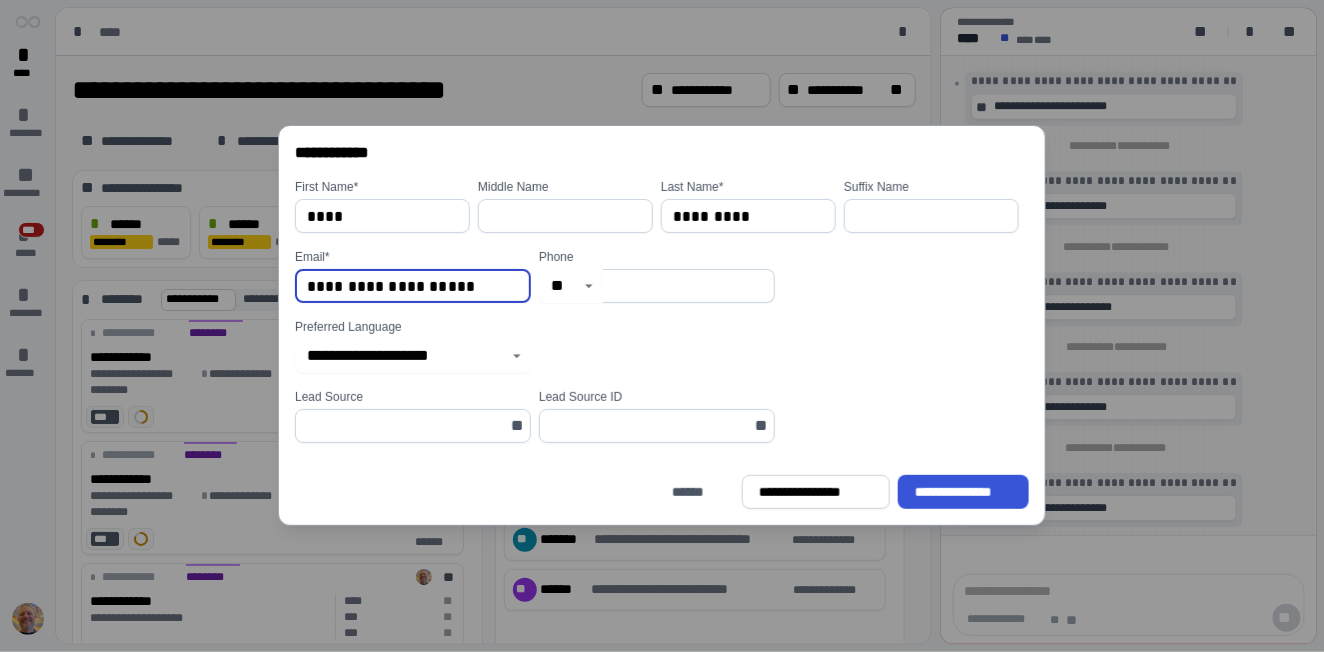 click on "**********" at bounding box center (413, 286) 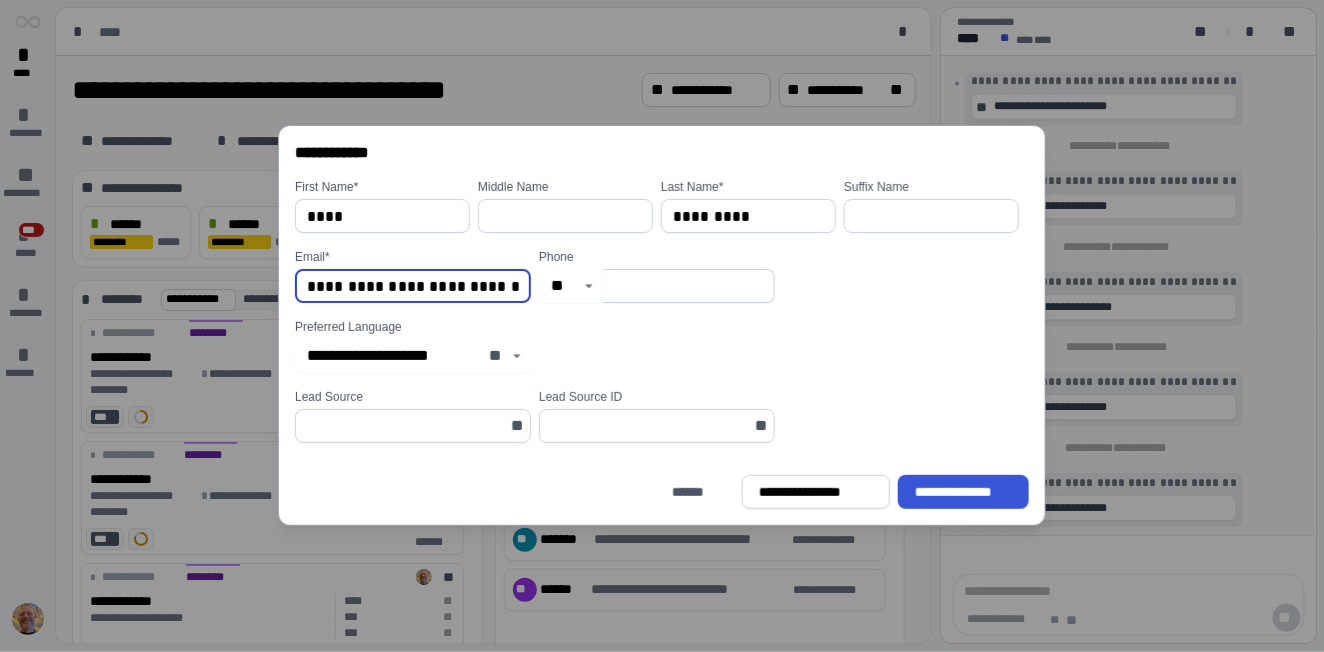 type on "**********" 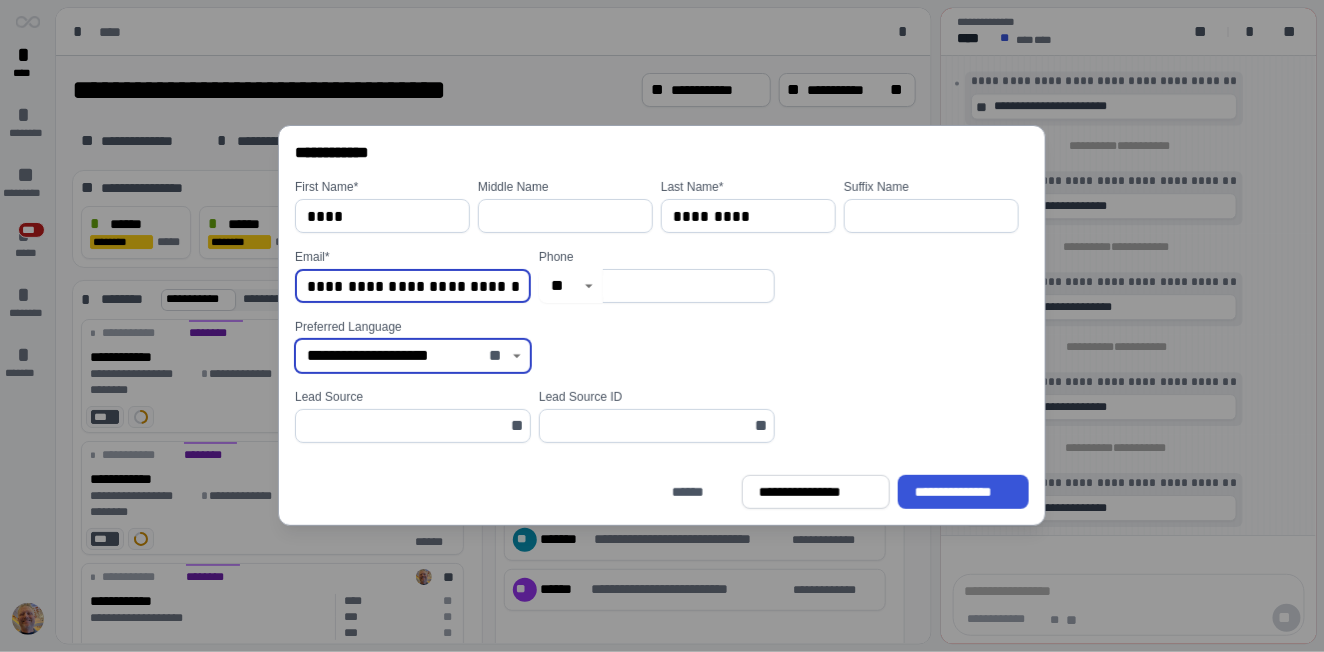 click on "**********" at bounding box center [394, 356] 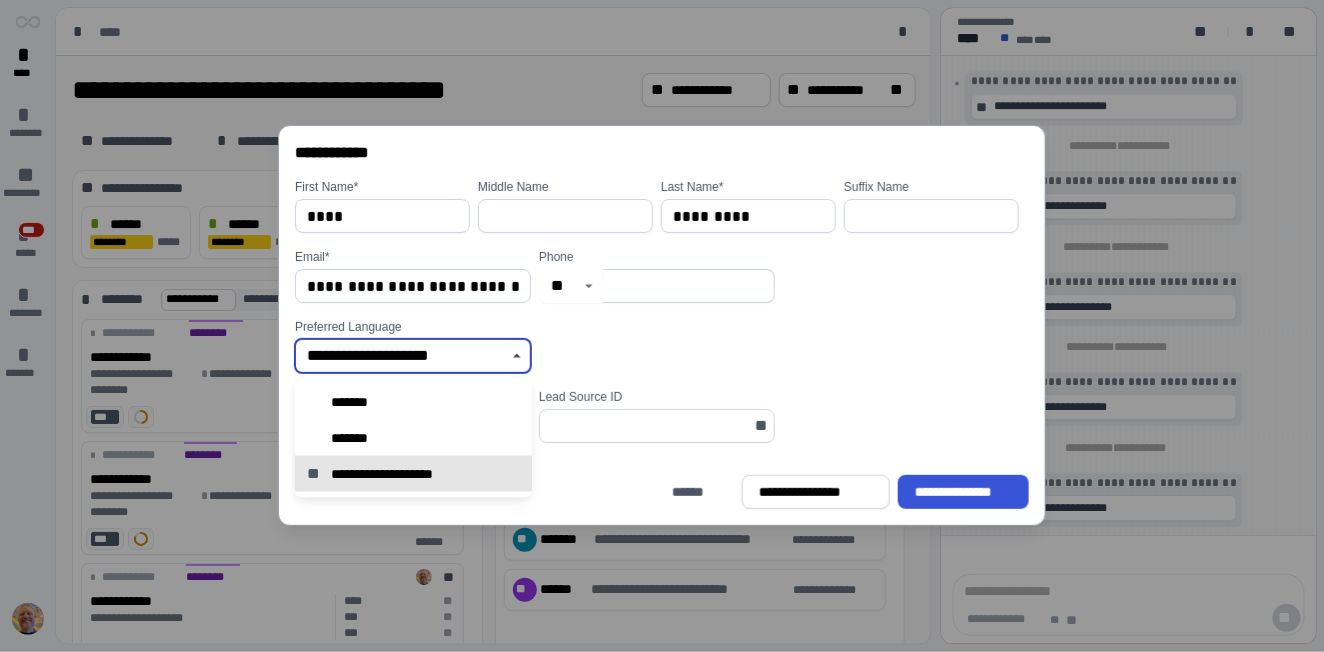 click on "**********" at bounding box center [405, 473] 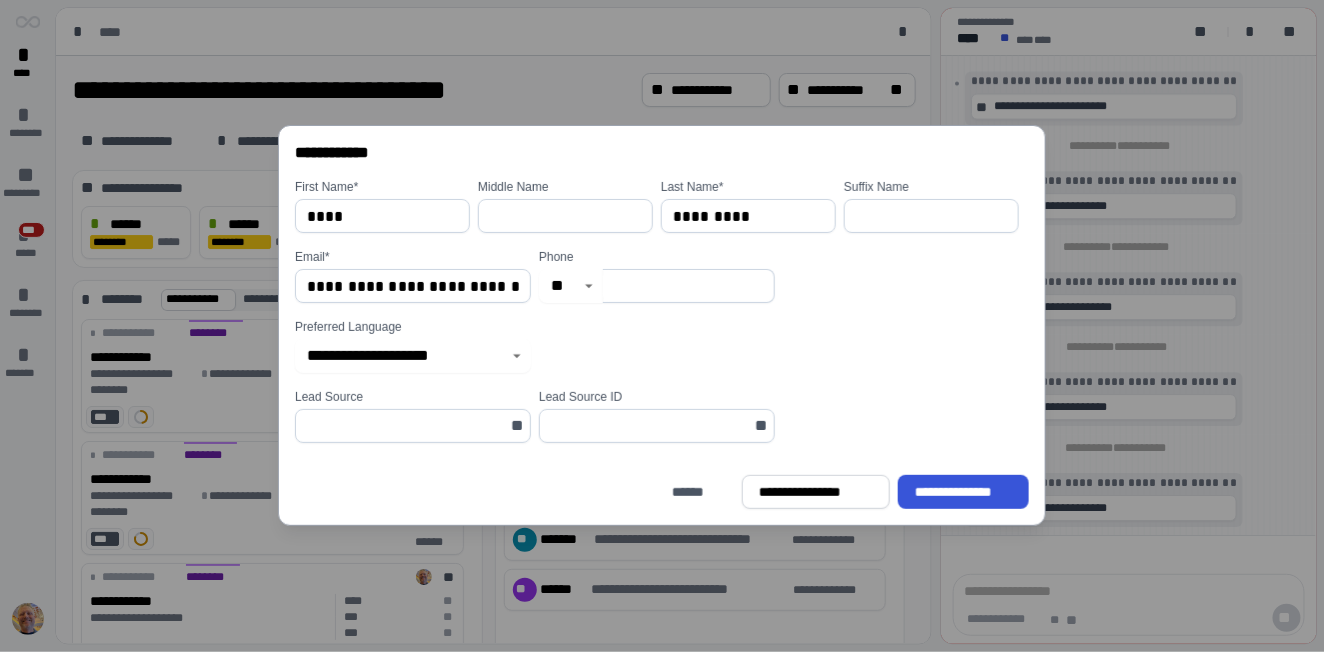 click at bounding box center (689, 286) 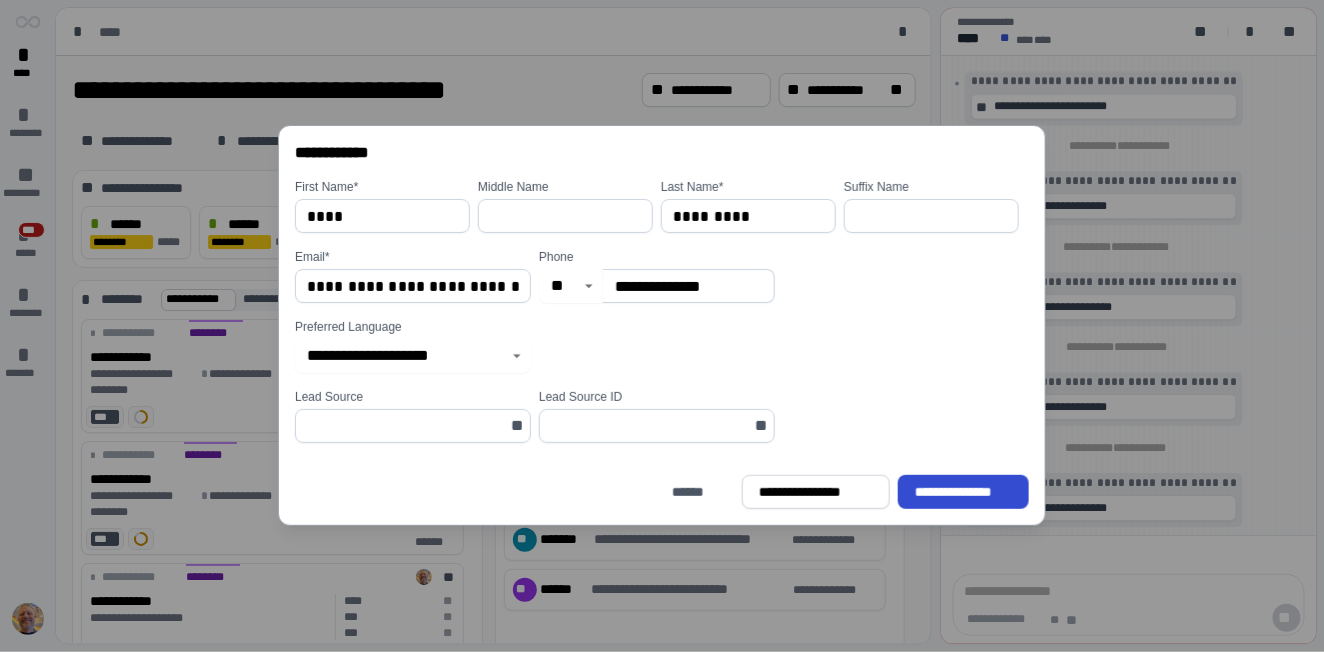 type on "**********" 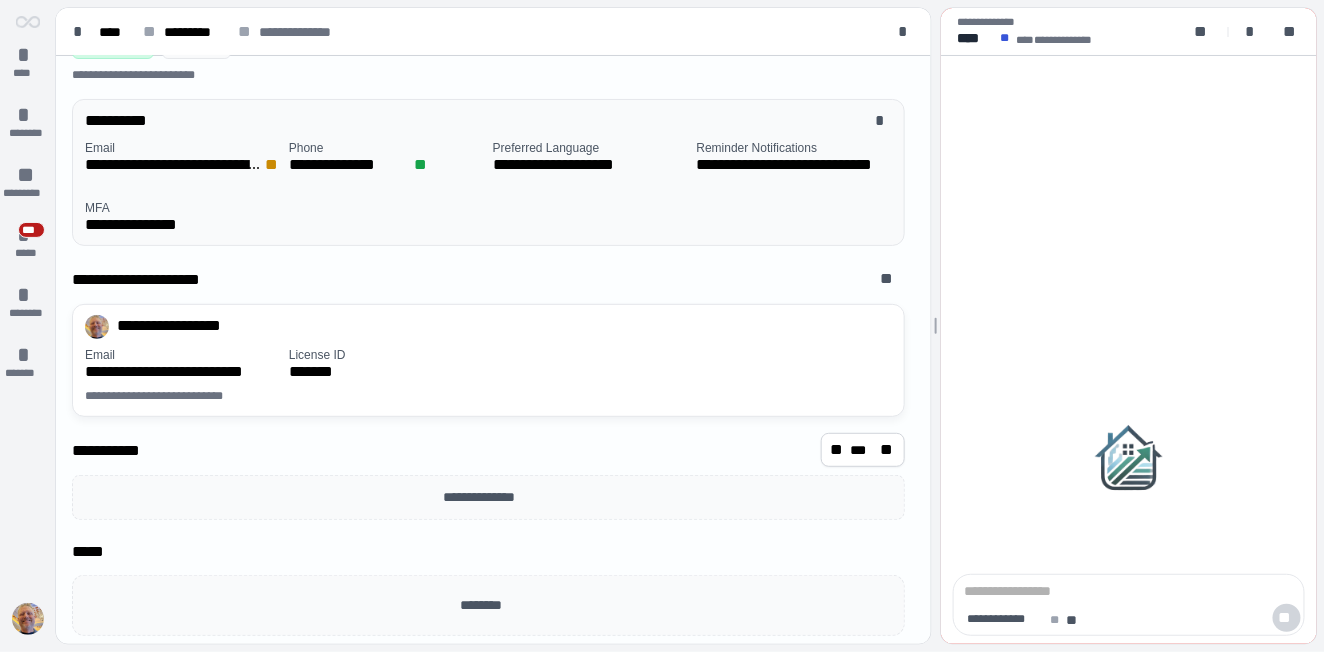 scroll, scrollTop: 101, scrollLeft: 0, axis: vertical 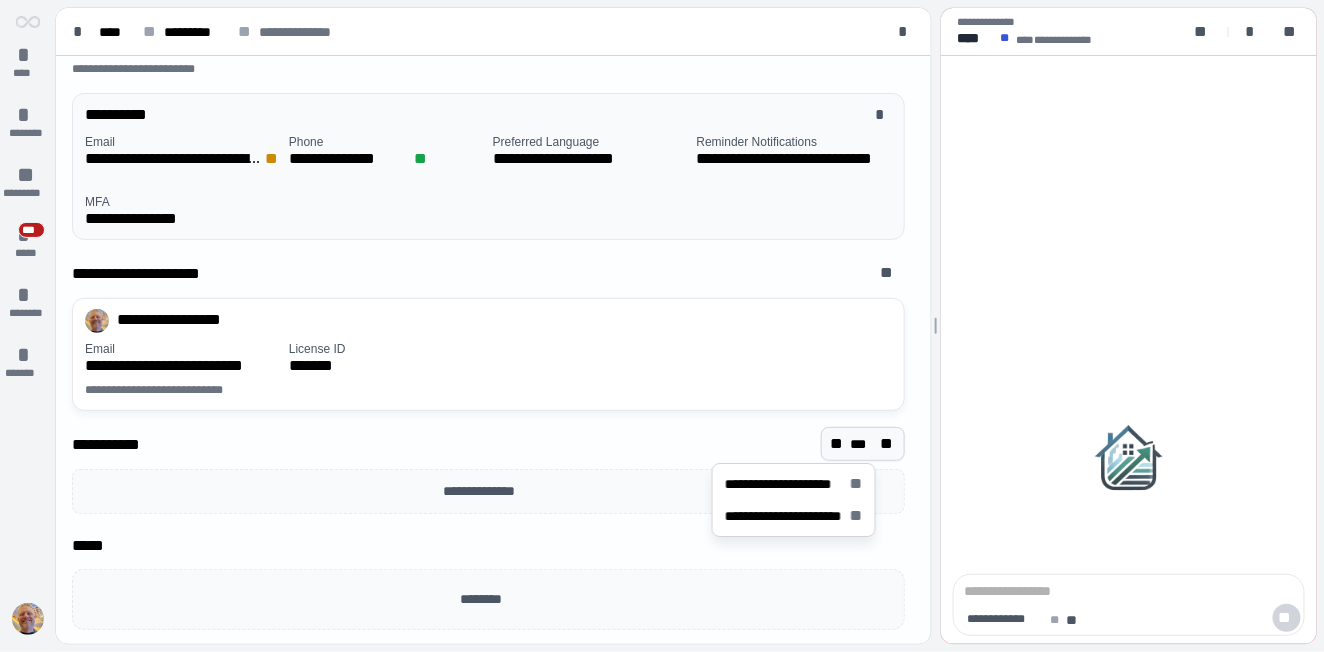 click on "***" at bounding box center (863, 444) 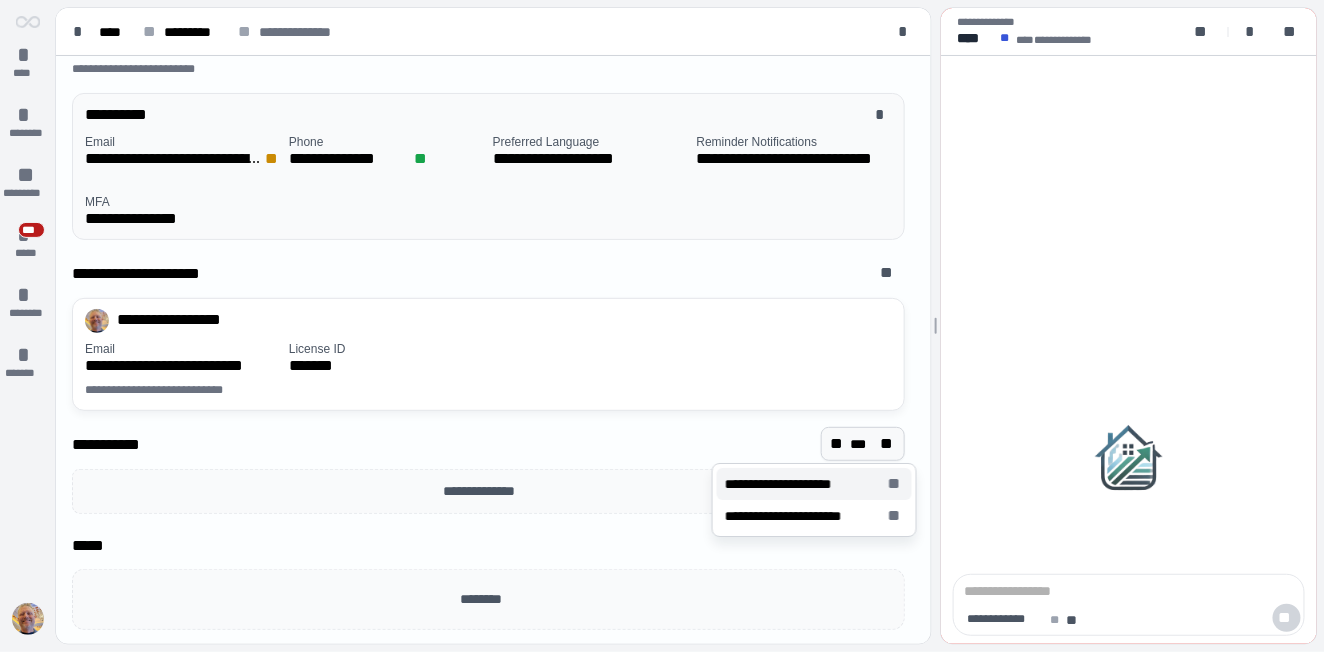 click on "**********" at bounding box center (789, 484) 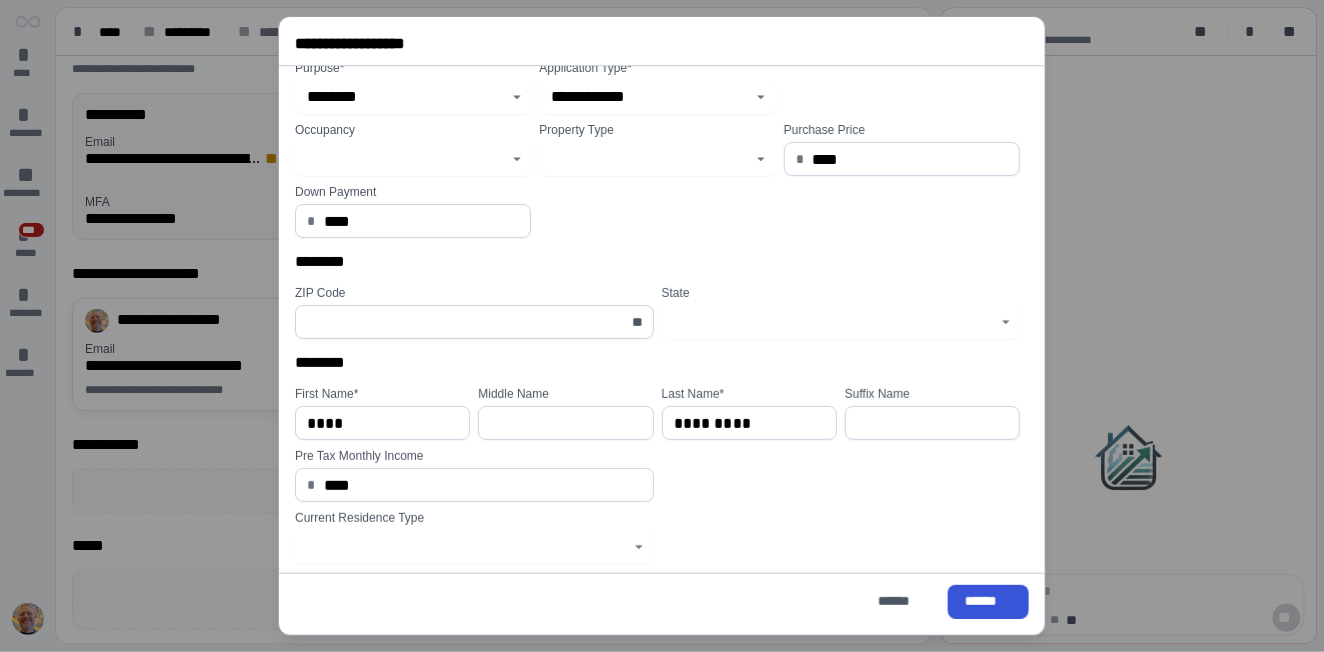 scroll, scrollTop: 59, scrollLeft: 0, axis: vertical 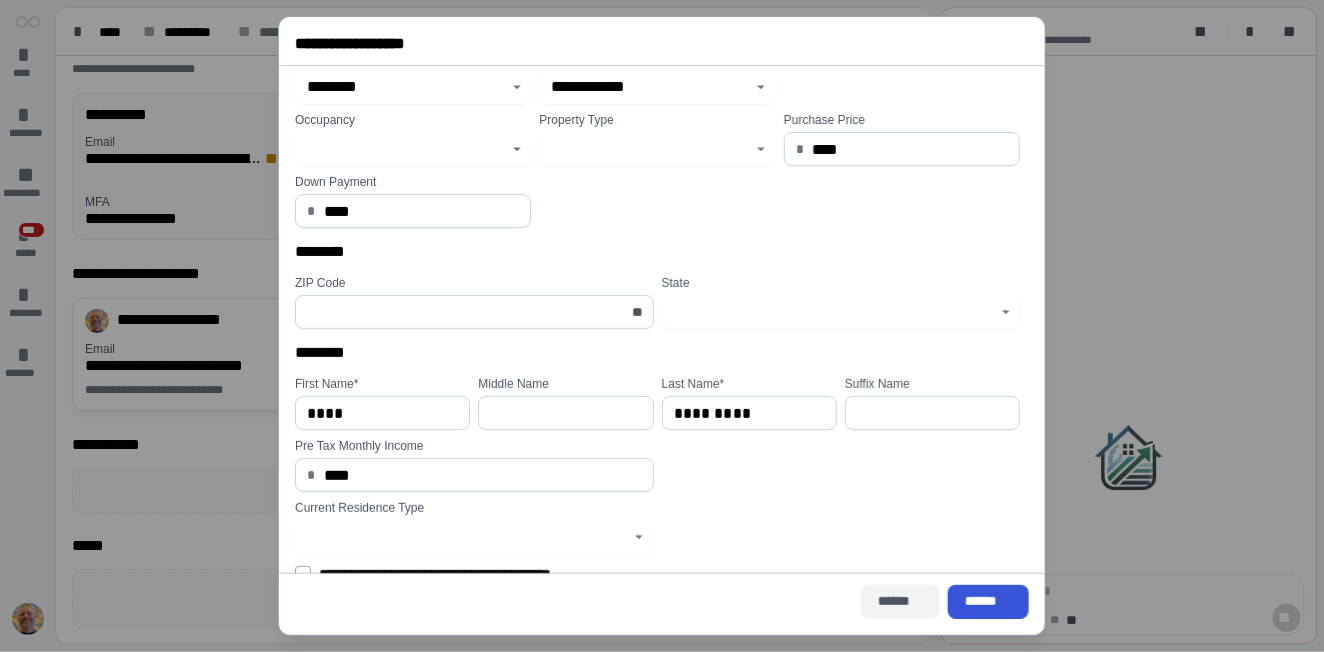 click on "******" at bounding box center (900, 601) 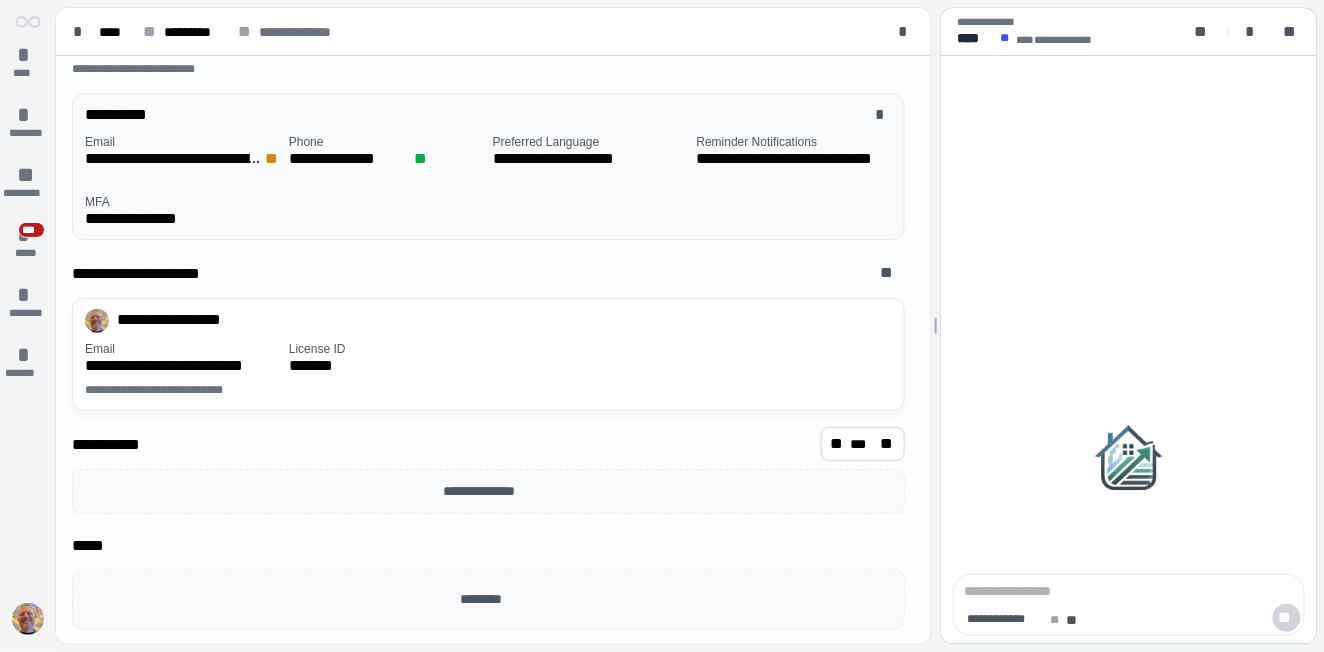 click on "**********" at bounding box center [488, 300] 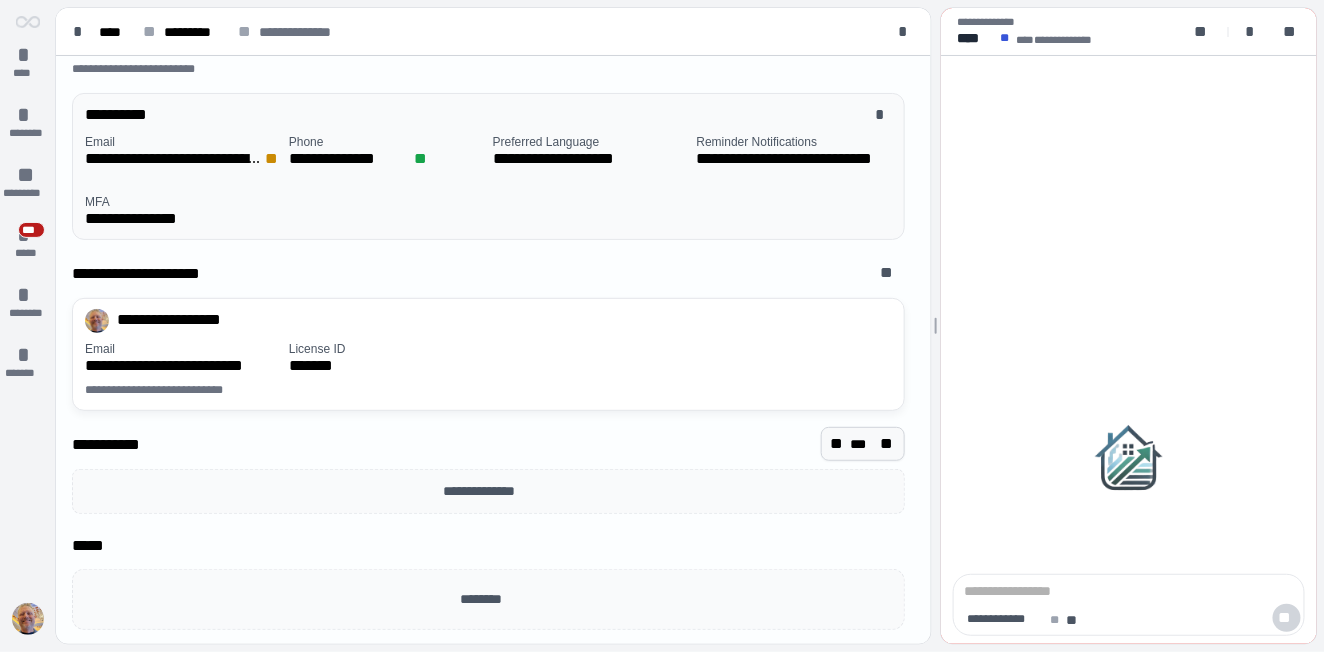 click on "***" at bounding box center (863, 444) 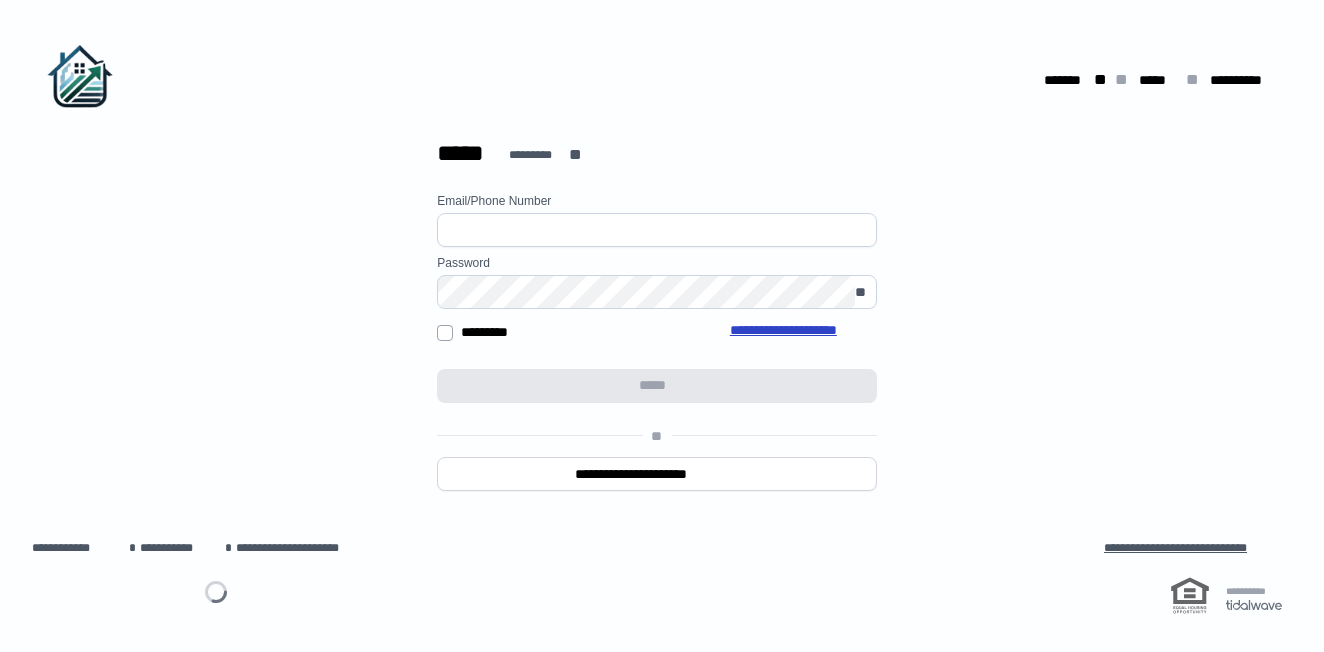scroll, scrollTop: 0, scrollLeft: 0, axis: both 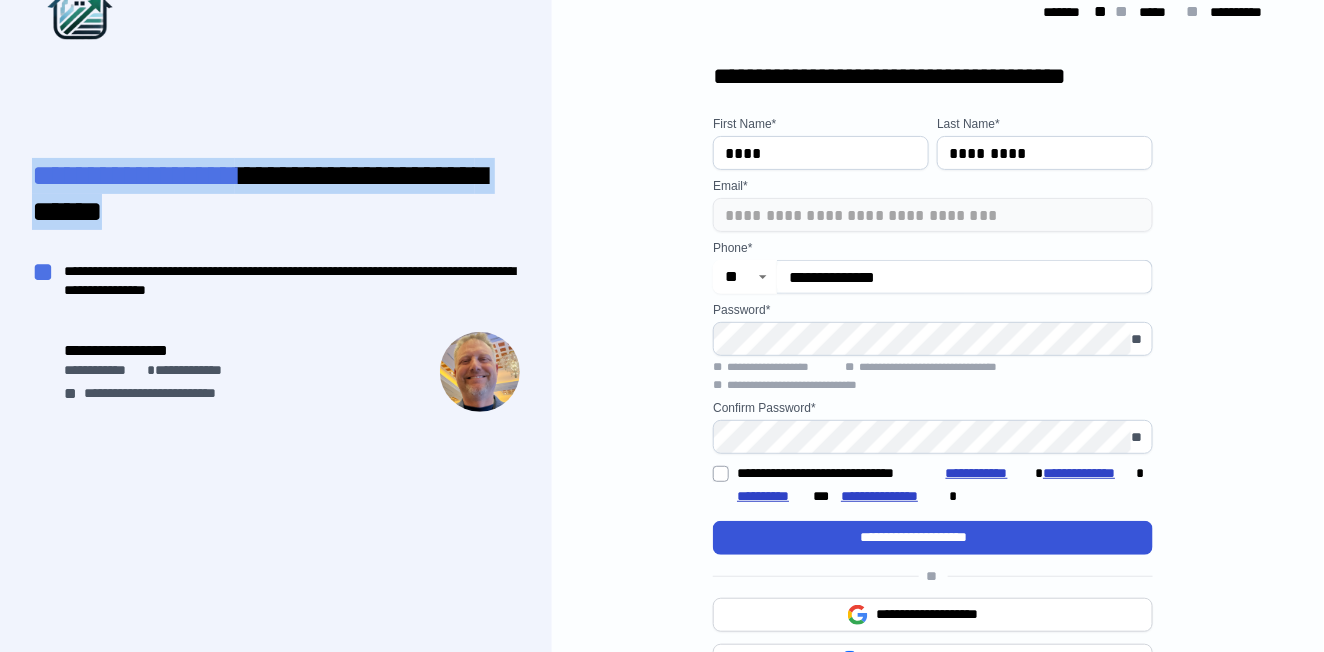 drag, startPoint x: 39, startPoint y: 182, endPoint x: 415, endPoint y: 226, distance: 378.5657 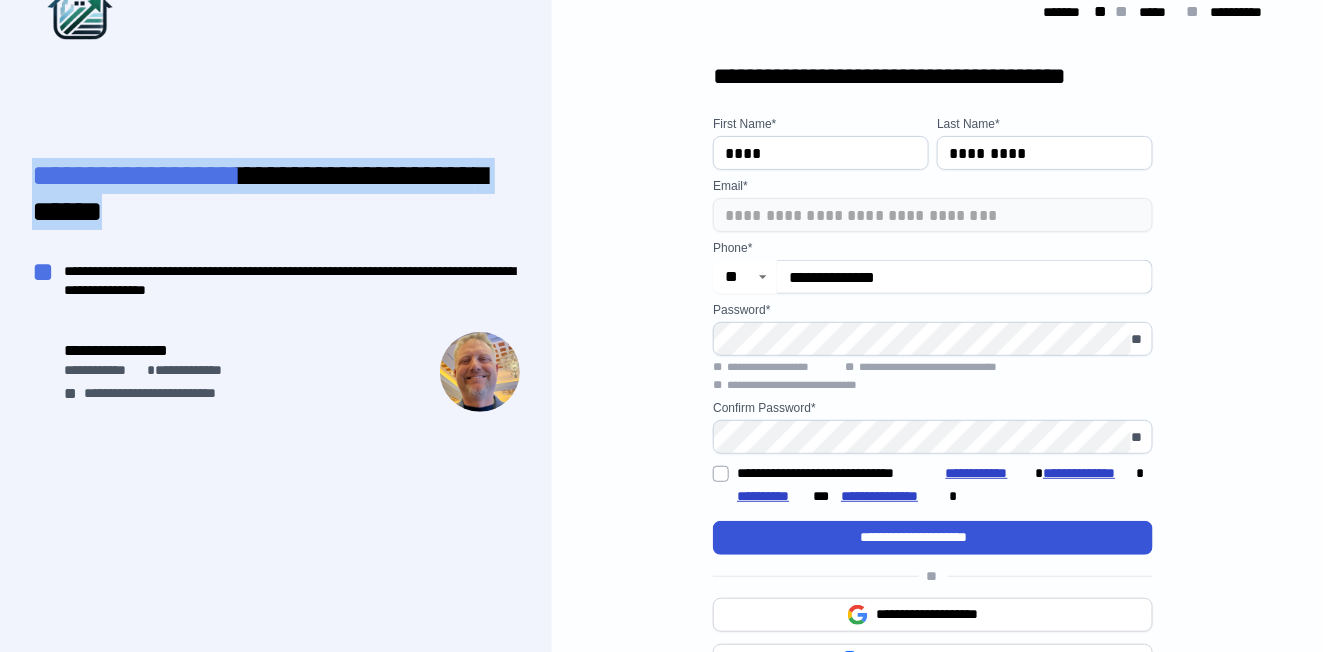 click on "**********" at bounding box center (276, 194) 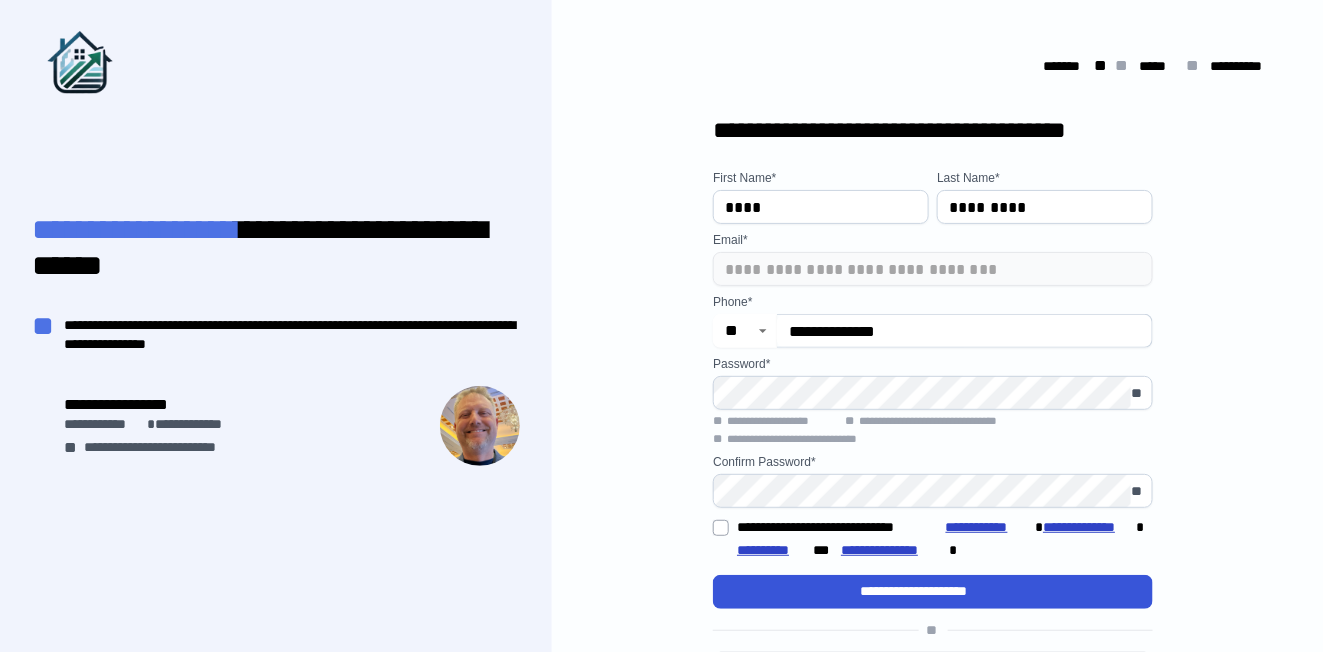 scroll, scrollTop: 9, scrollLeft: 0, axis: vertical 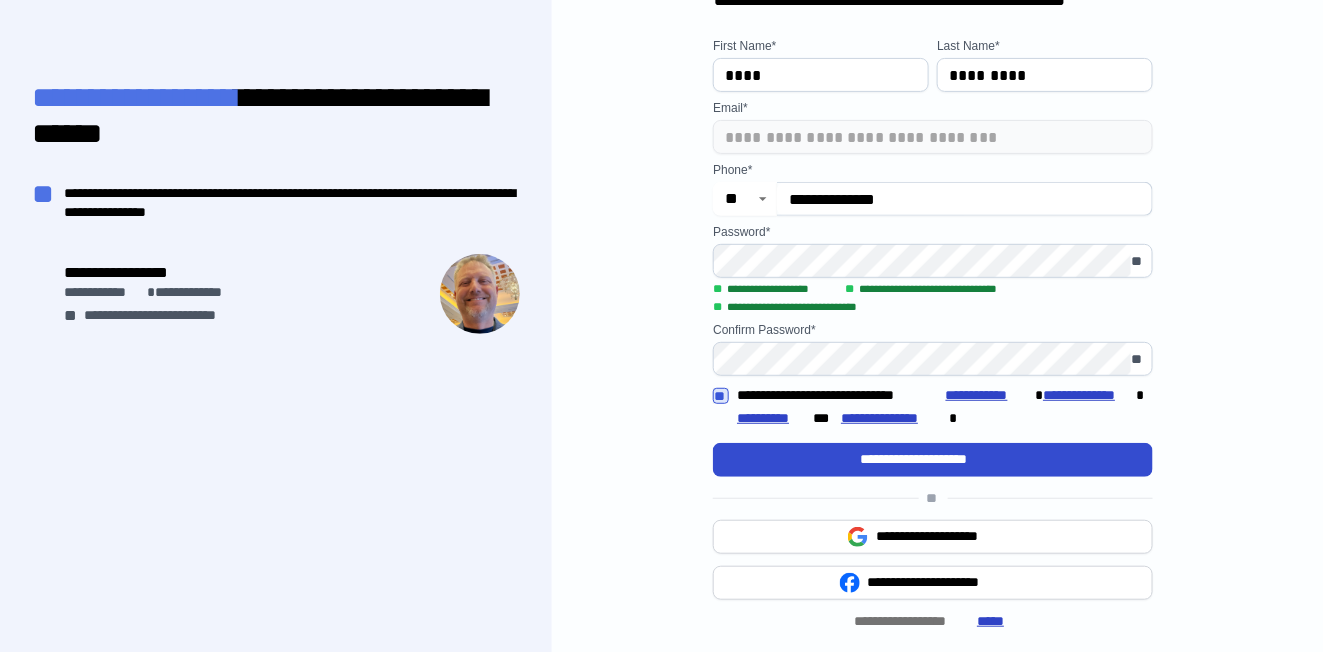 click on "**********" at bounding box center [933, 459] 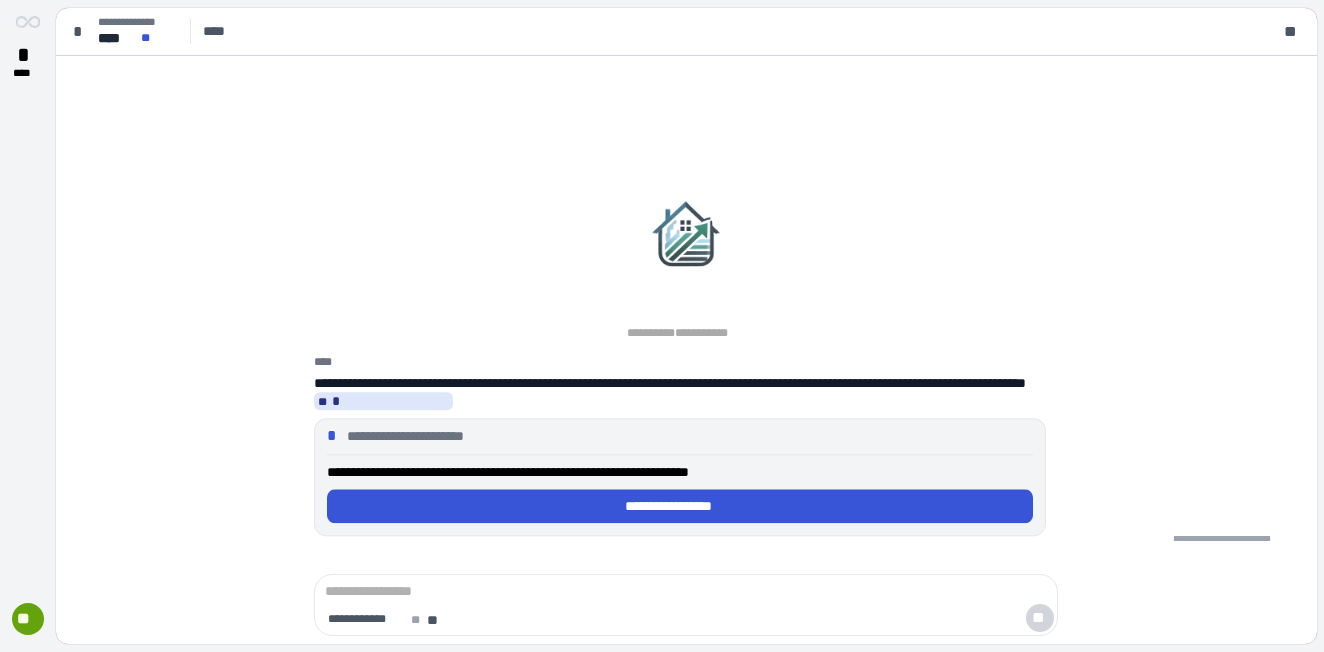 scroll, scrollTop: 0, scrollLeft: 0, axis: both 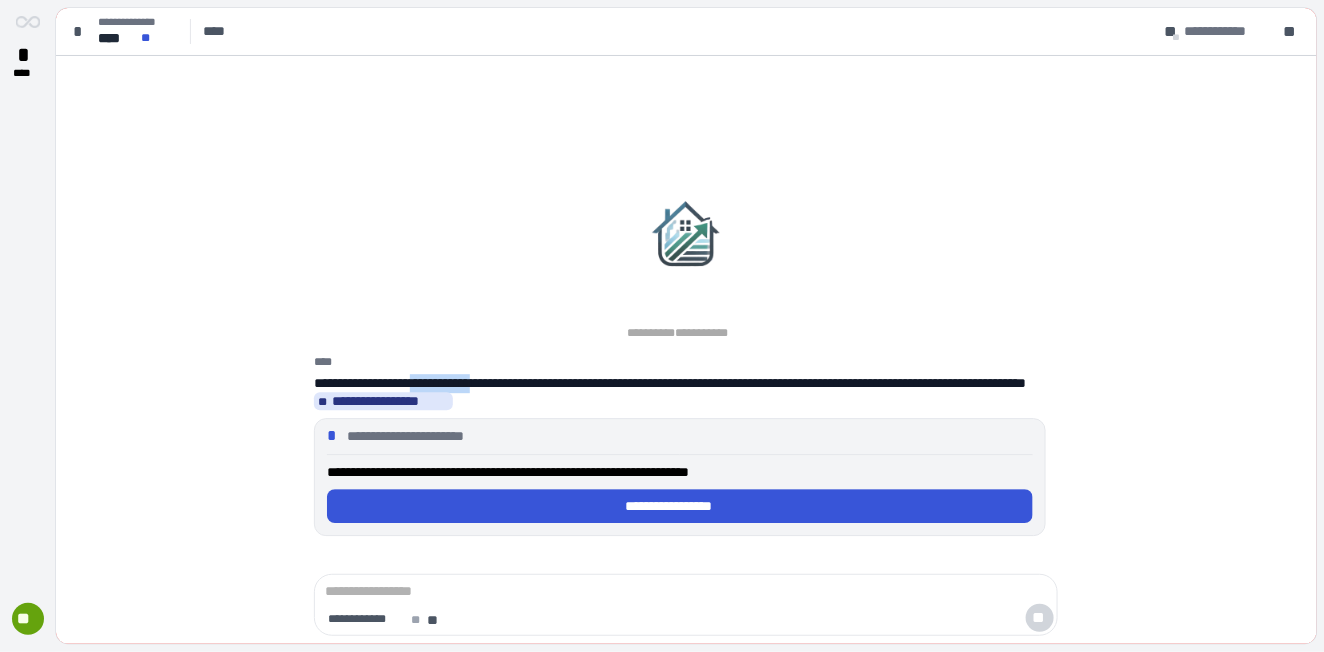 drag, startPoint x: 451, startPoint y: 383, endPoint x: 534, endPoint y: 379, distance: 83.09633 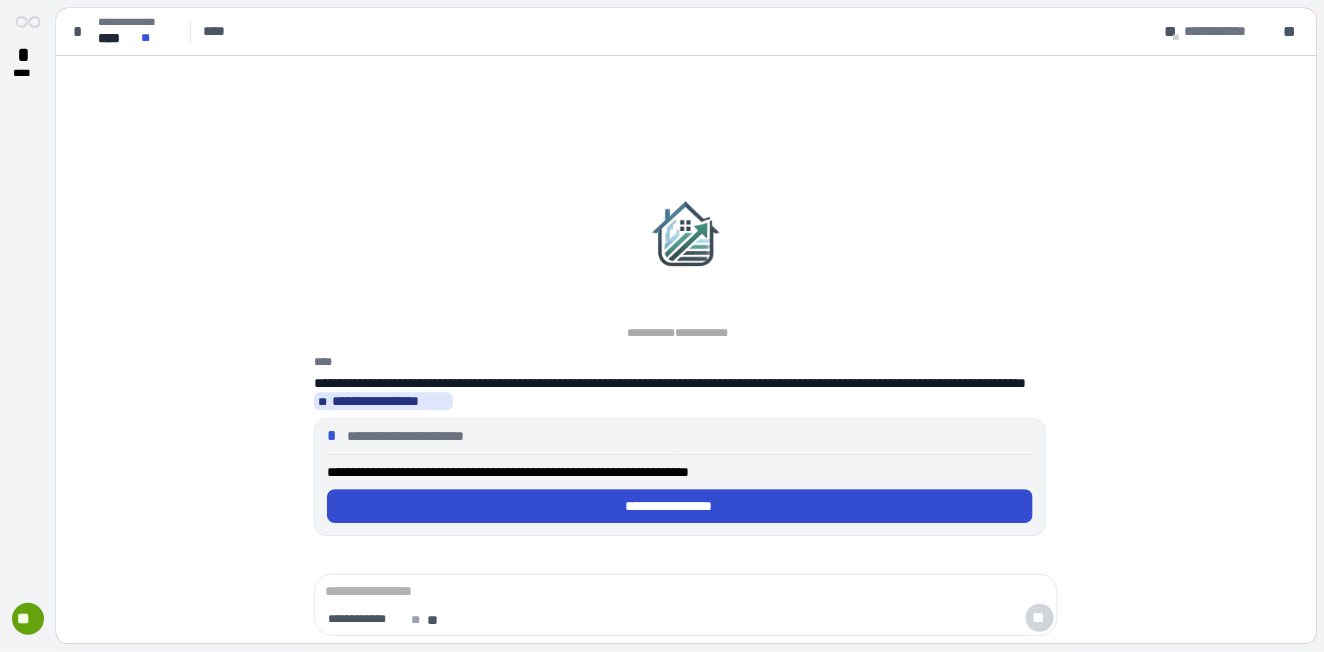 click on "**********" at bounding box center (680, 506) 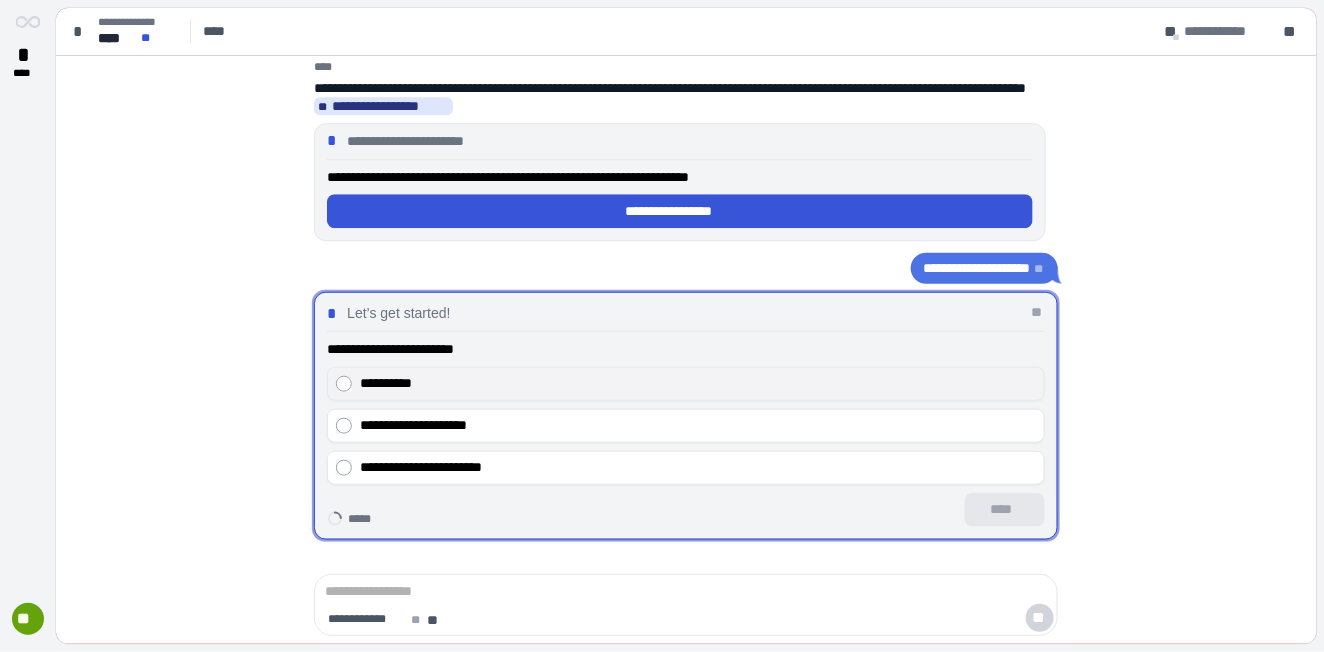 click on "**********" at bounding box center [698, 383] 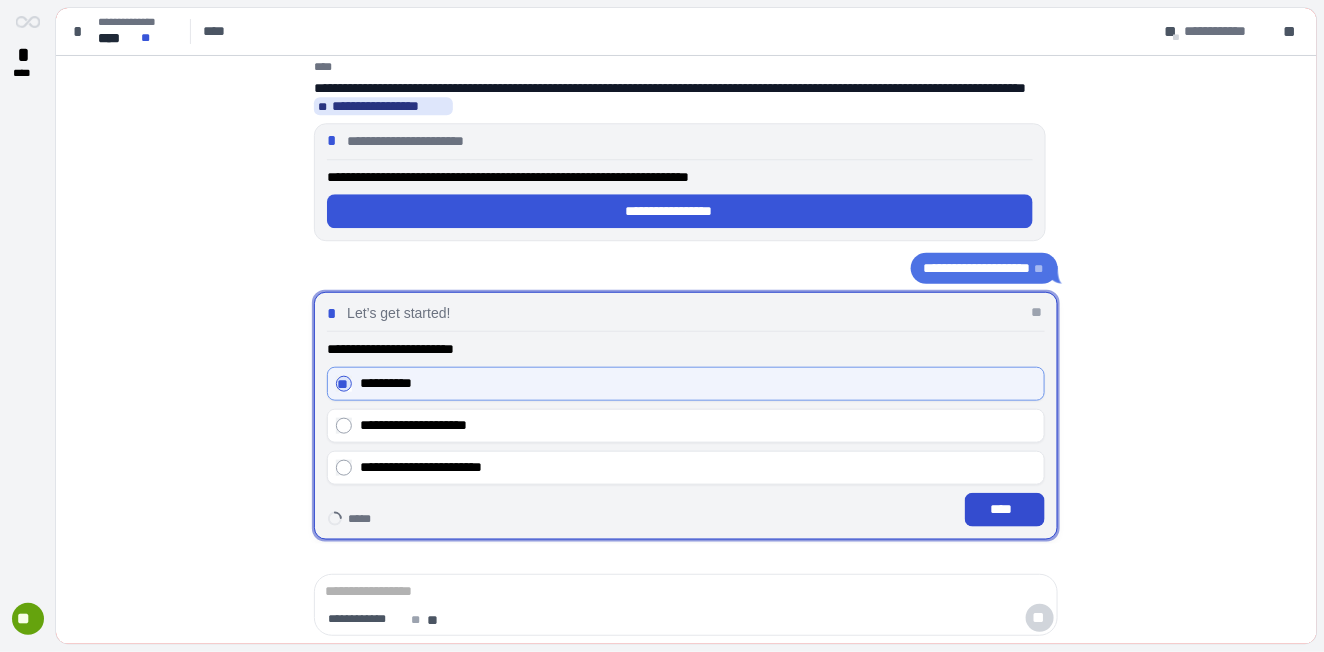 click on "****" at bounding box center (1005, 509) 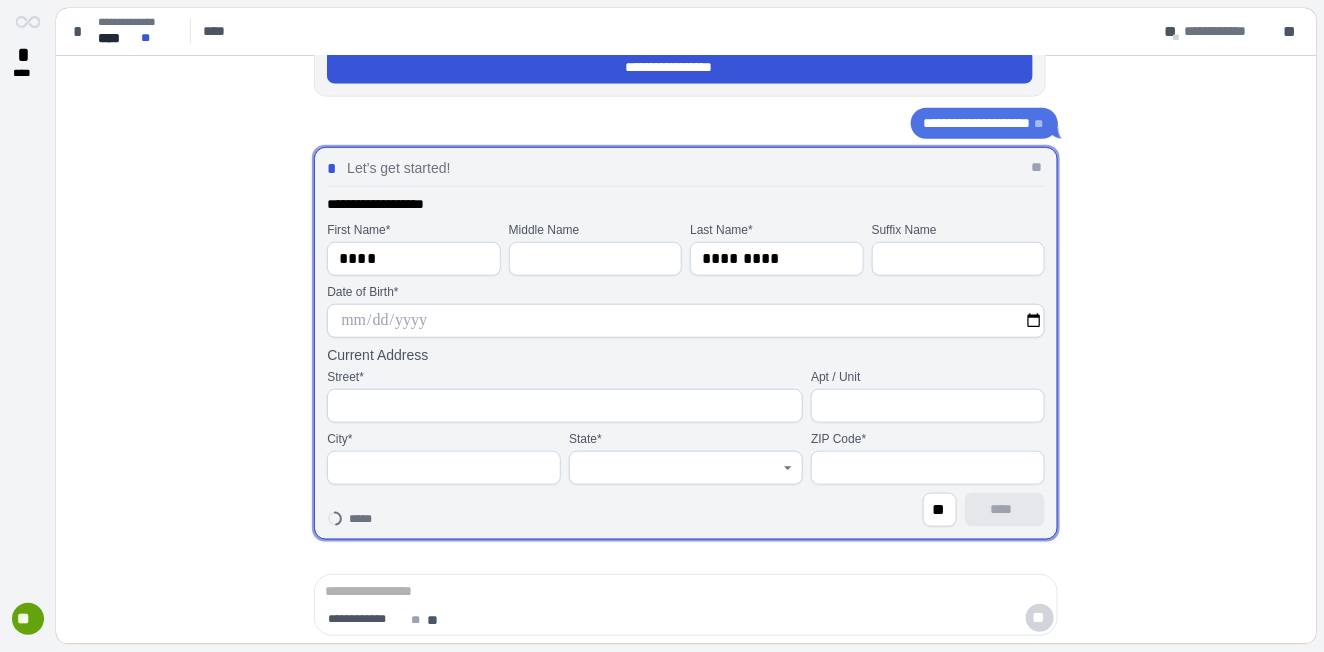 click at bounding box center (686, 321) 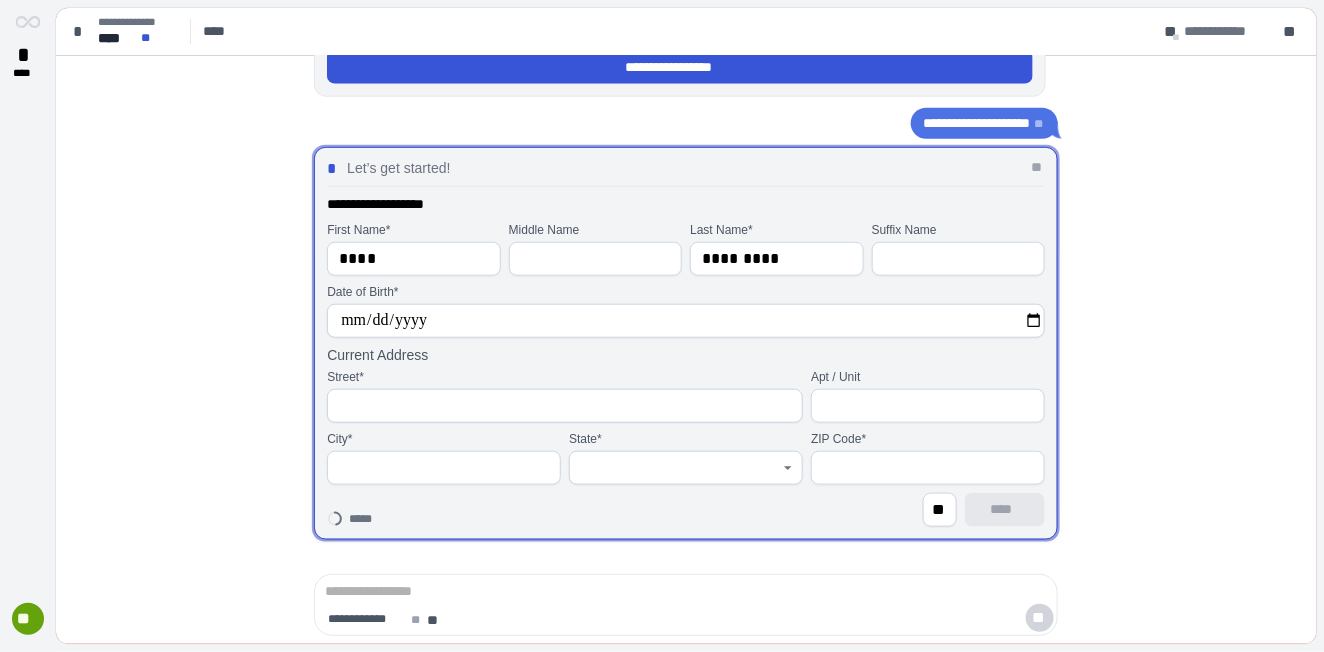 type on "**********" 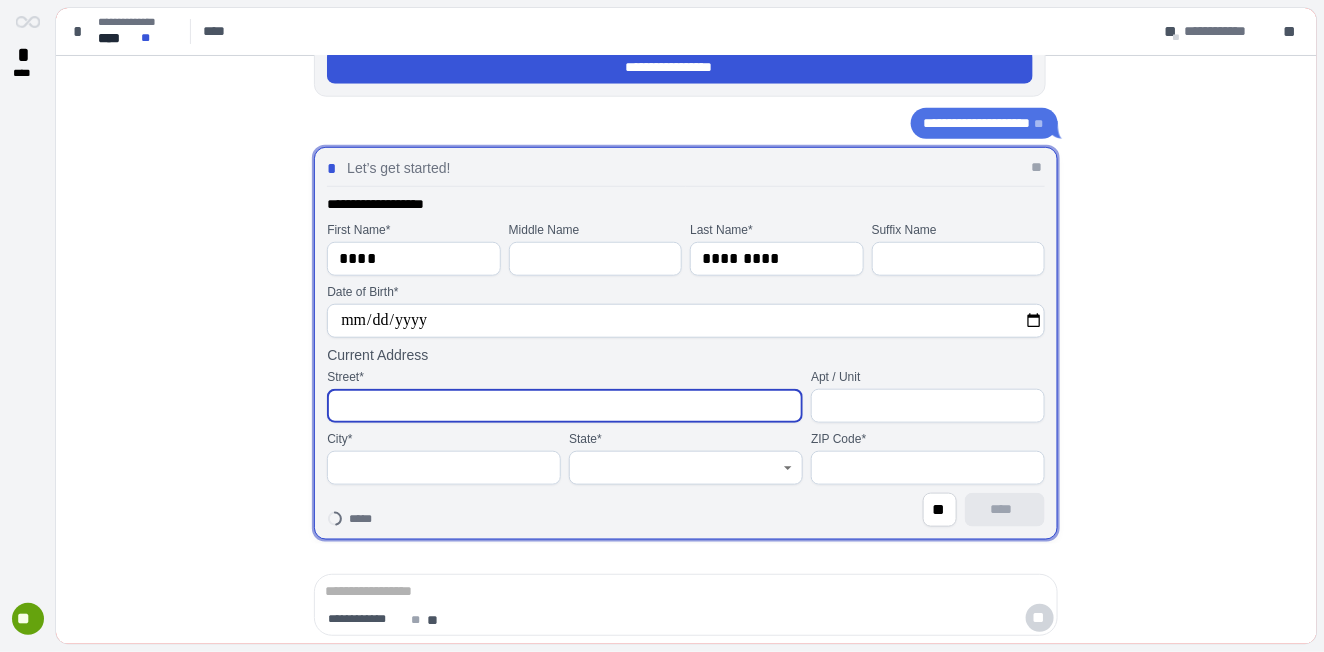 click at bounding box center (565, 406) 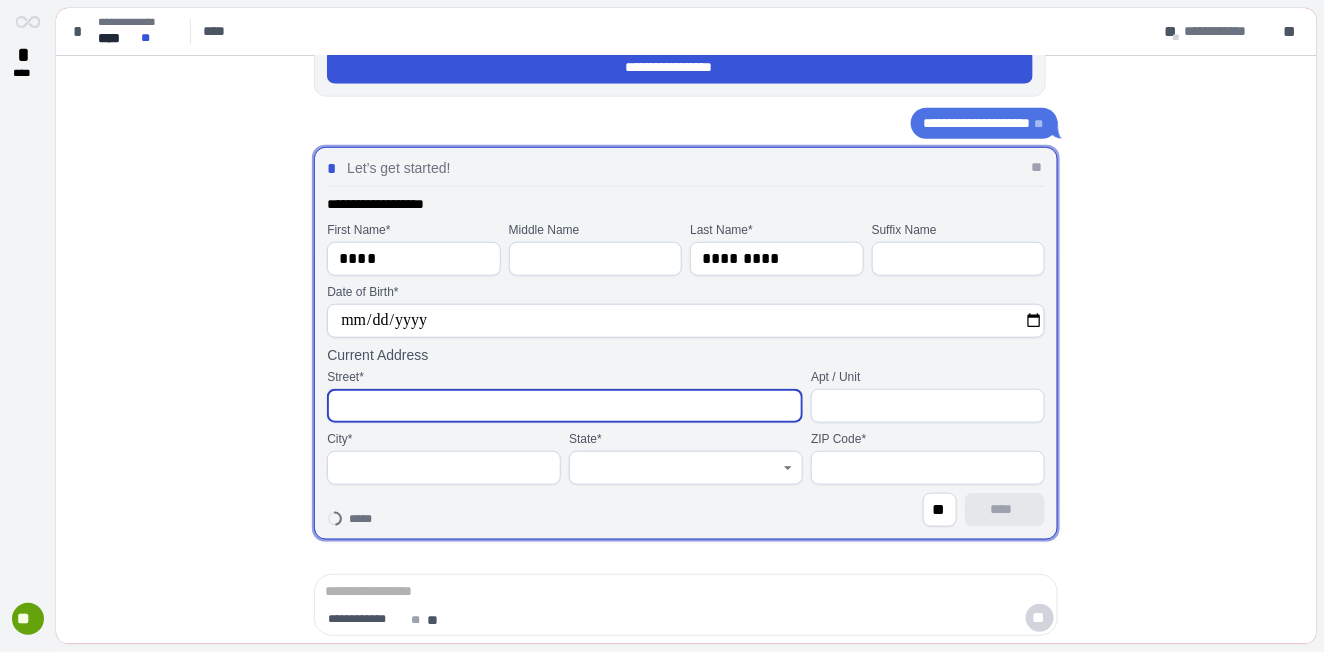 type on "**********" 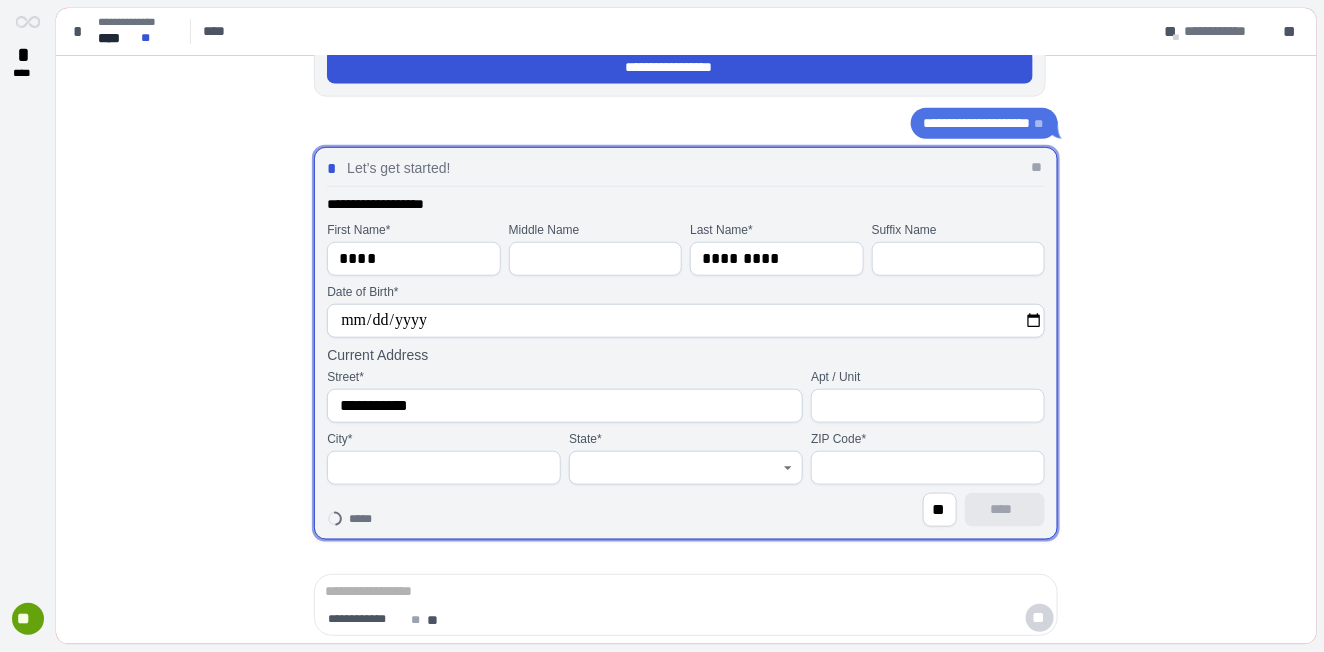 type on "**********" 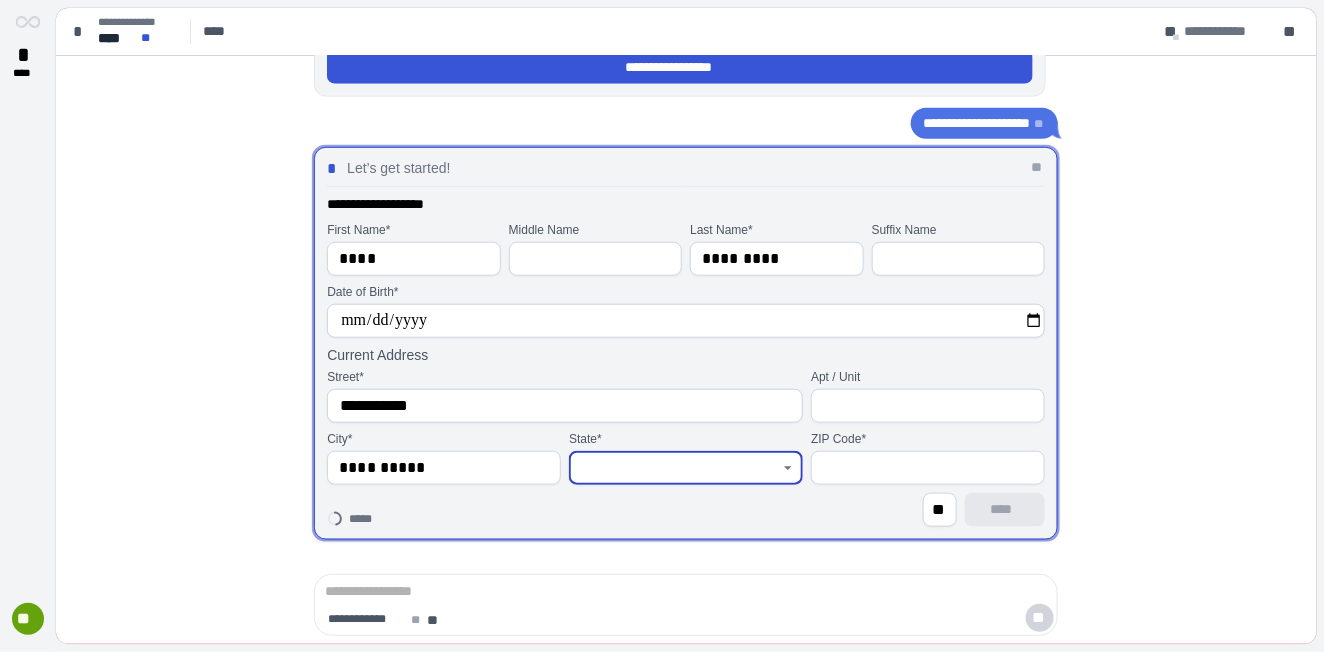 type on "**********" 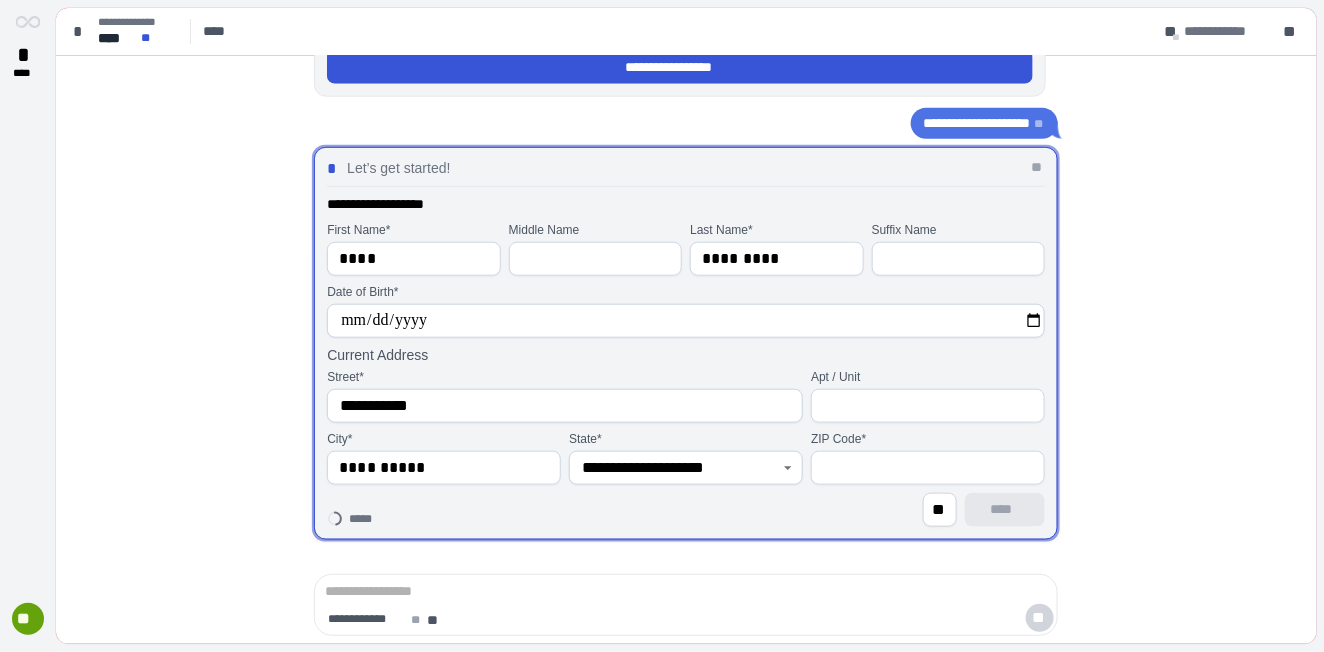 type on "*****" 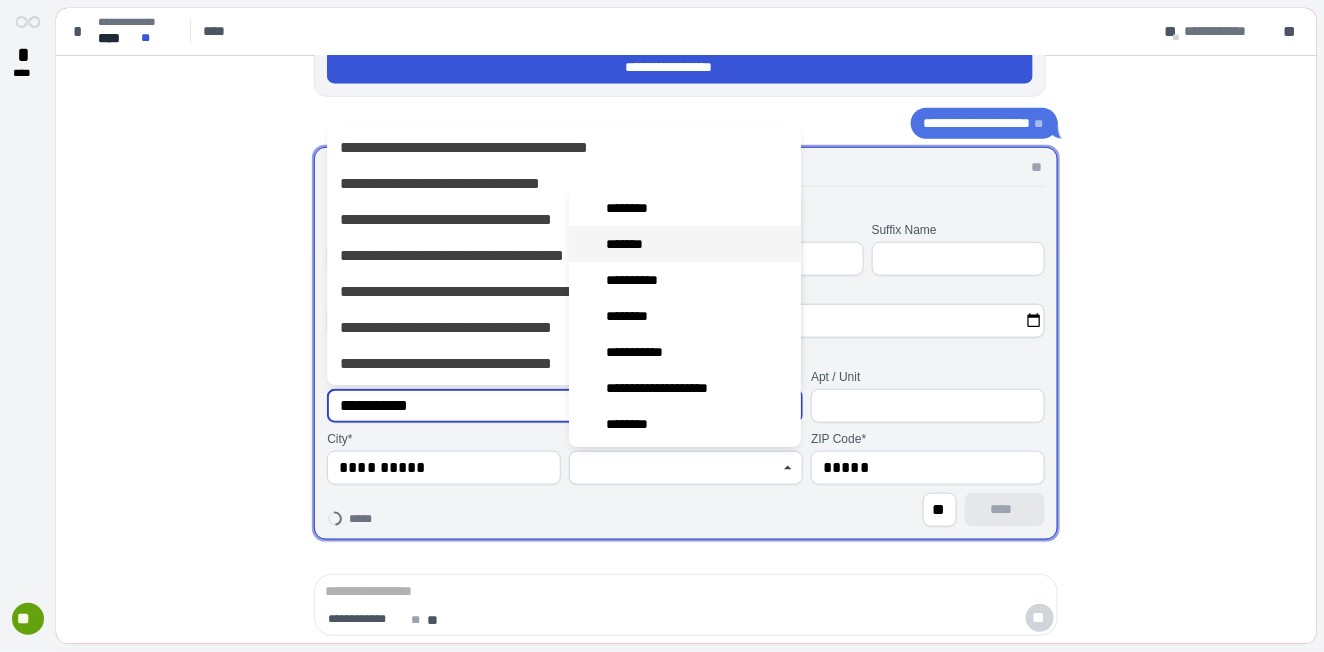 scroll, scrollTop: 111, scrollLeft: 0, axis: vertical 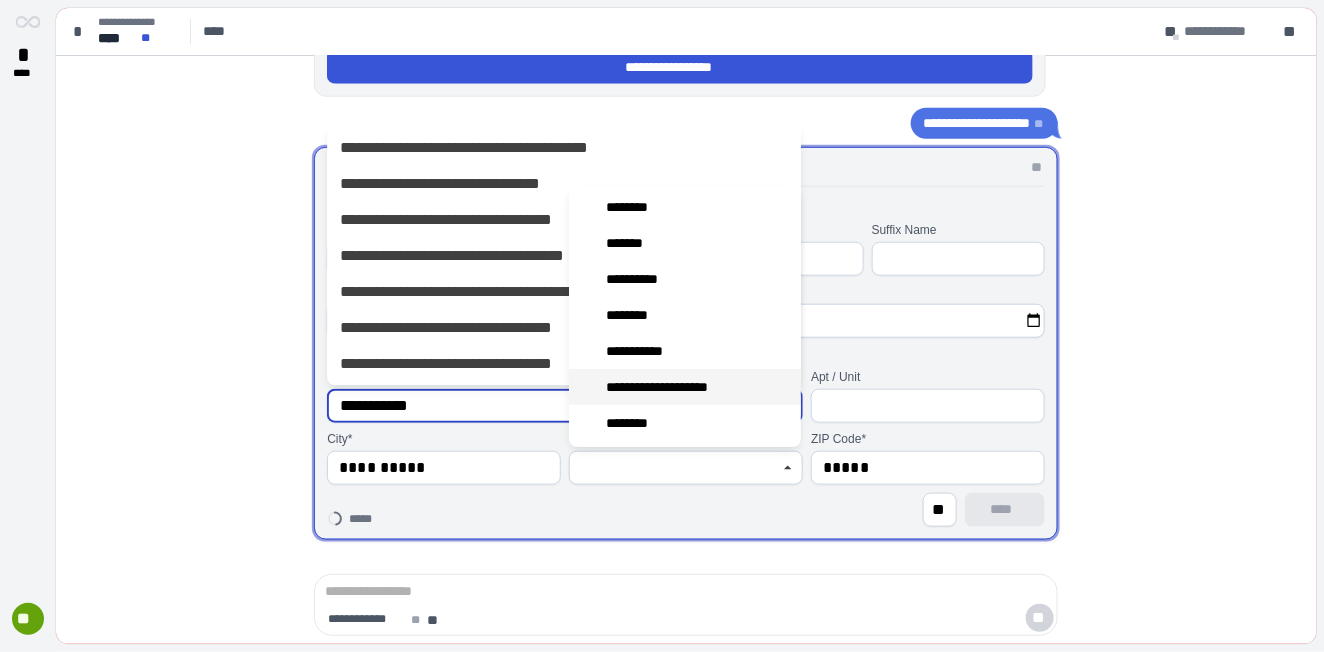 click on "**********" at bounding box center (670, 387) 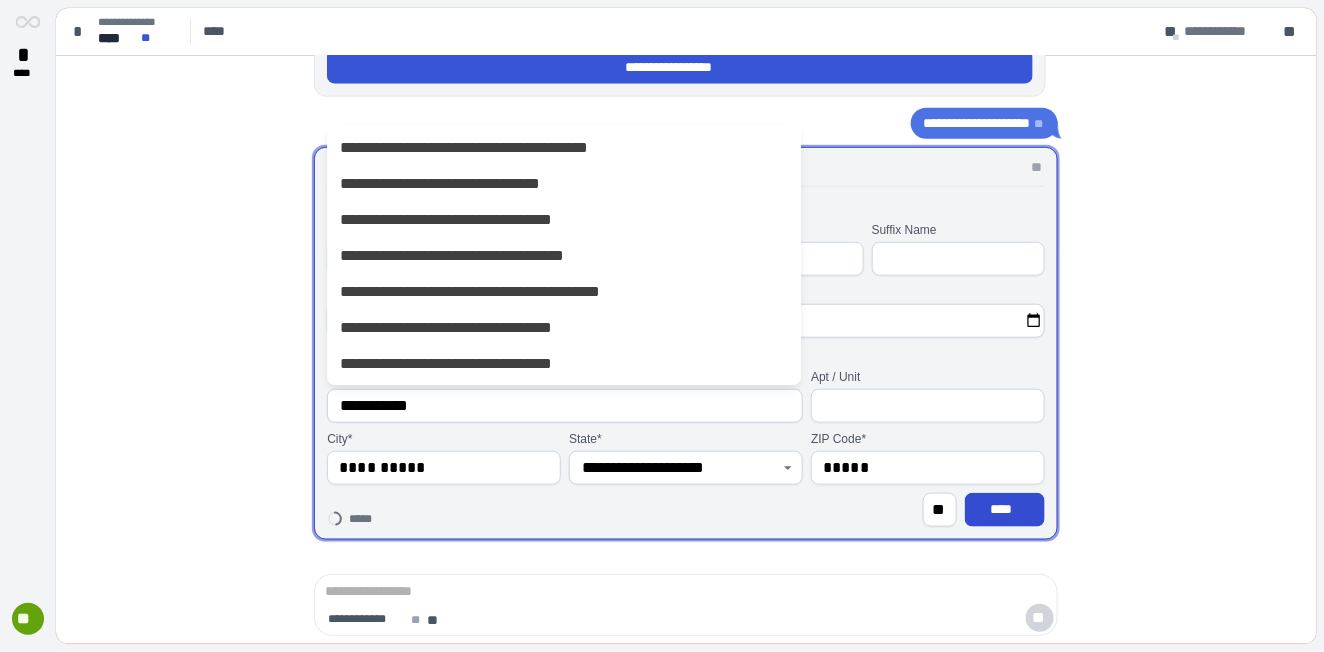 click on "****" at bounding box center [1005, 509] 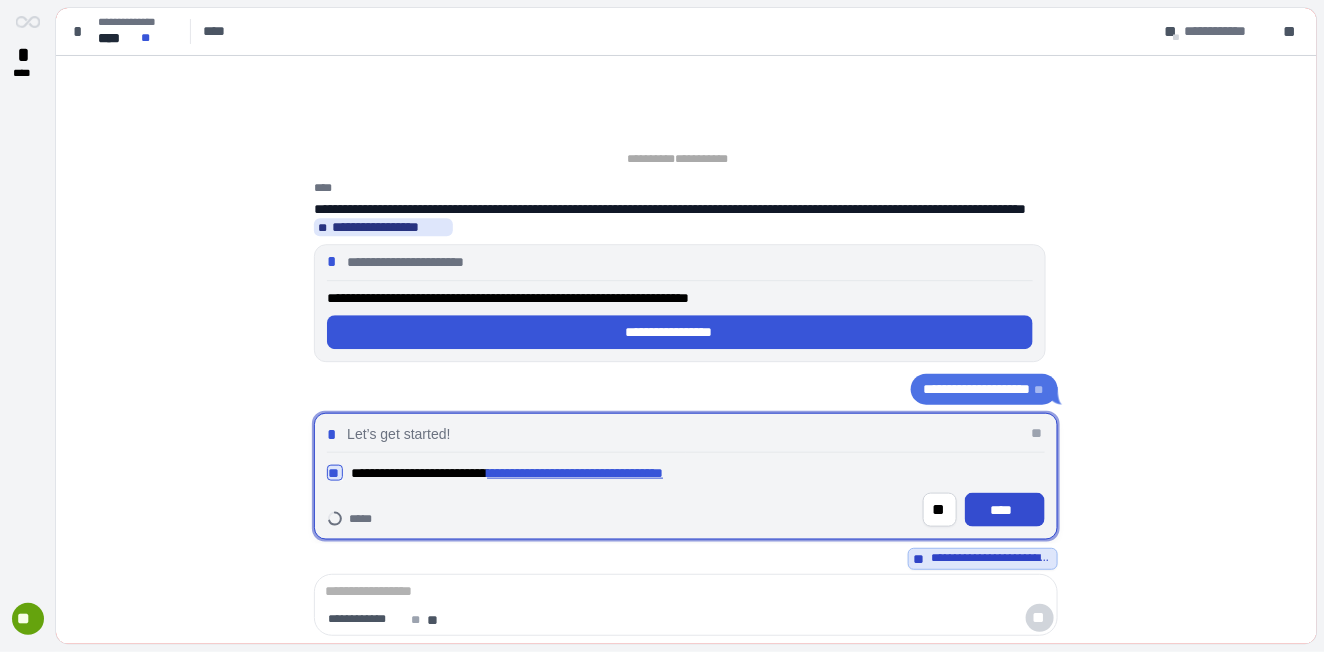 click on "****" at bounding box center [1005, 510] 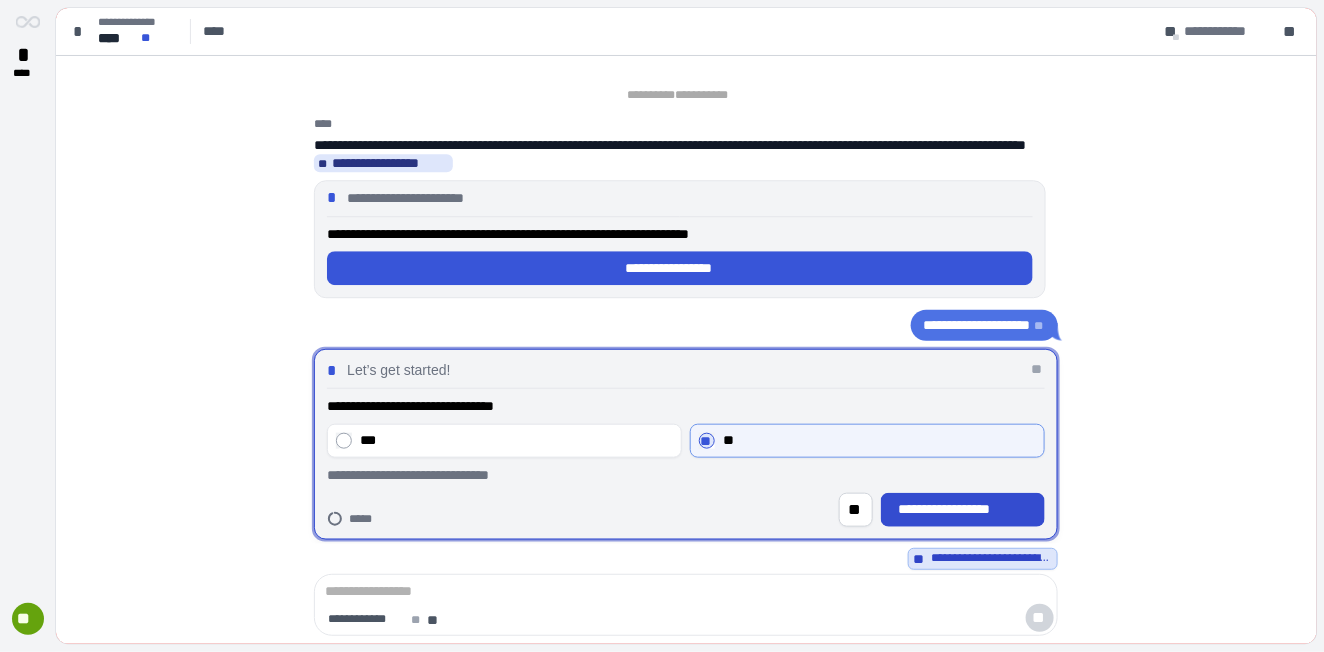 click on "**********" at bounding box center (963, 509) 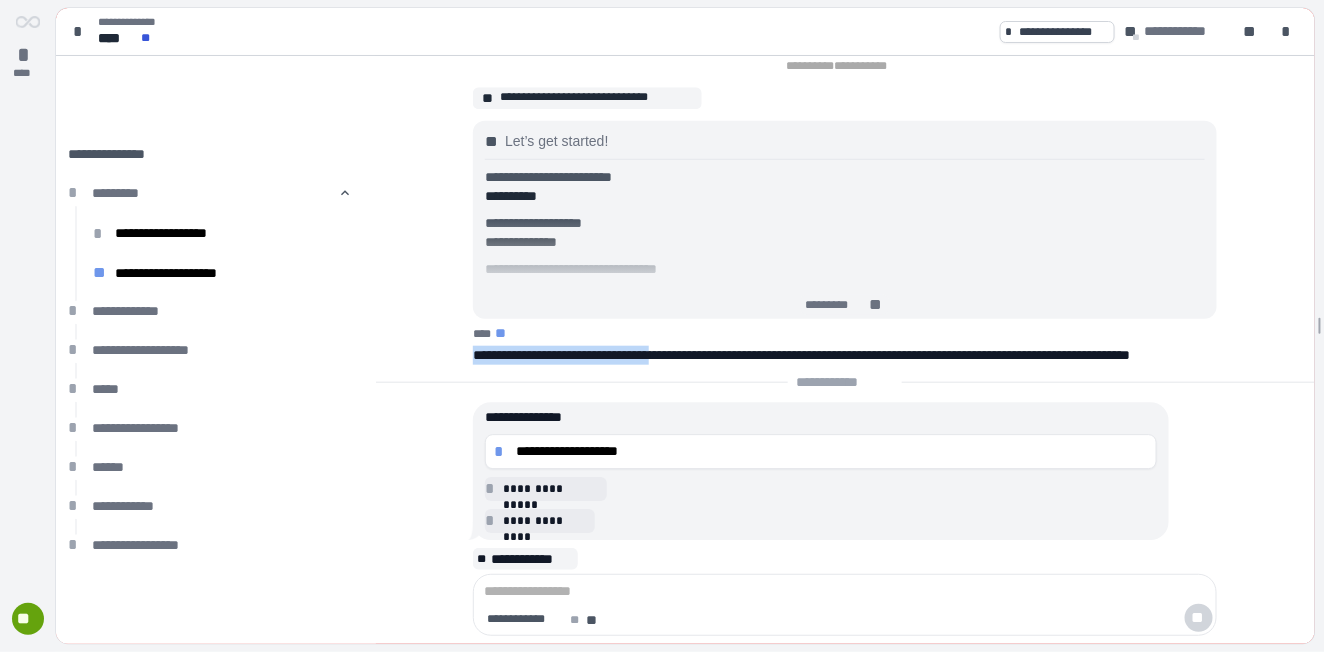 drag, startPoint x: 476, startPoint y: 339, endPoint x: 693, endPoint y: 342, distance: 217.02074 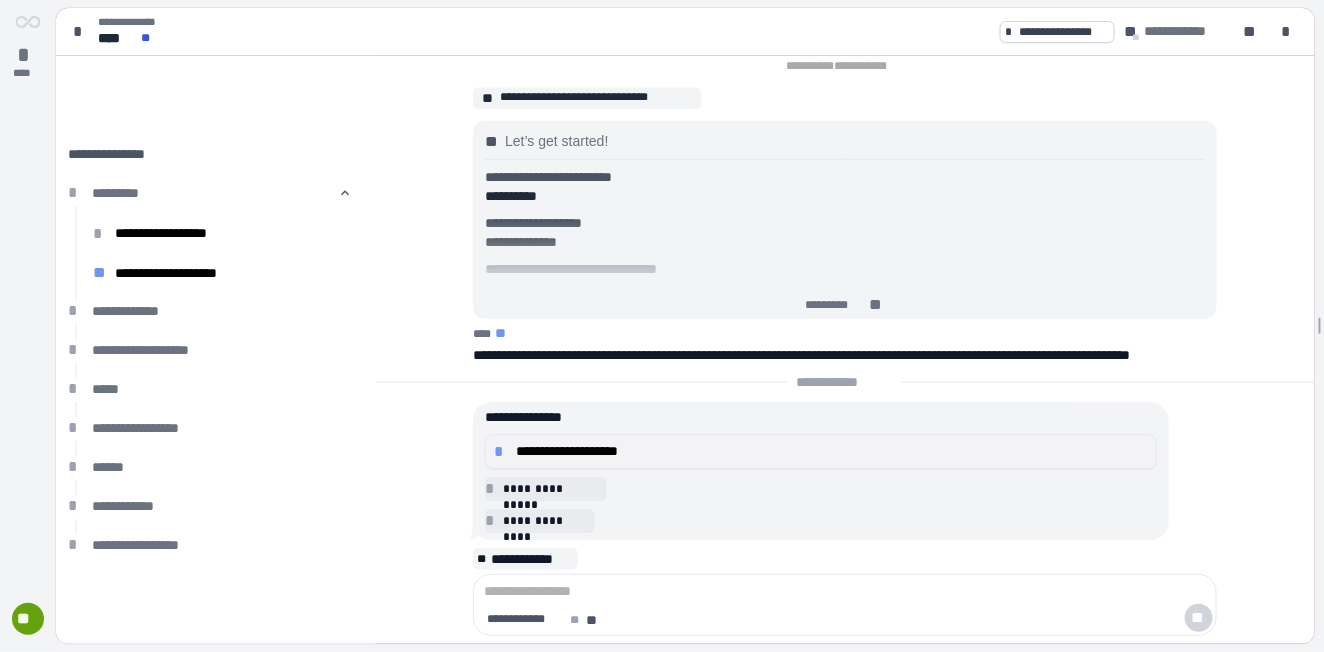 click on "**********" at bounding box center [832, 451] 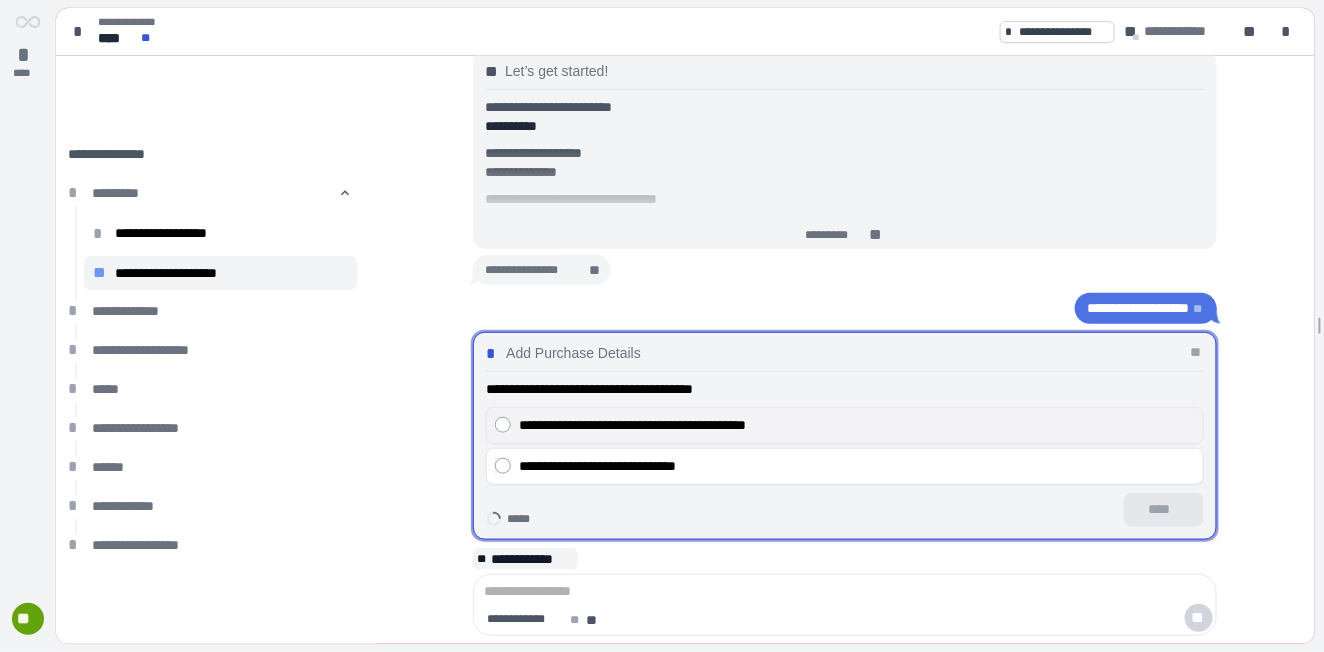 click on "**********" at bounding box center (857, 425) 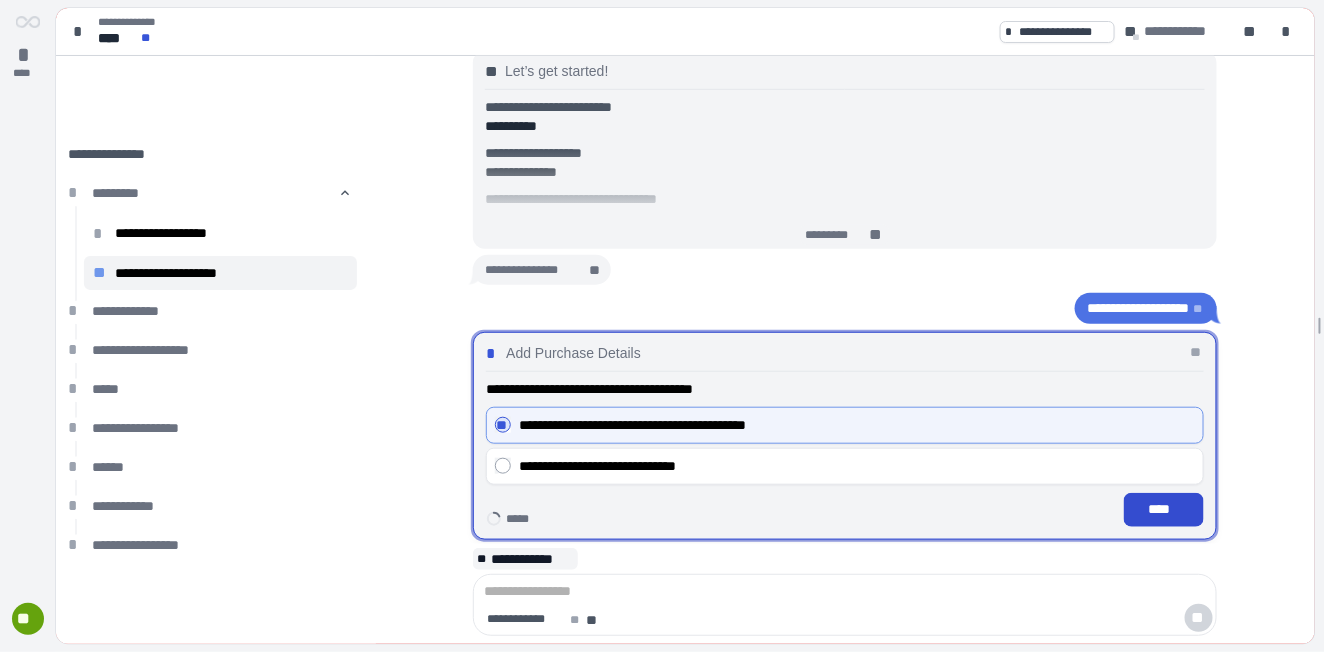 click on "****" at bounding box center (1164, 509) 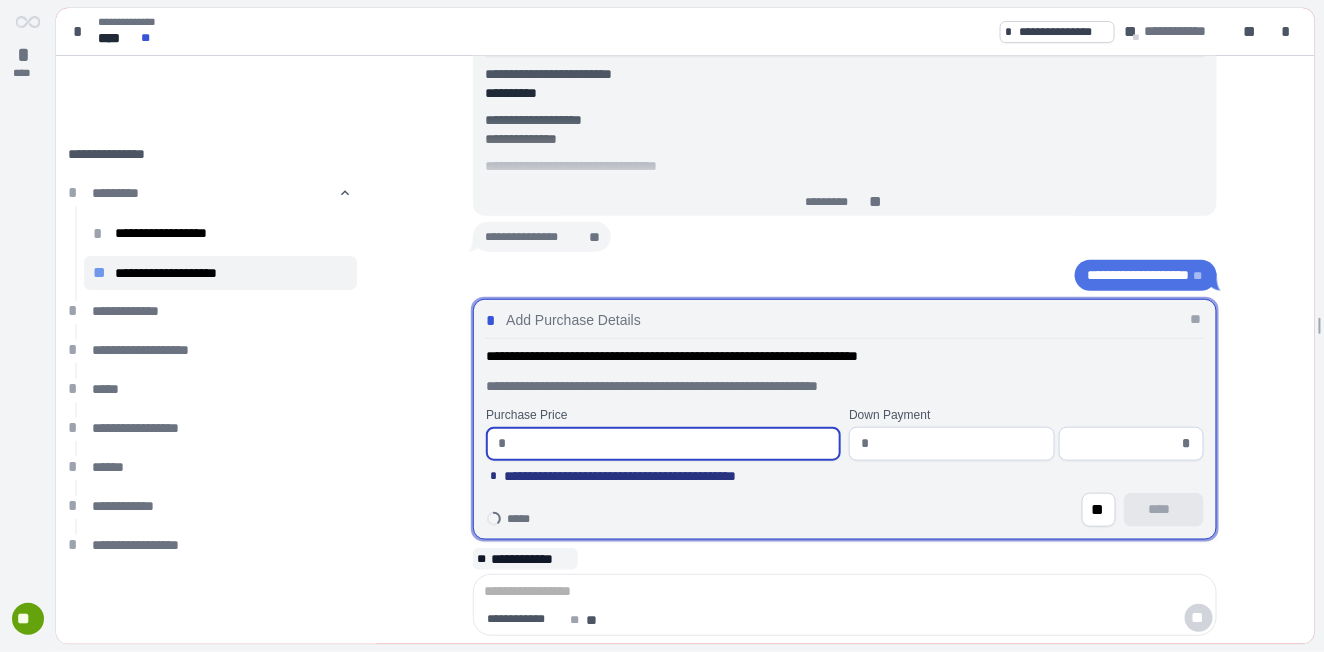 click at bounding box center (672, 444) 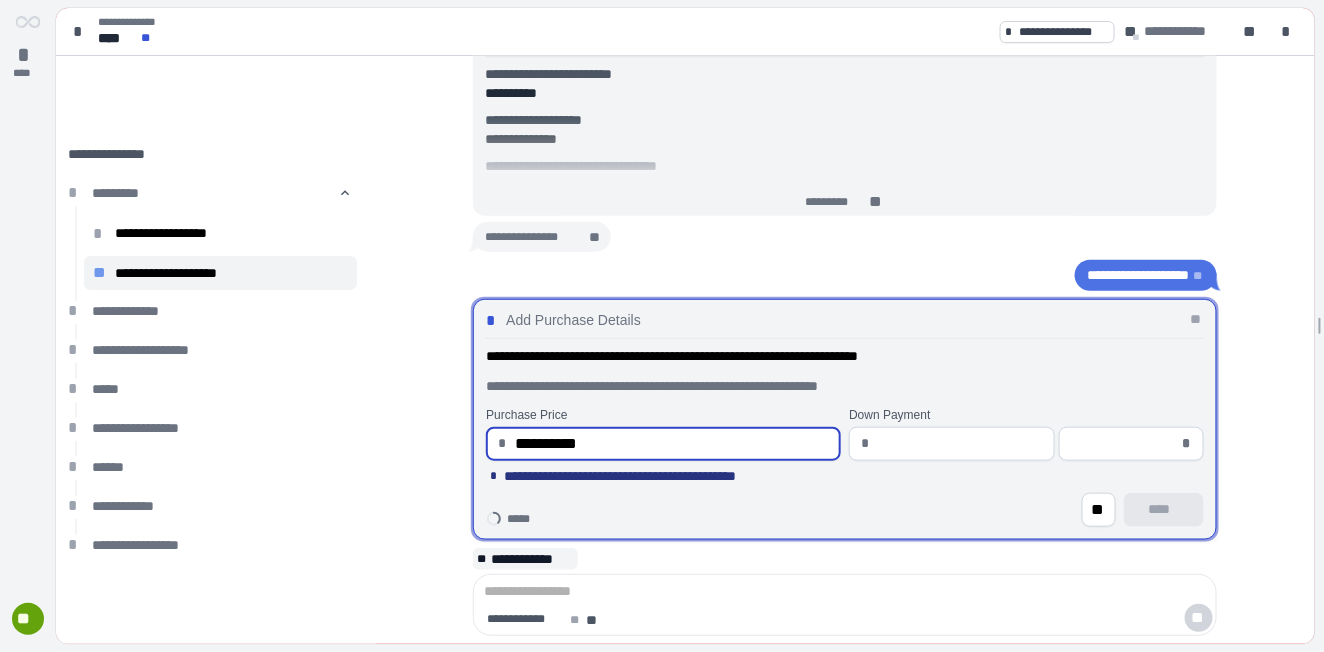 click at bounding box center (1125, 444) 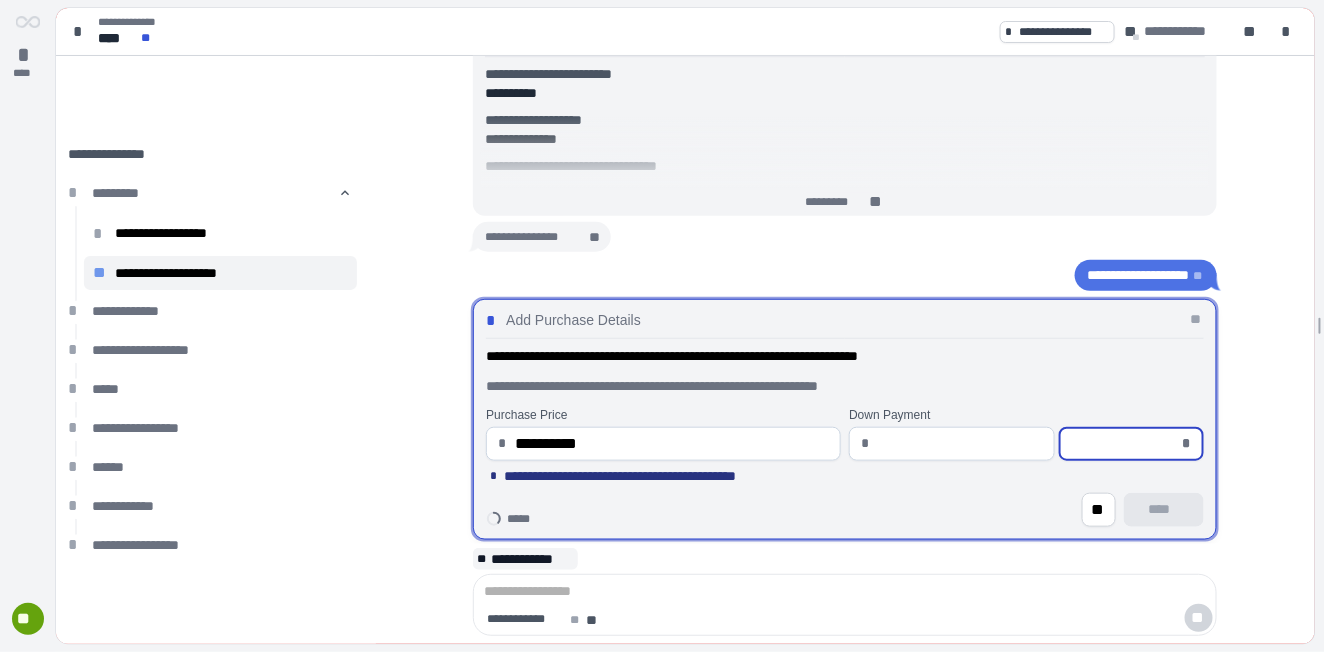 type on "*********" 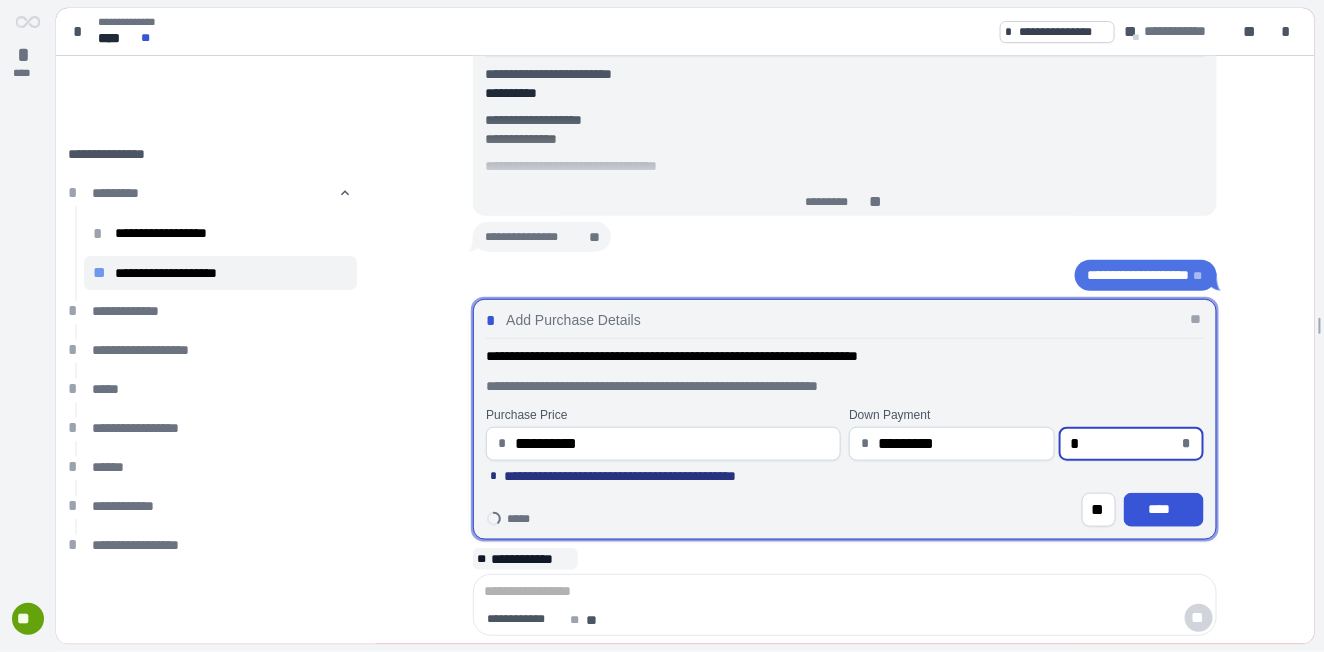 type on "**********" 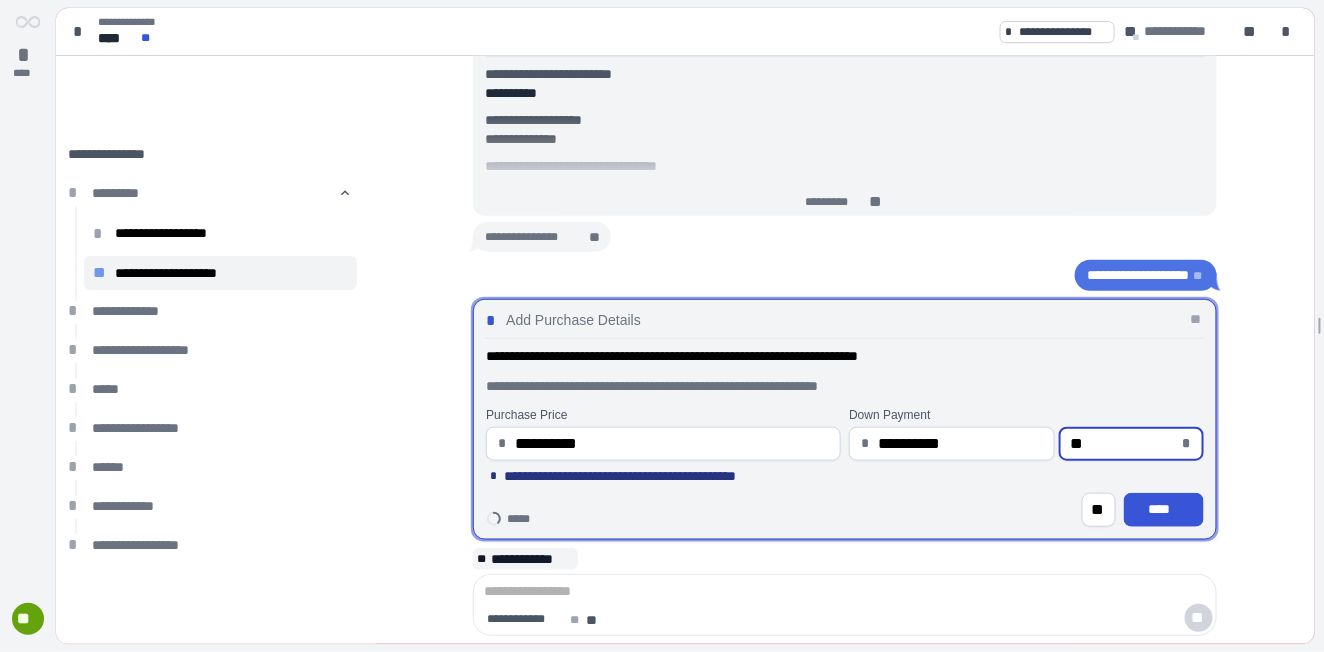 type on "******" 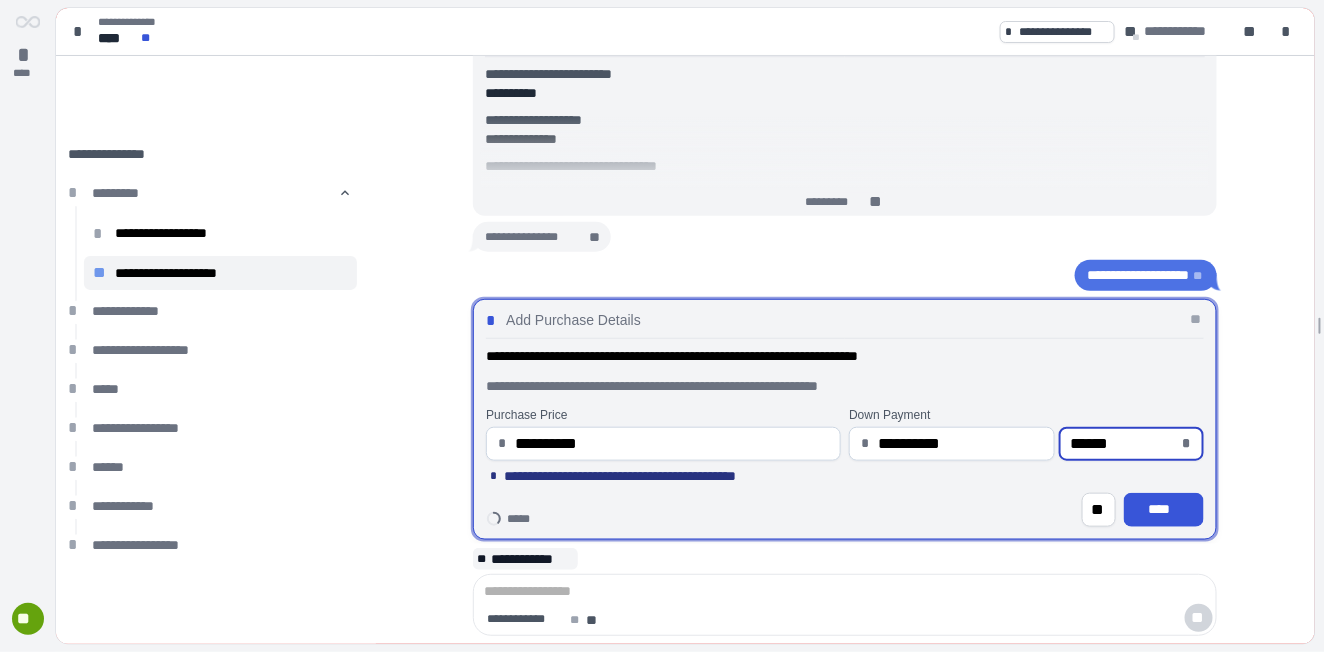 click at bounding box center (845, 592) 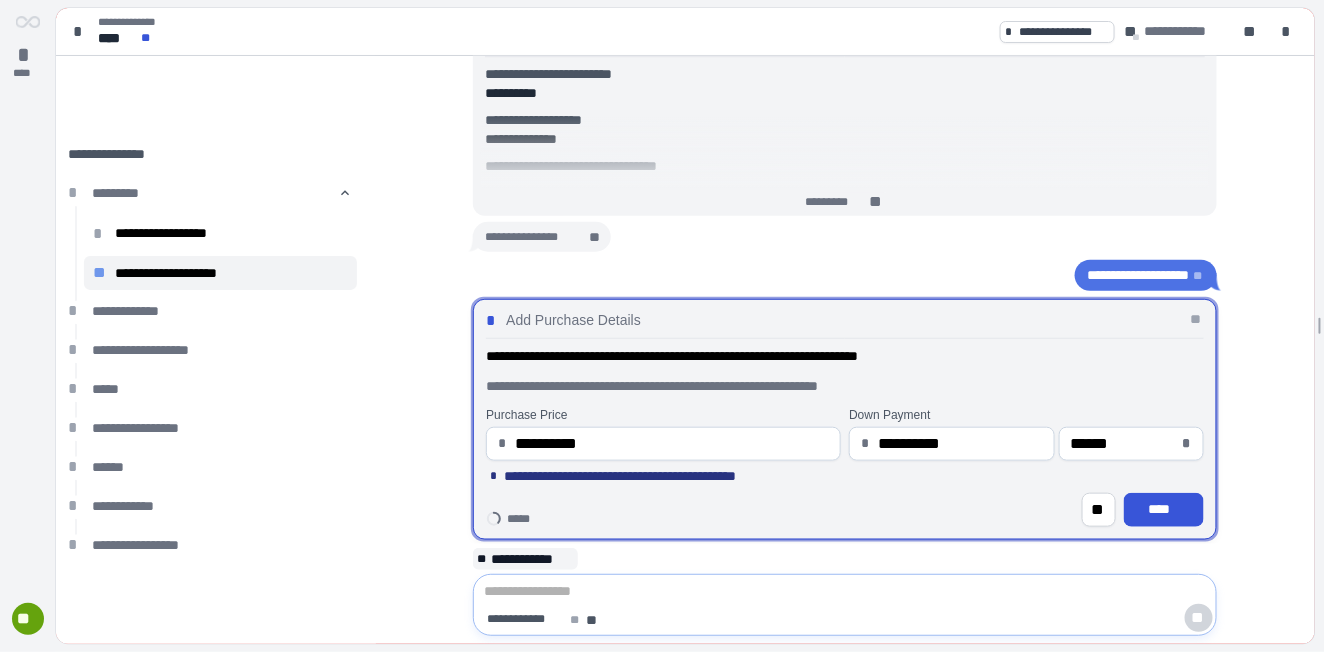 click at bounding box center [845, 592] 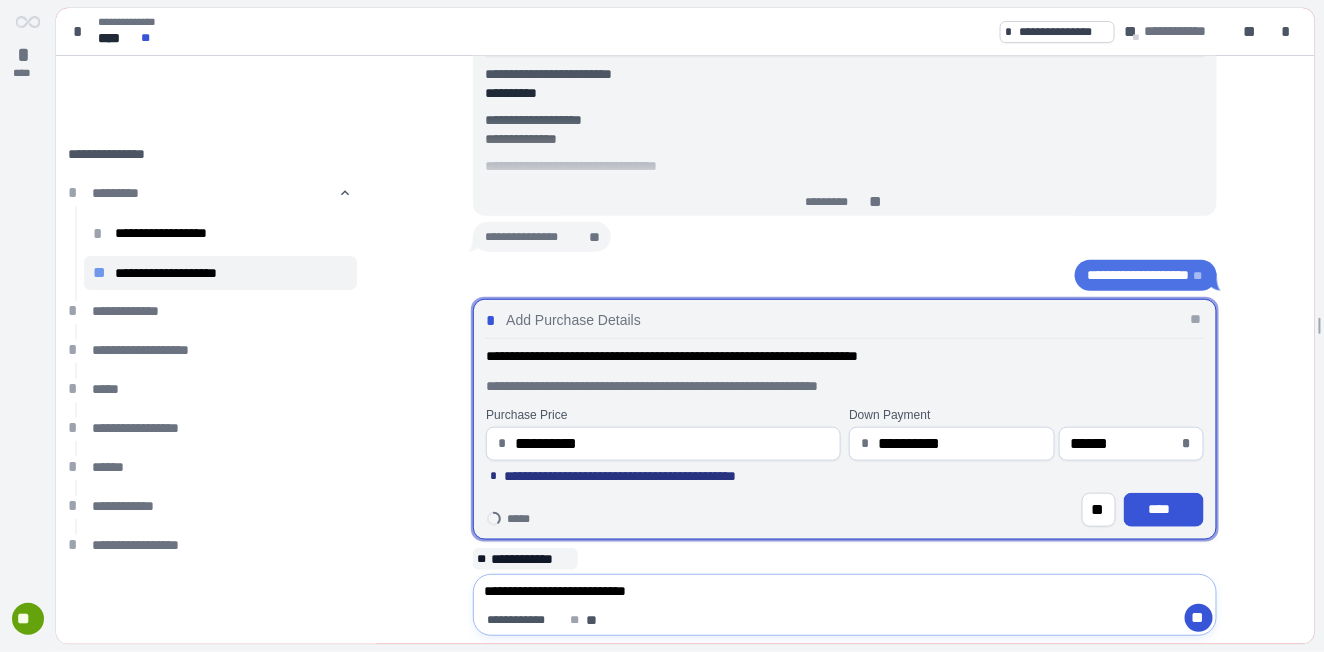 type on "**********" 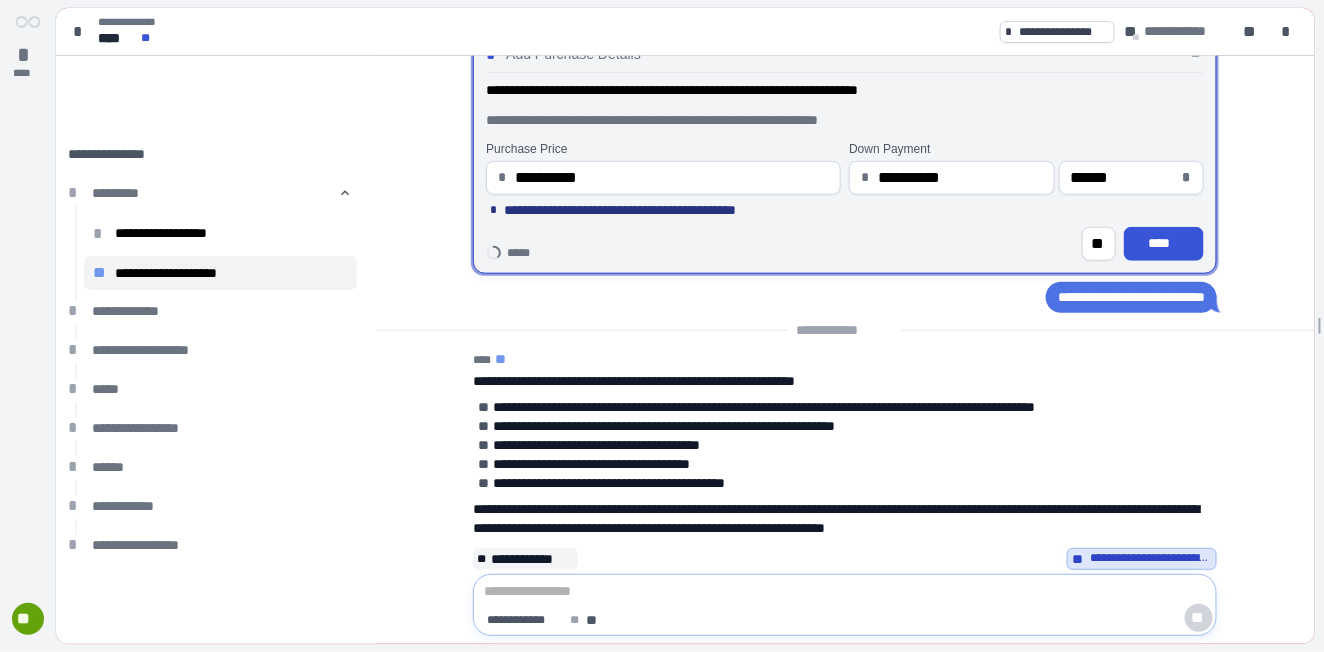 click at bounding box center [845, 592] 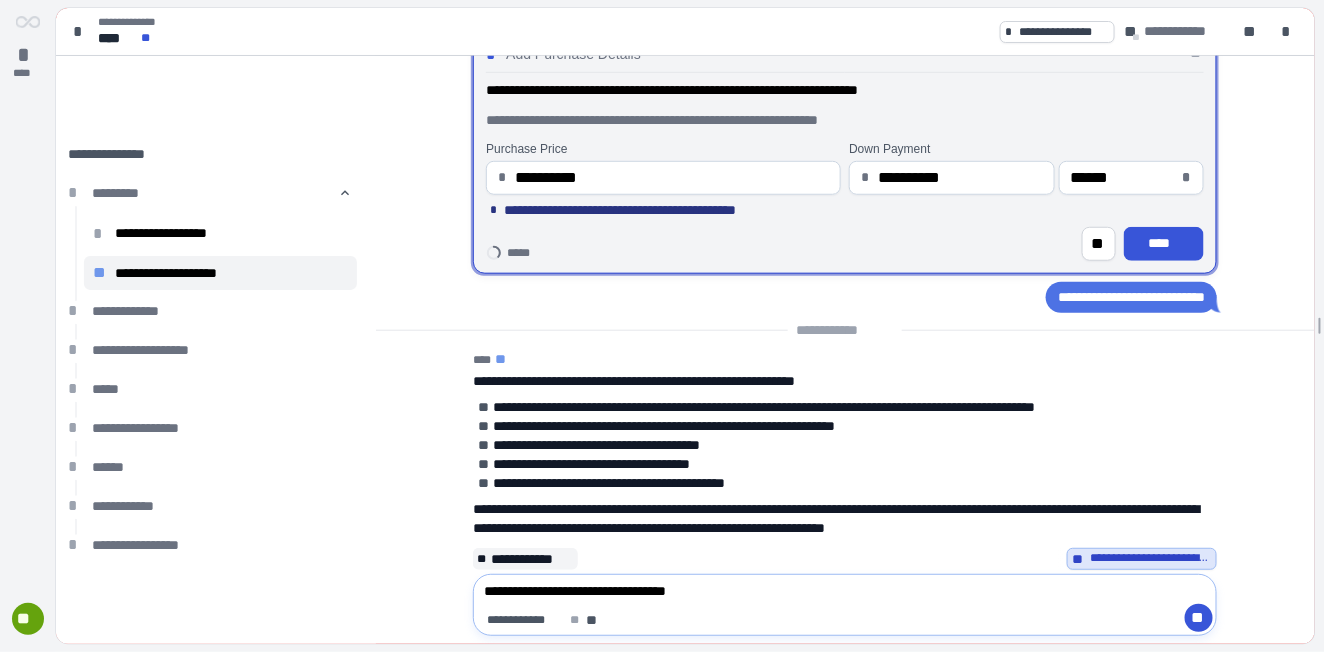 type on "**********" 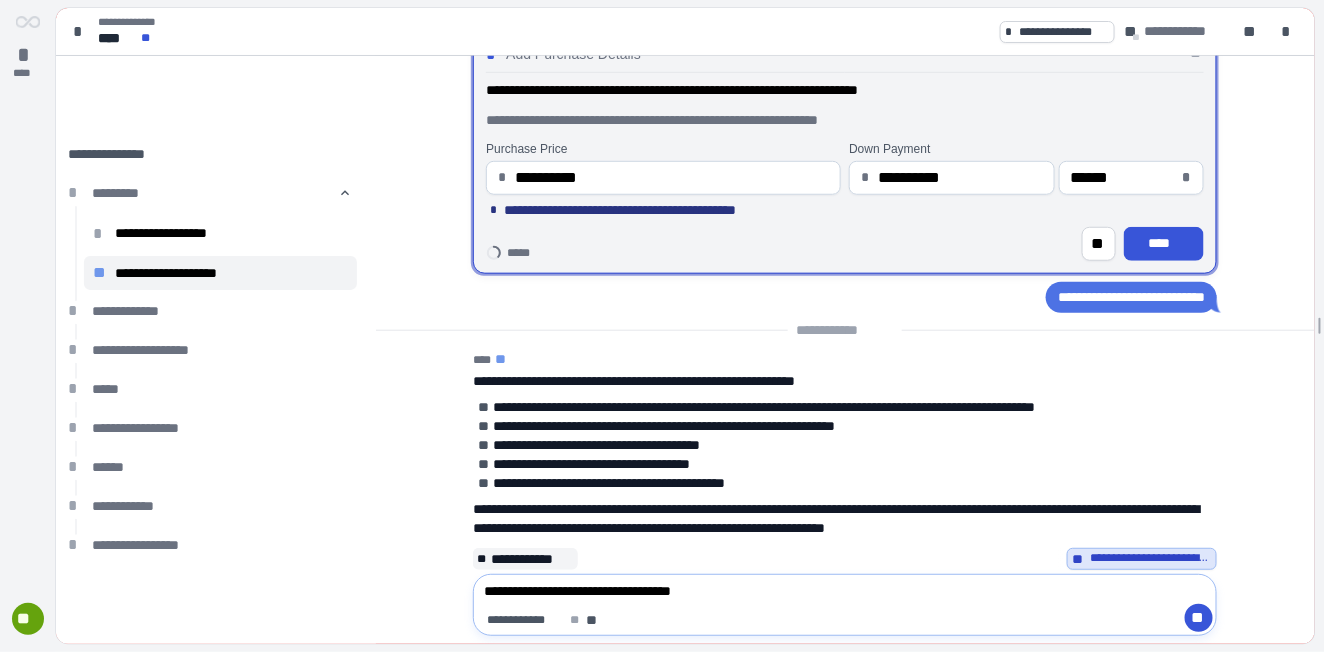 type 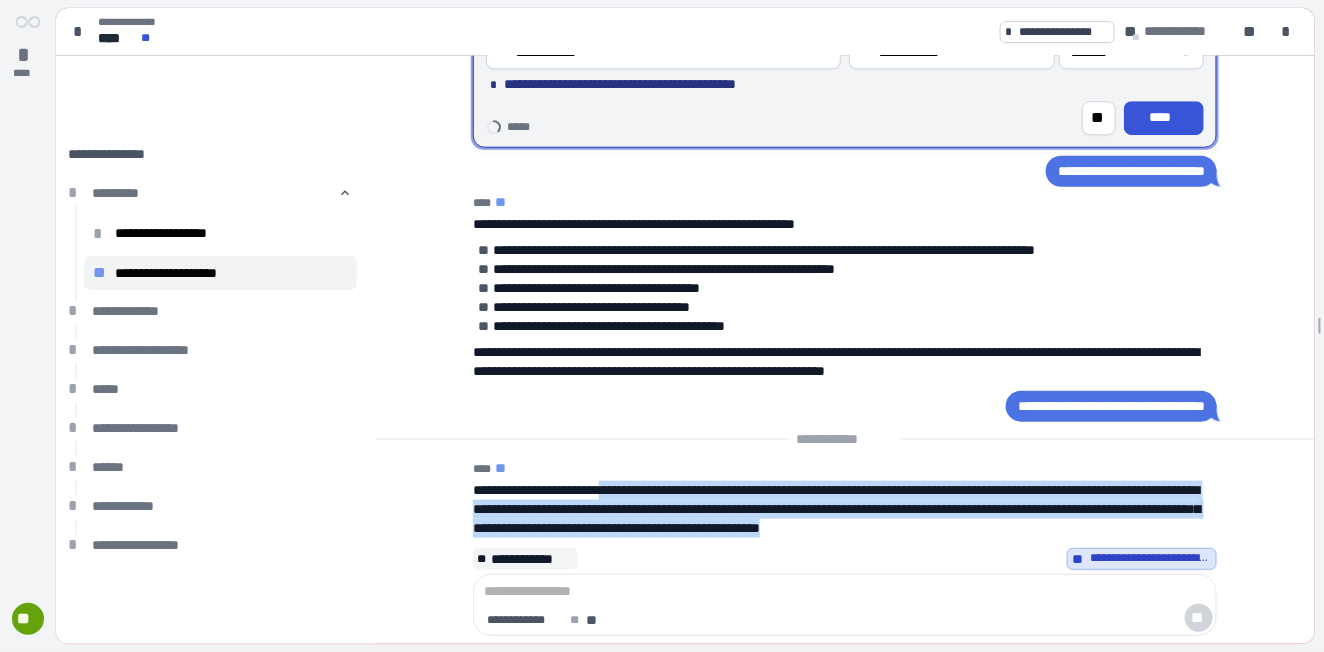 drag, startPoint x: 639, startPoint y: 468, endPoint x: 858, endPoint y: 527, distance: 226.80829 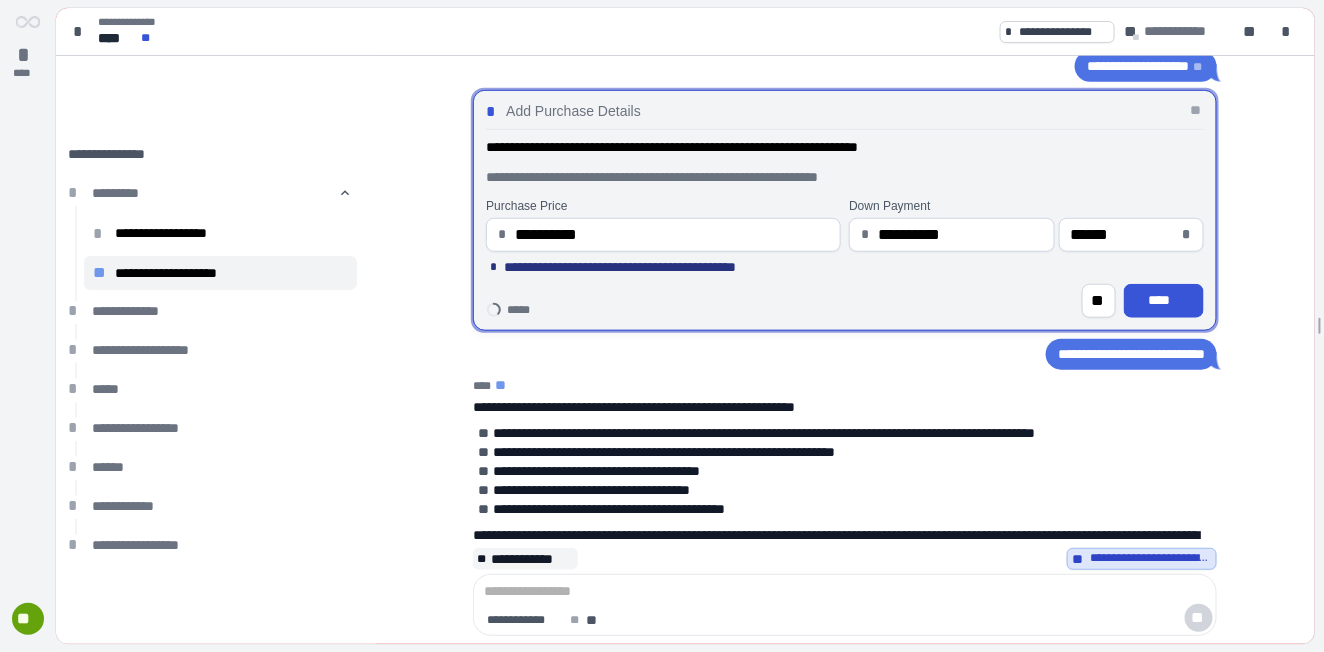 scroll, scrollTop: 184, scrollLeft: 0, axis: vertical 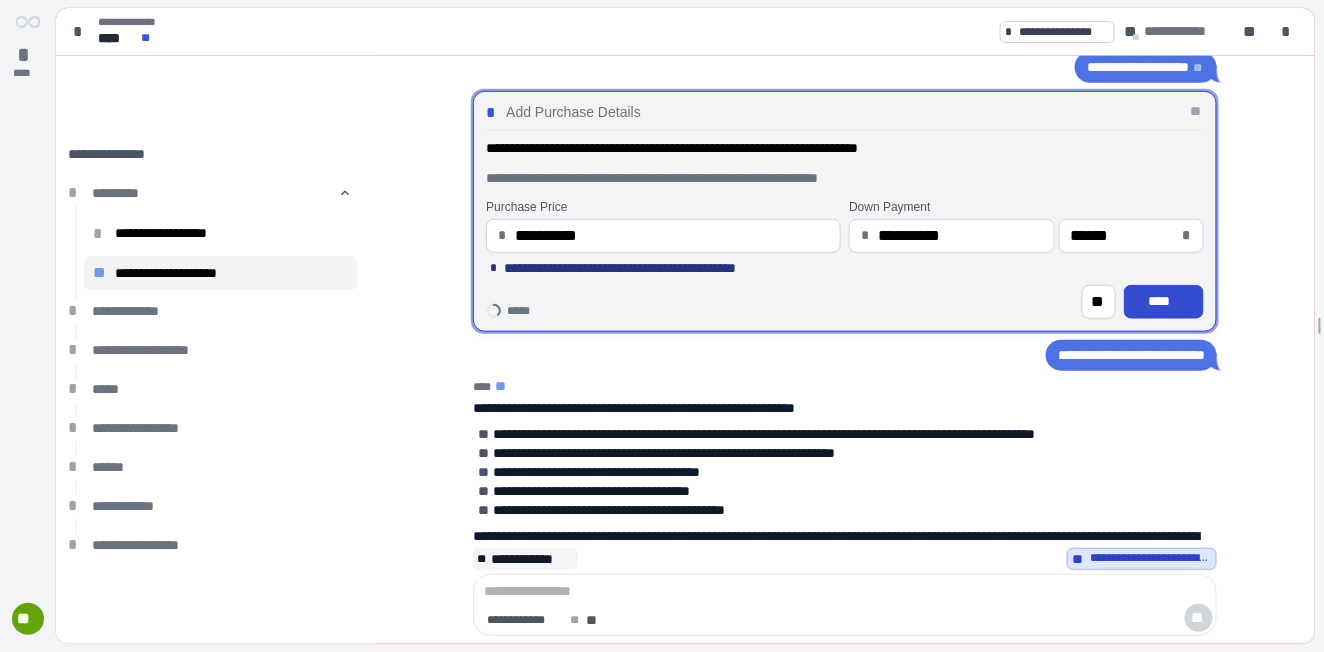 click on "****" at bounding box center [1164, 301] 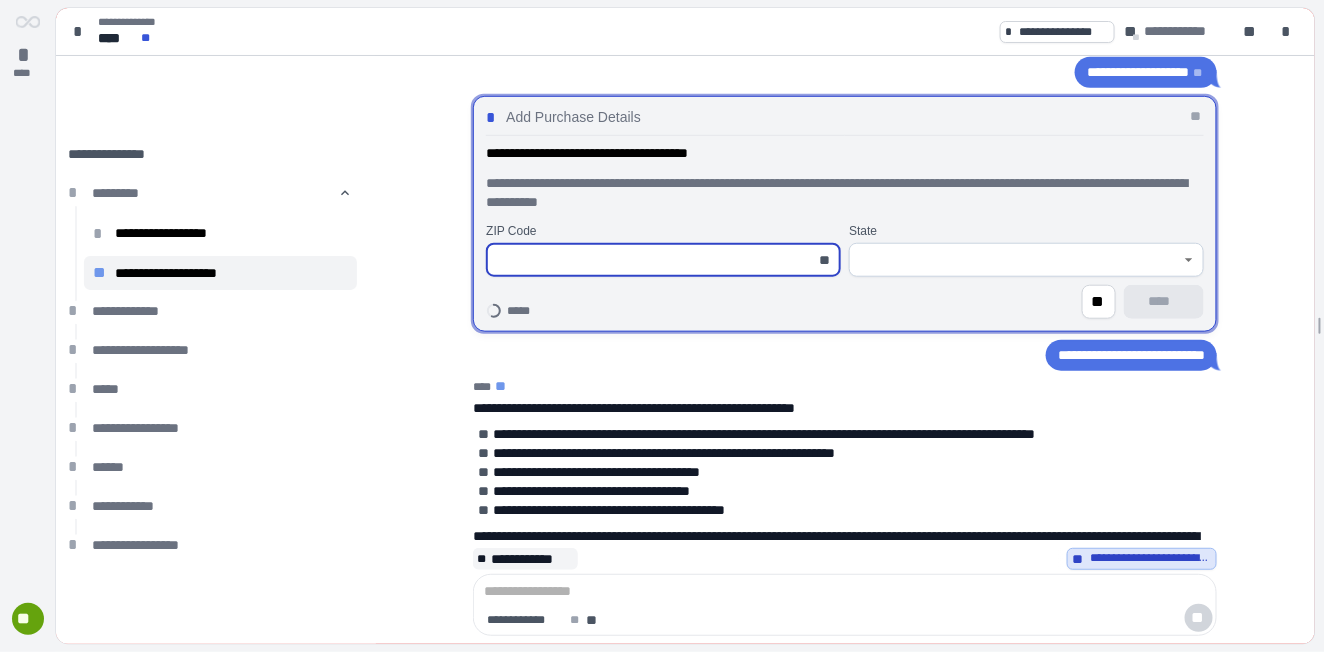 click at bounding box center (652, 260) 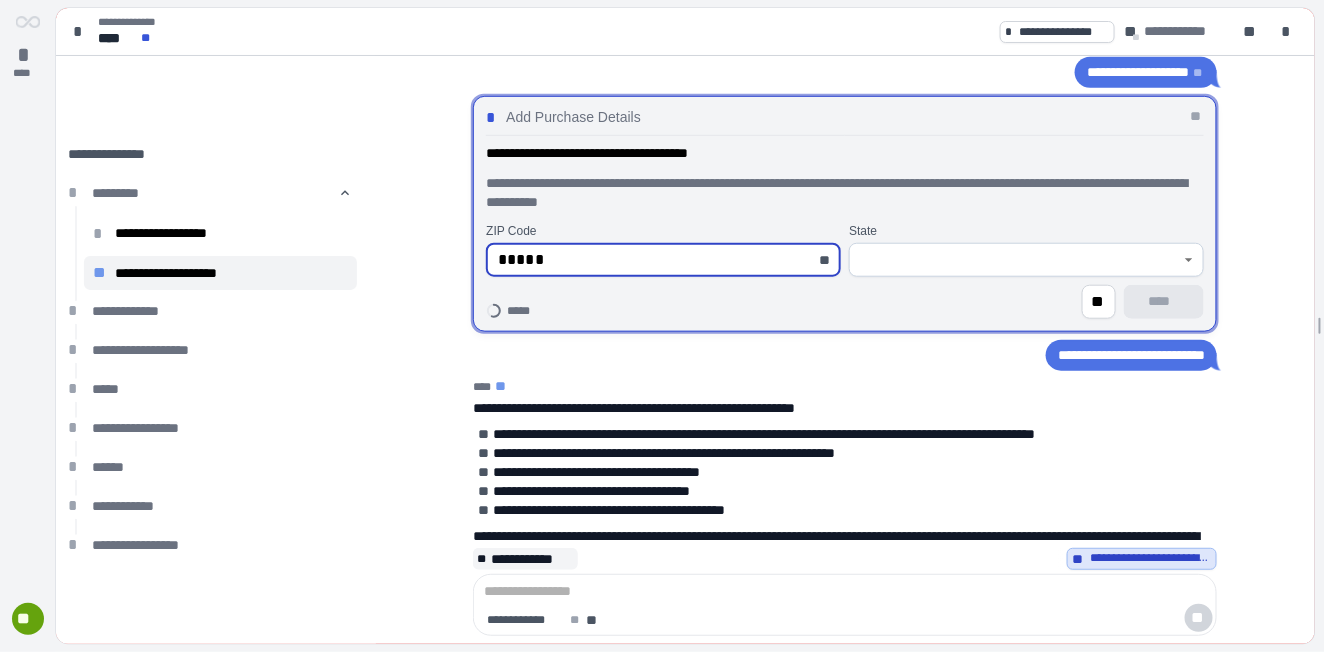 type on "*********" 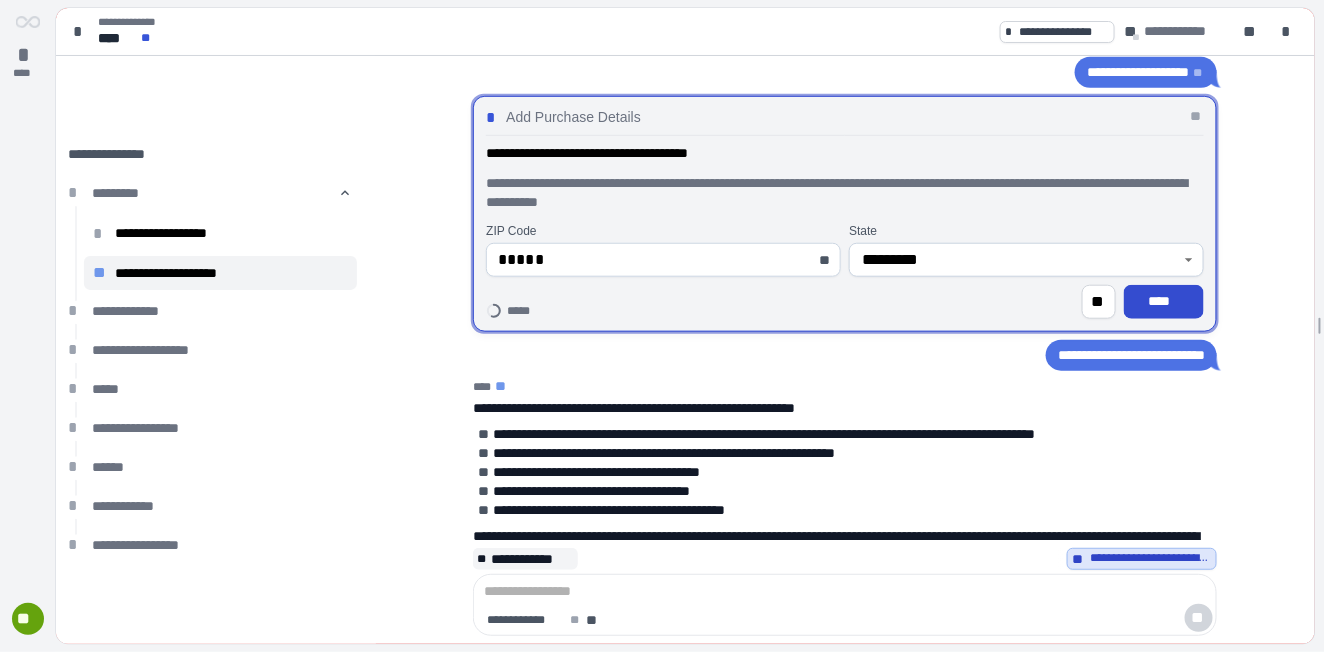 click on "****" at bounding box center (1164, 301) 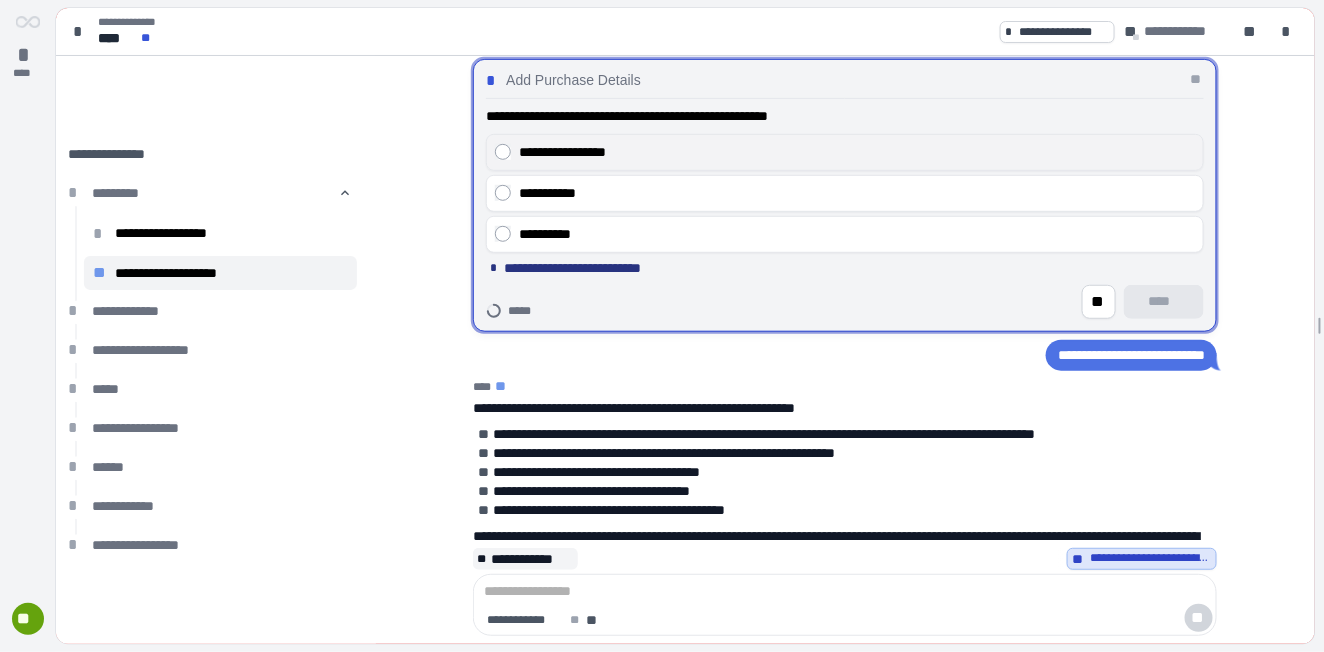 click on "**********" at bounding box center [857, 152] 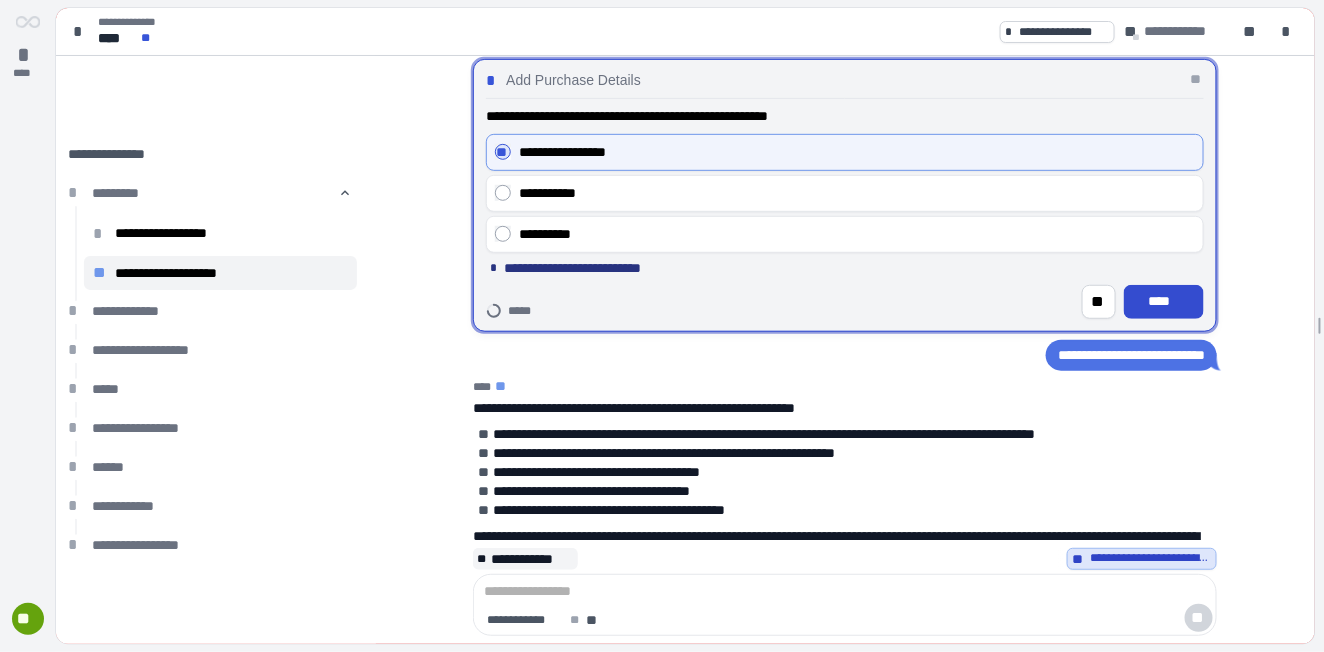 click on "****" at bounding box center [1164, 301] 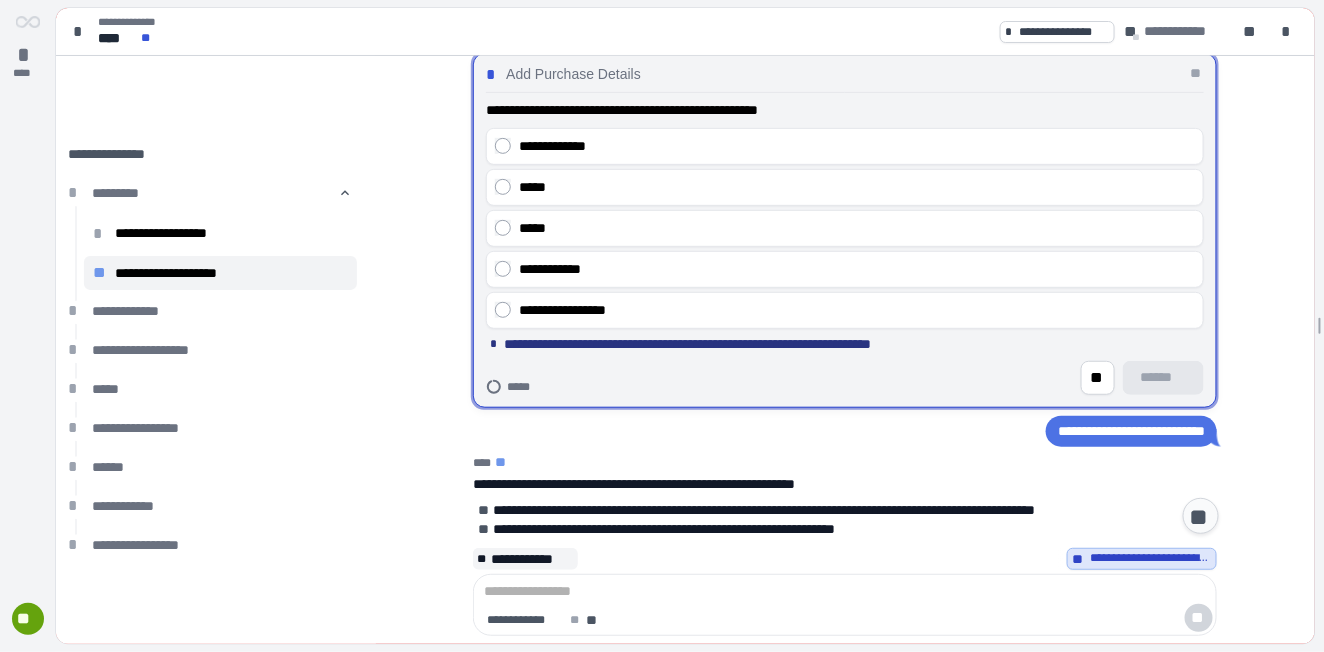 scroll, scrollTop: 330, scrollLeft: 0, axis: vertical 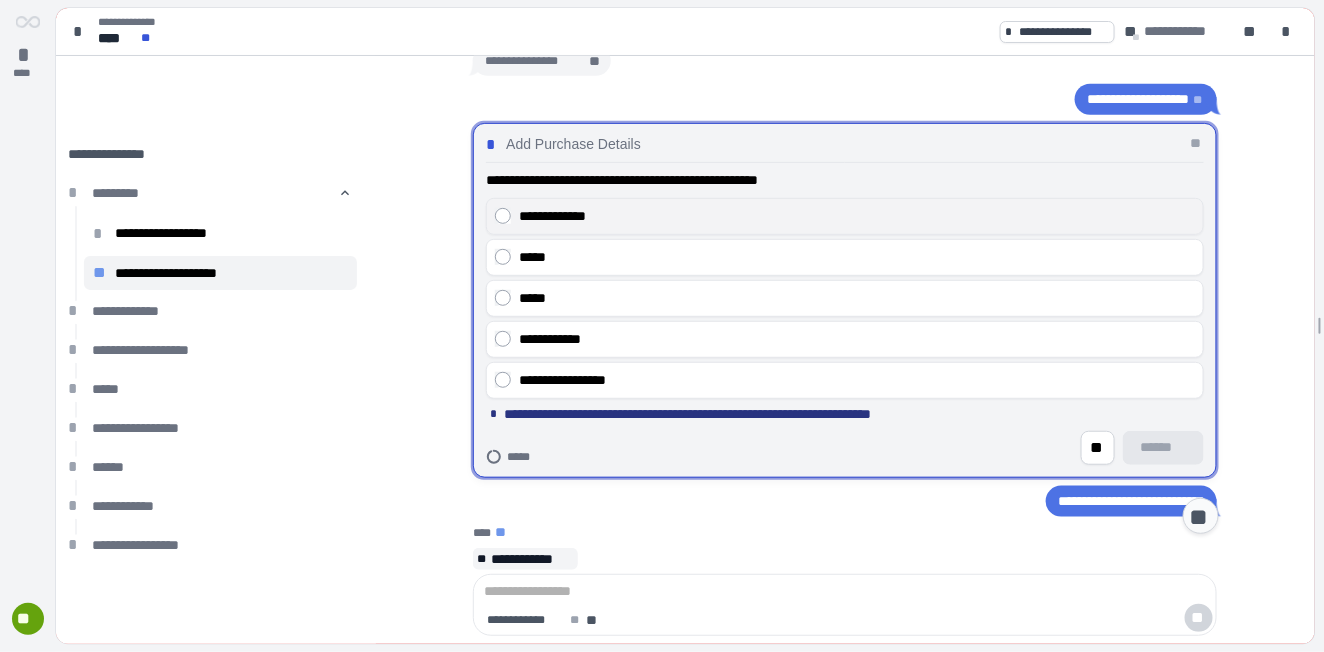 click on "**********" at bounding box center [857, 216] 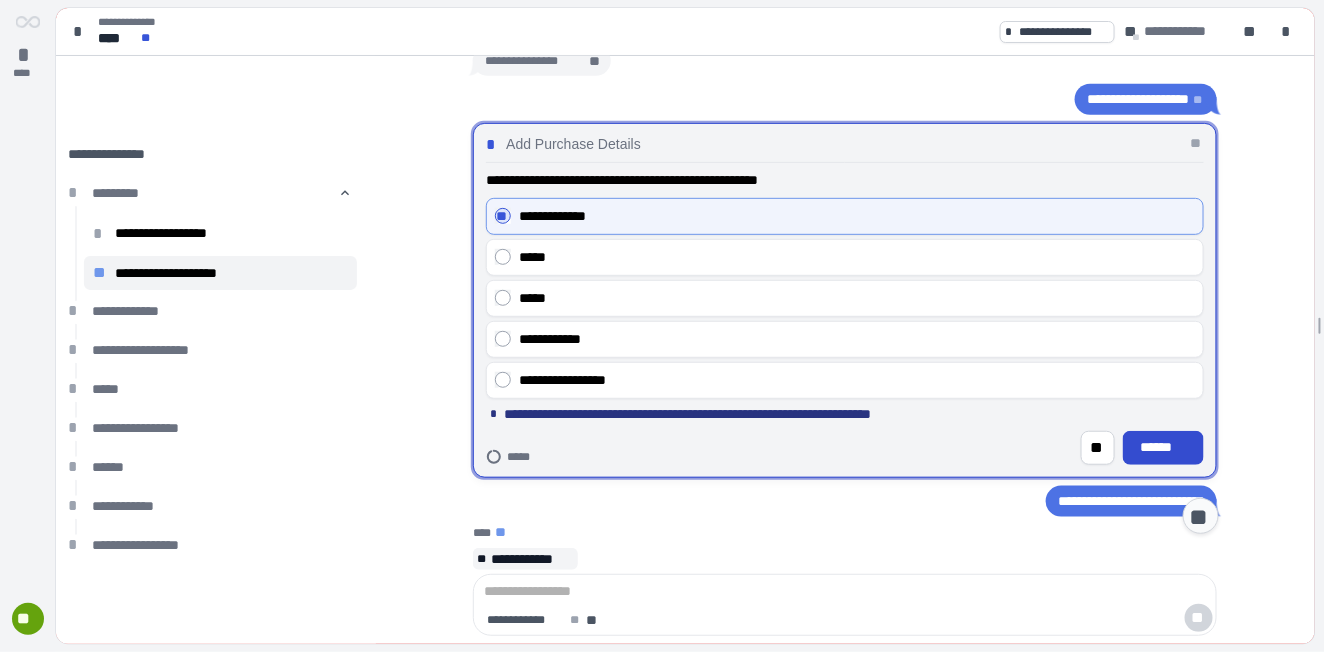 click on "******" at bounding box center (1163, 447) 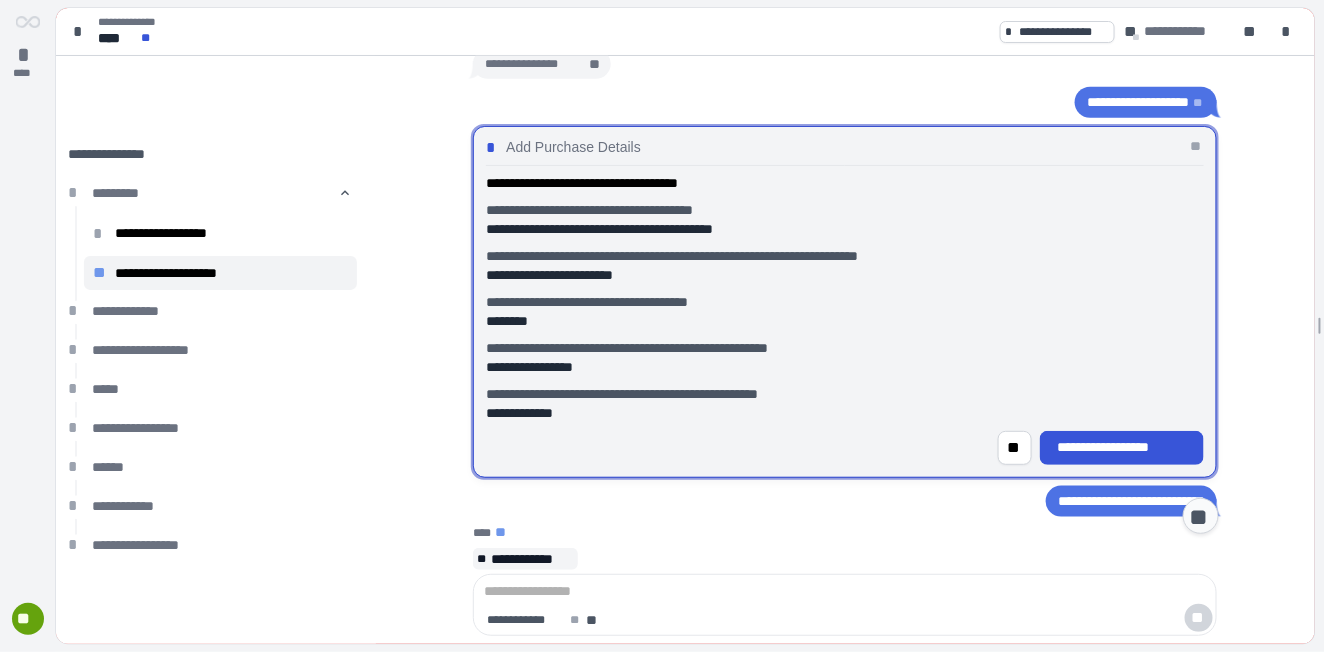 click on "**********" at bounding box center (1122, 447) 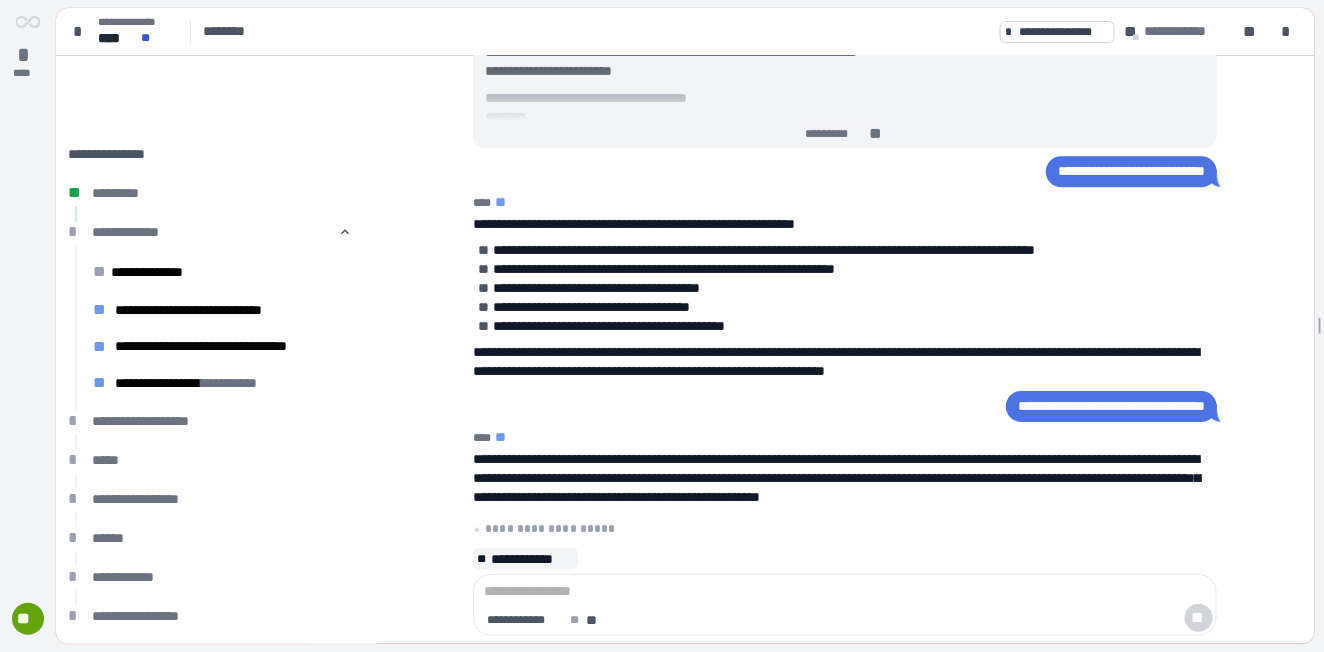 scroll, scrollTop: 0, scrollLeft: 0, axis: both 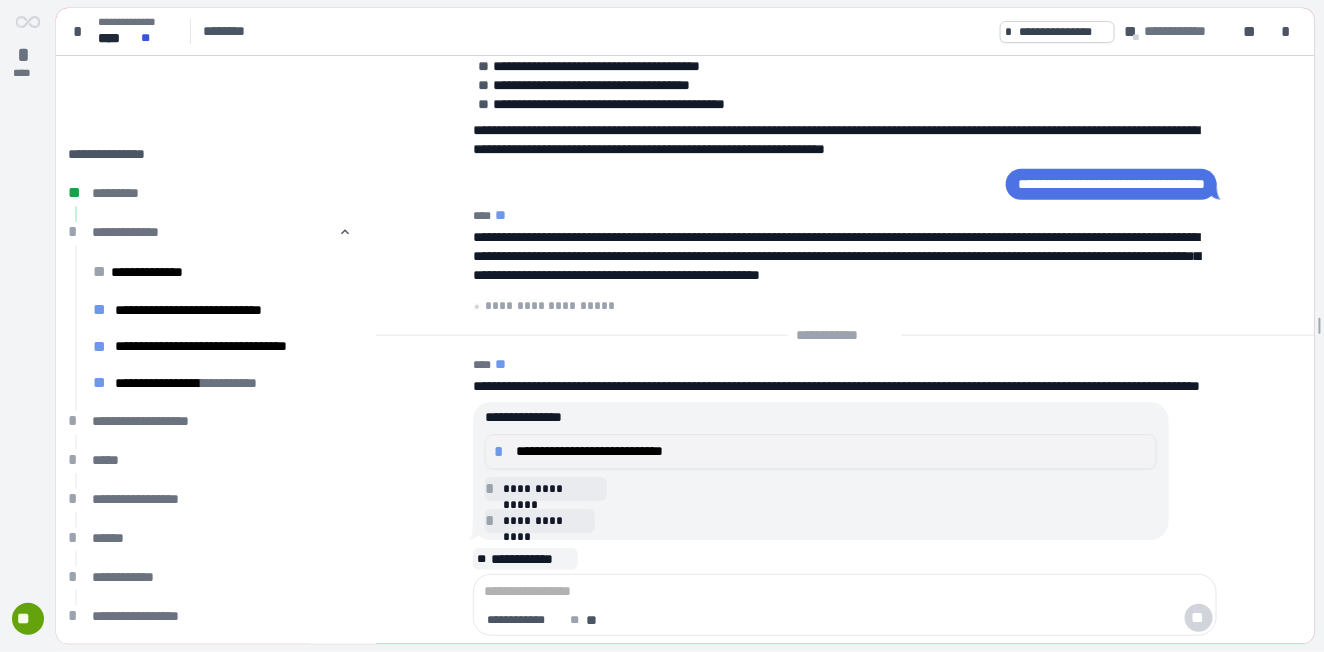 click on "**********" at bounding box center (832, 451) 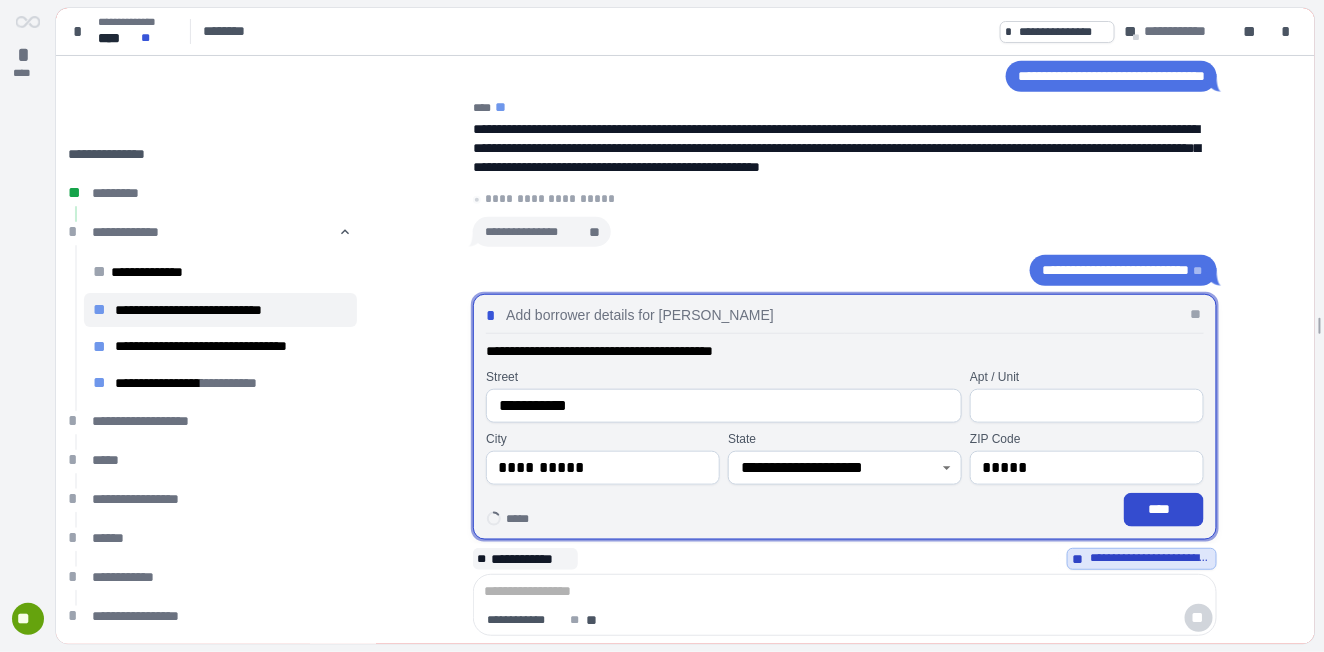 click on "****" at bounding box center [1164, 509] 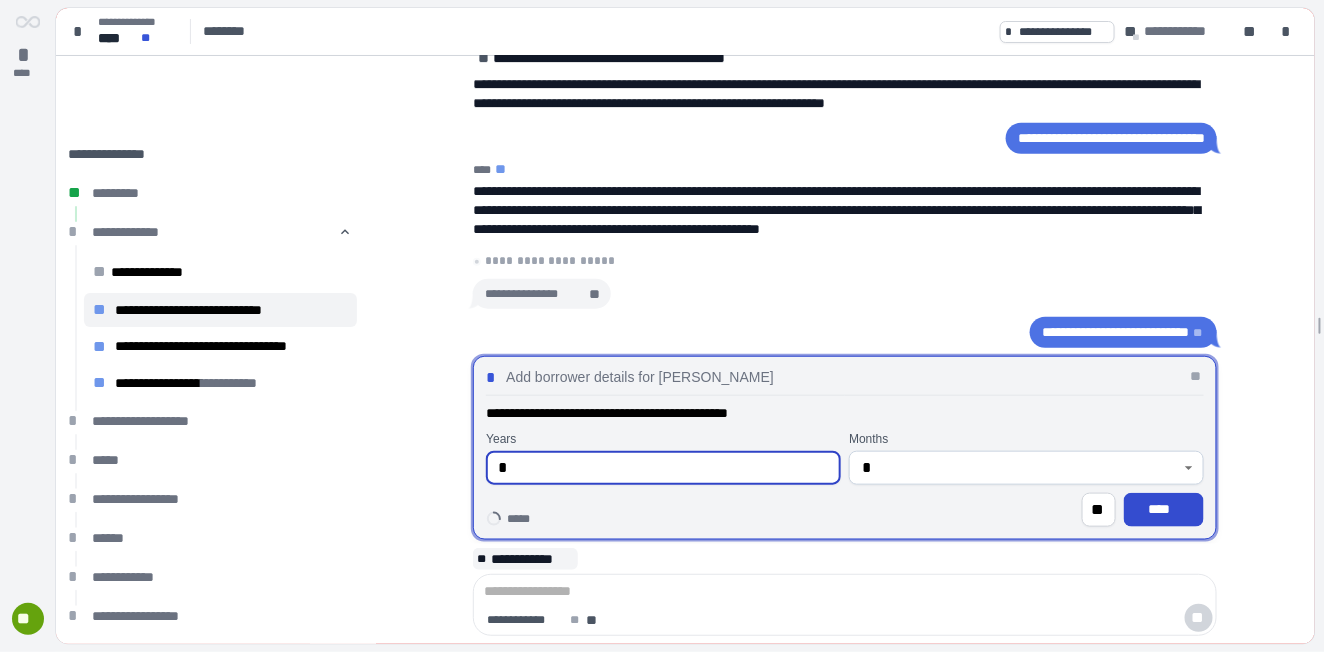 type on "*" 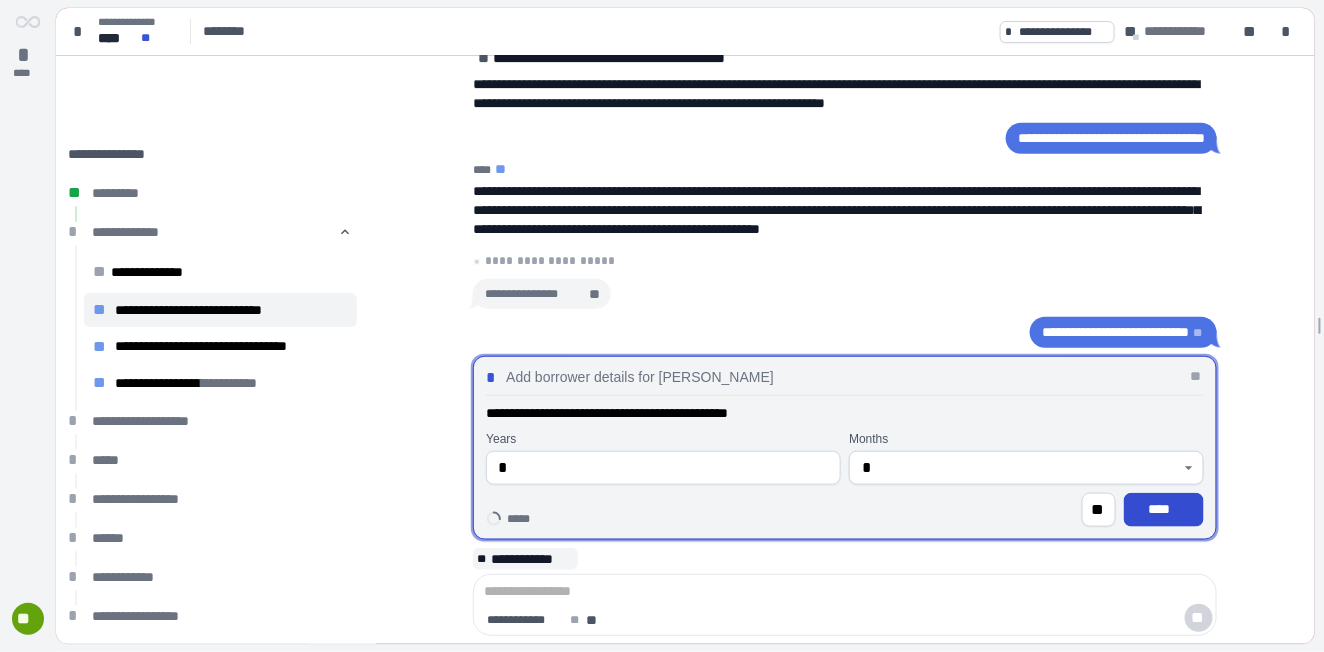 click on "****" at bounding box center (1164, 509) 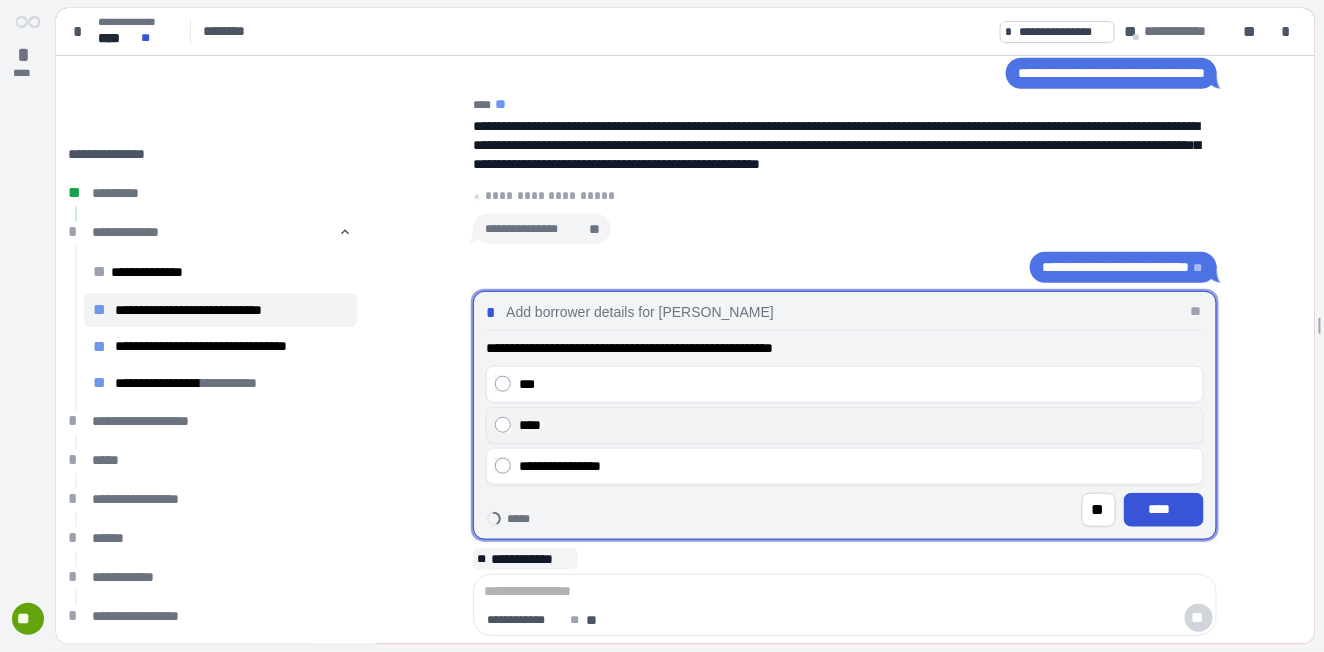 click on "****" at bounding box center [857, 425] 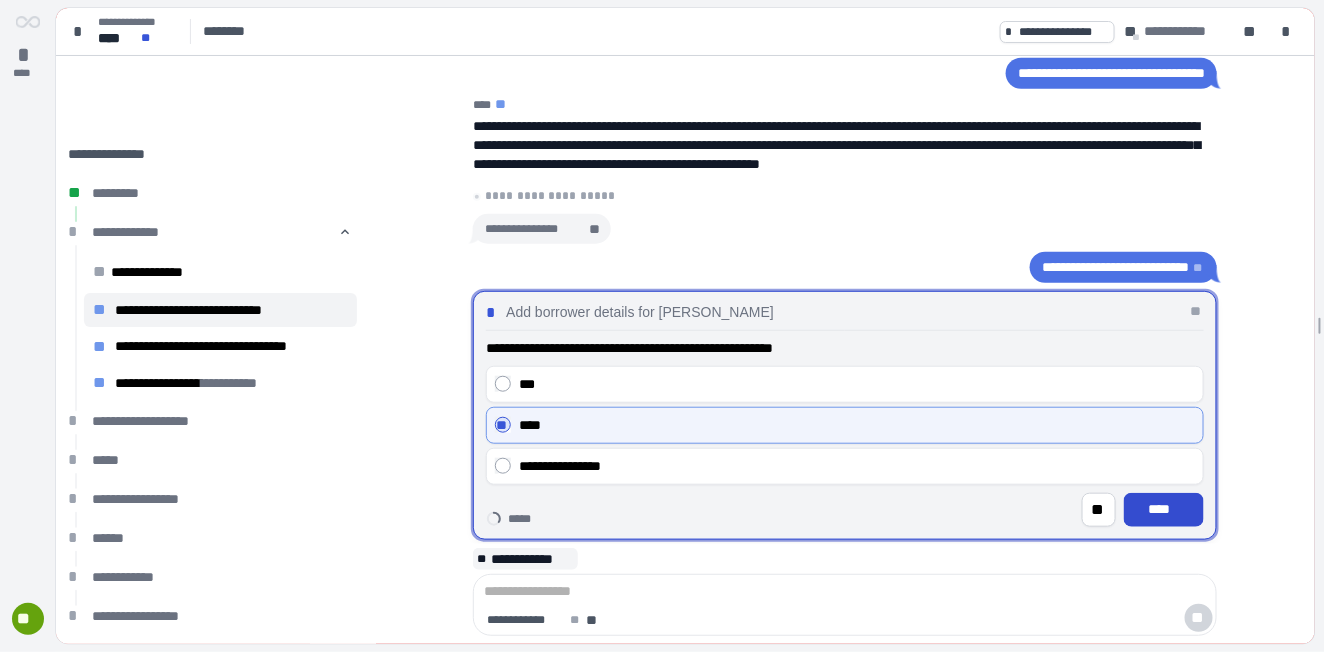 click on "****" at bounding box center (1164, 509) 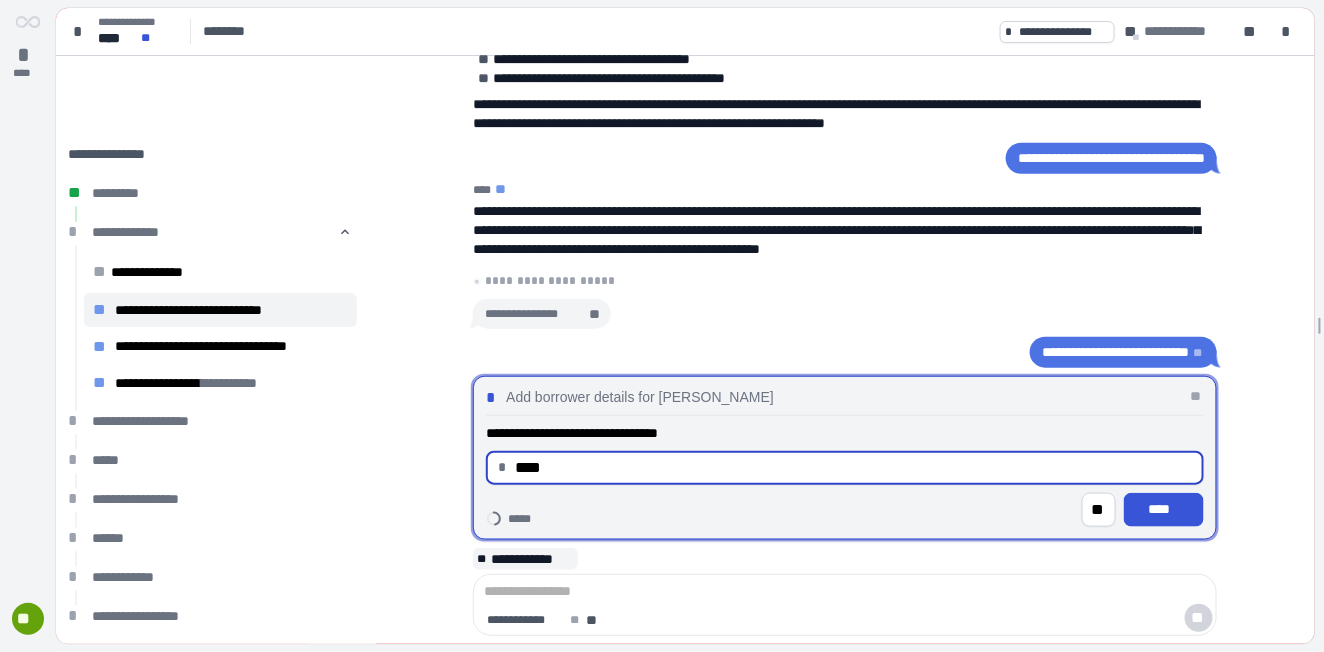 drag, startPoint x: 583, startPoint y: 472, endPoint x: 475, endPoint y: 462, distance: 108.461975 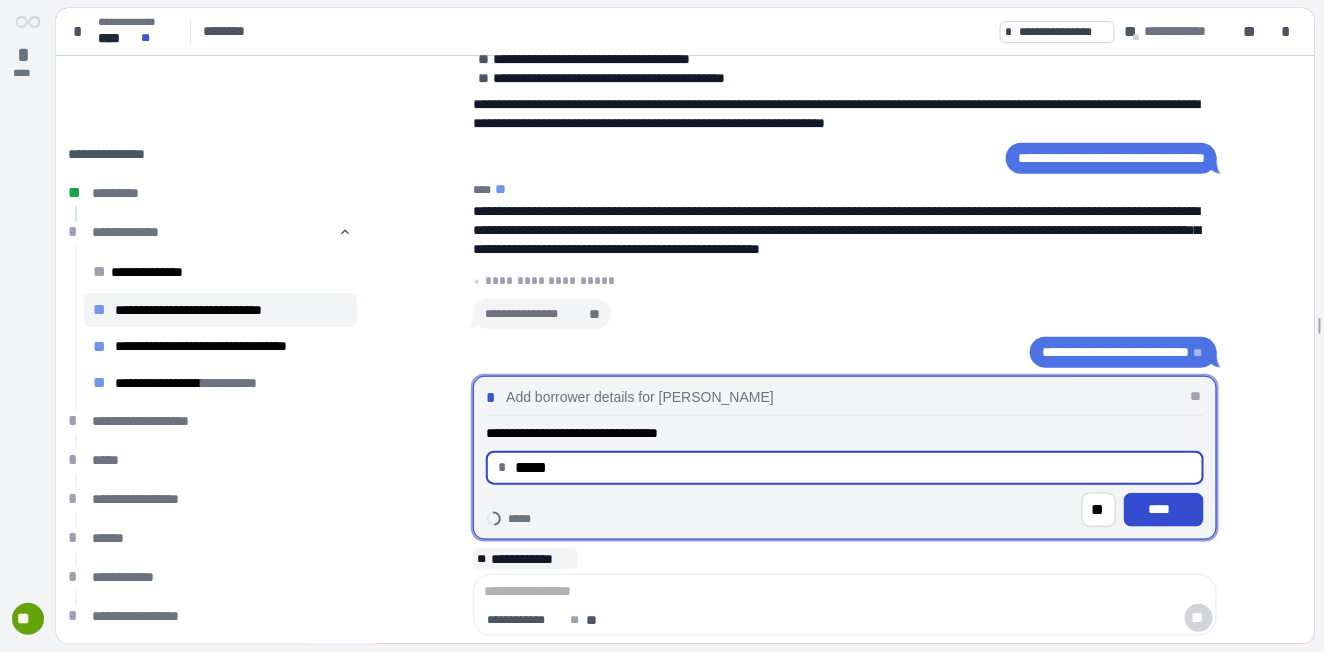 type on "********" 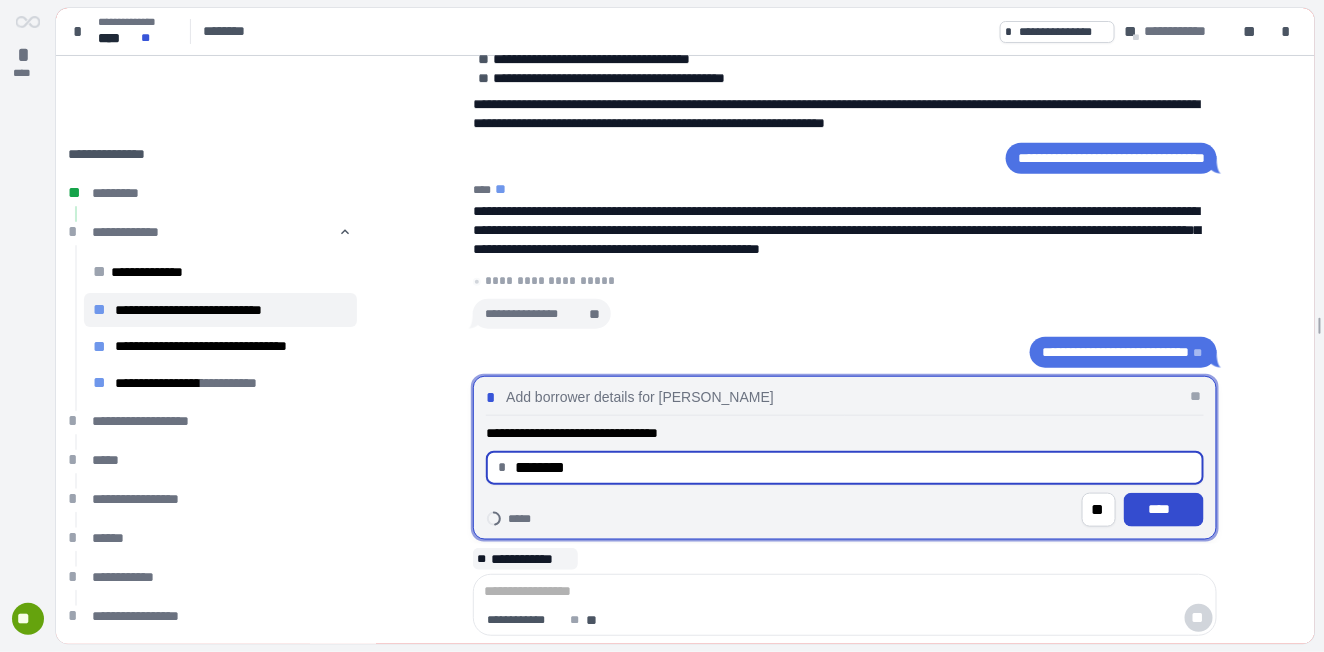 click on "****" at bounding box center (1164, 509) 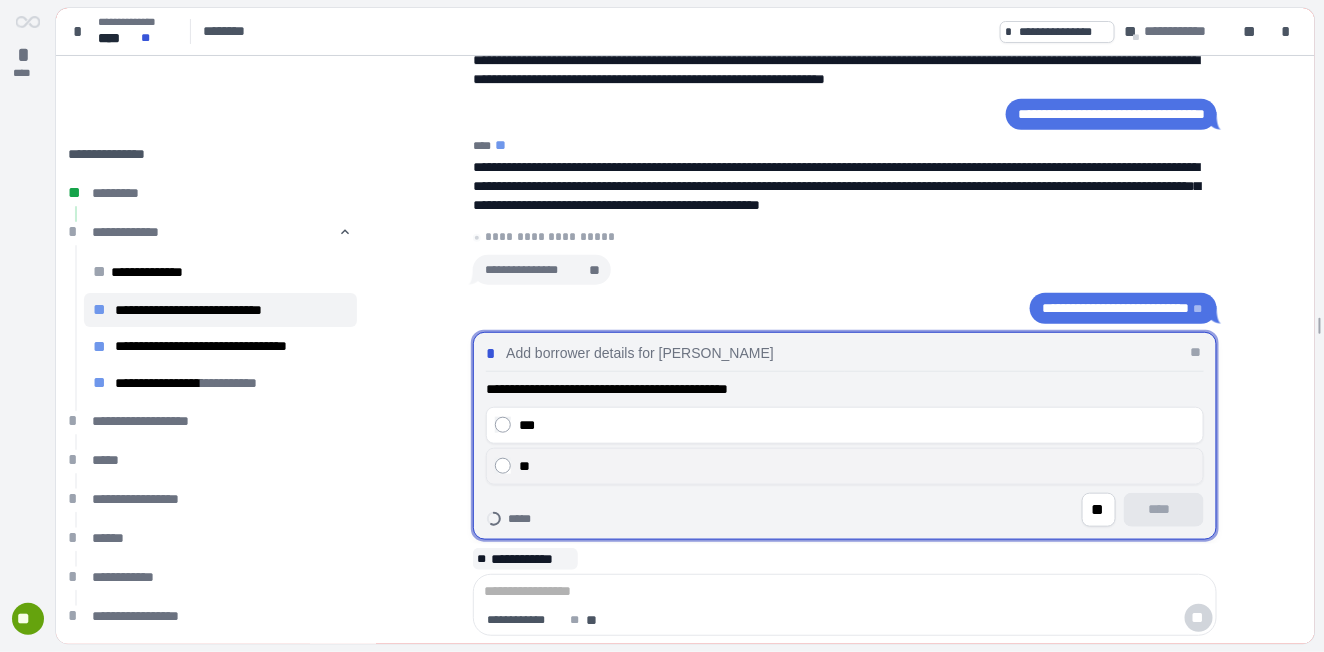 click on "**" at bounding box center (857, 466) 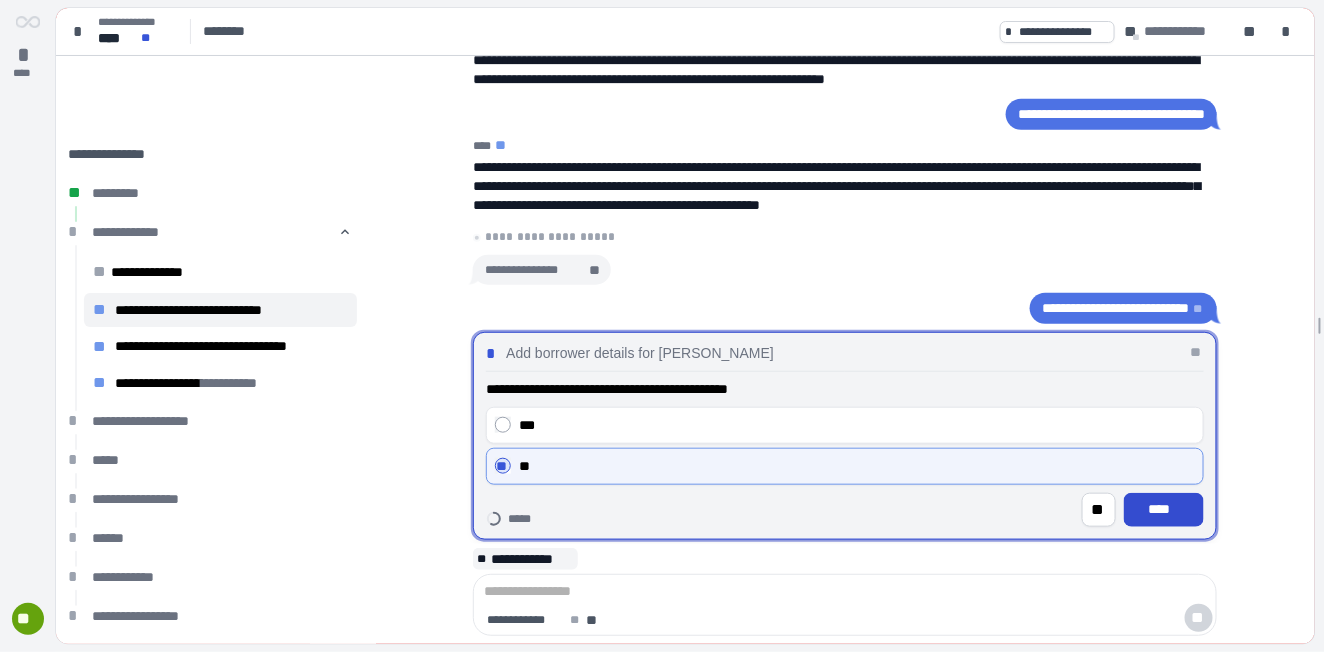 click on "****" at bounding box center [1164, 509] 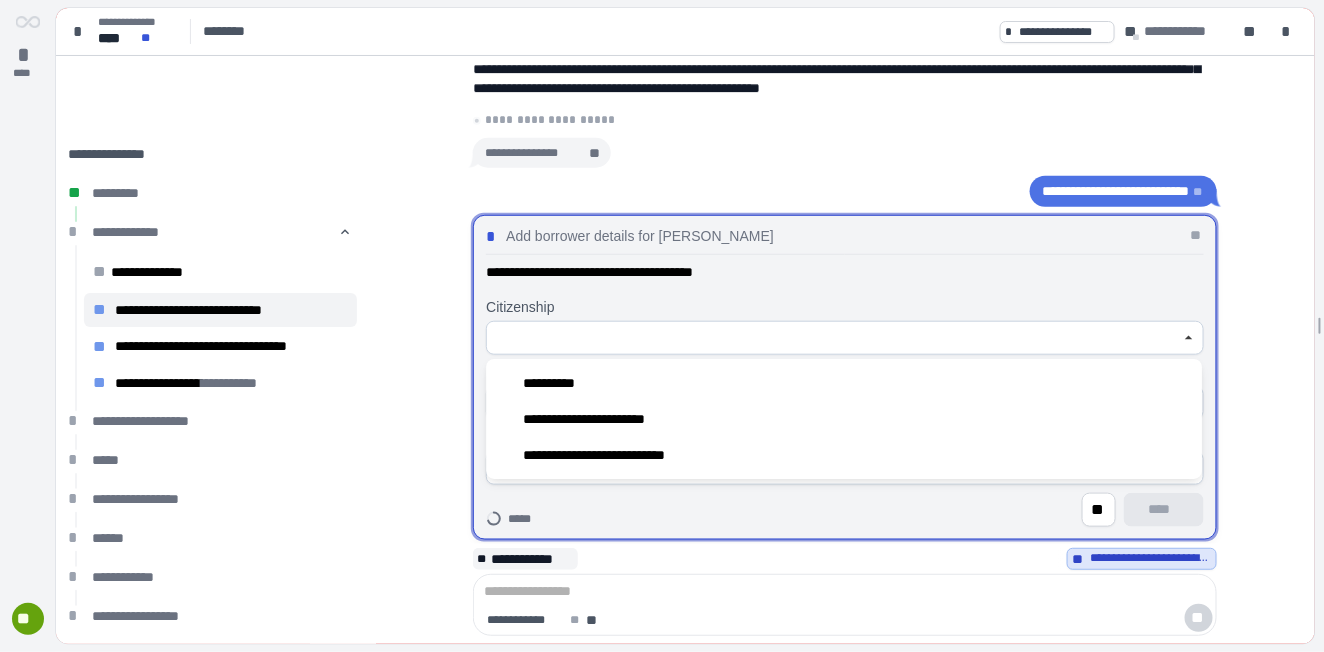 click at bounding box center [834, 338] 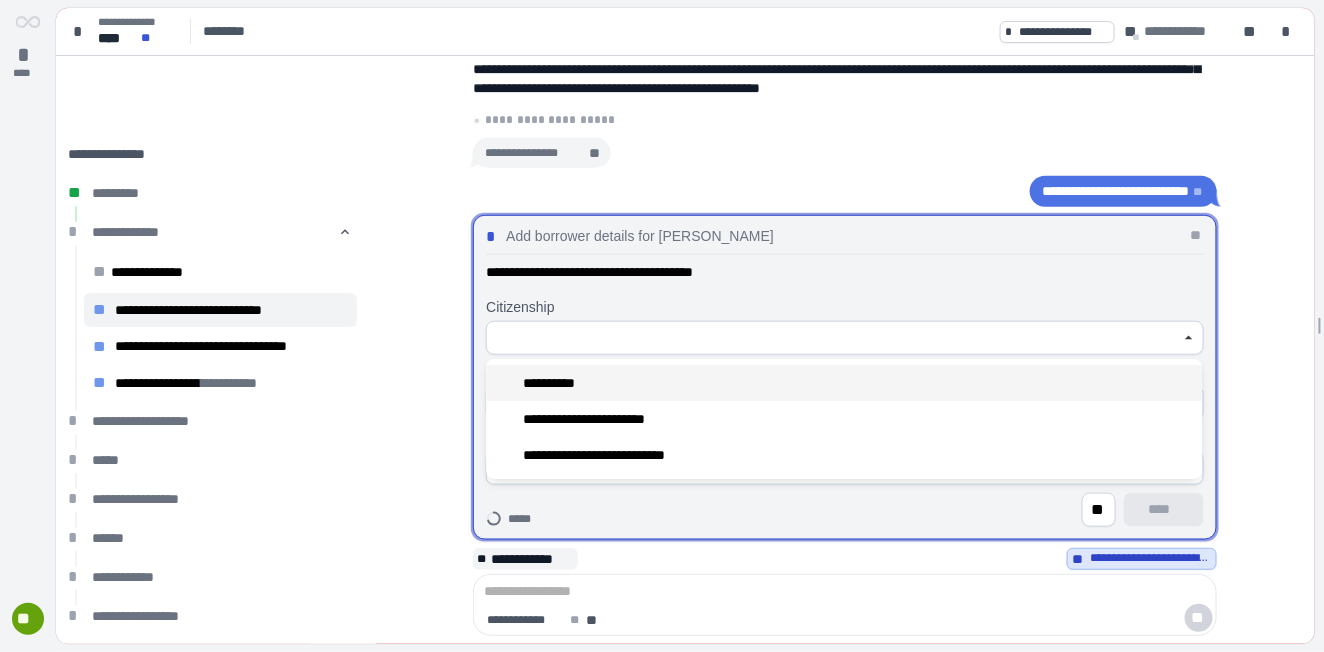 click on "**********" at bounding box center (844, 383) 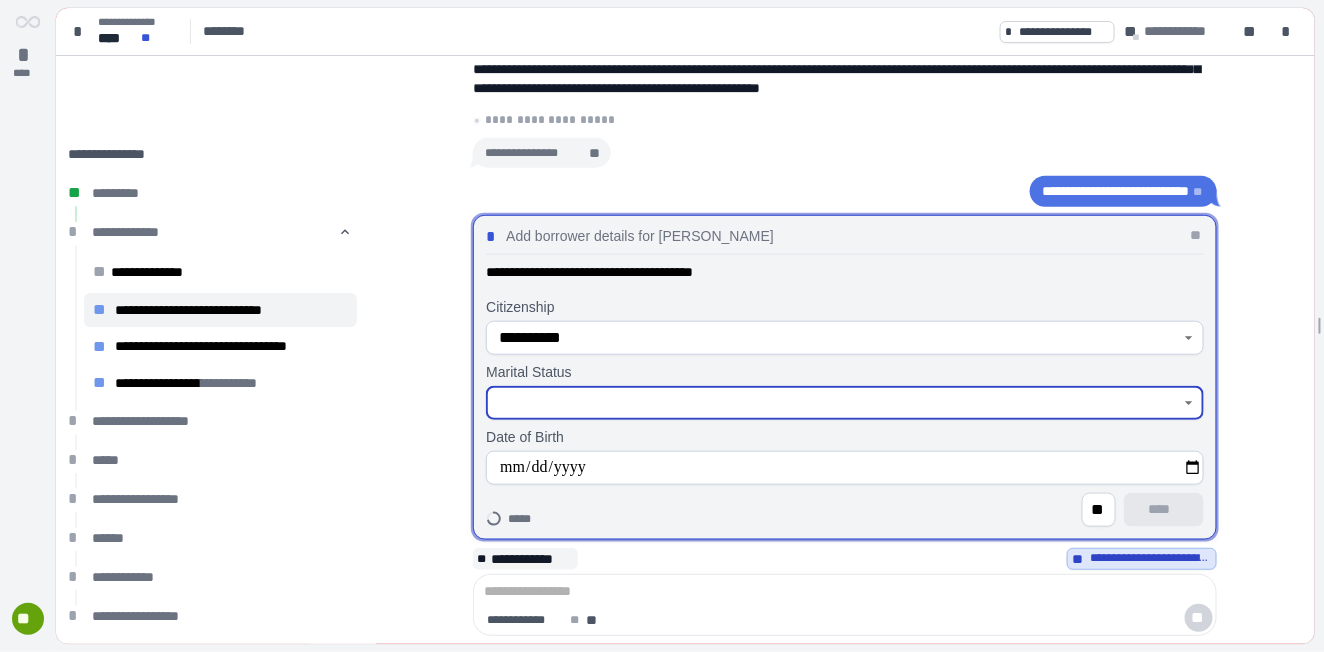 click at bounding box center (834, 403) 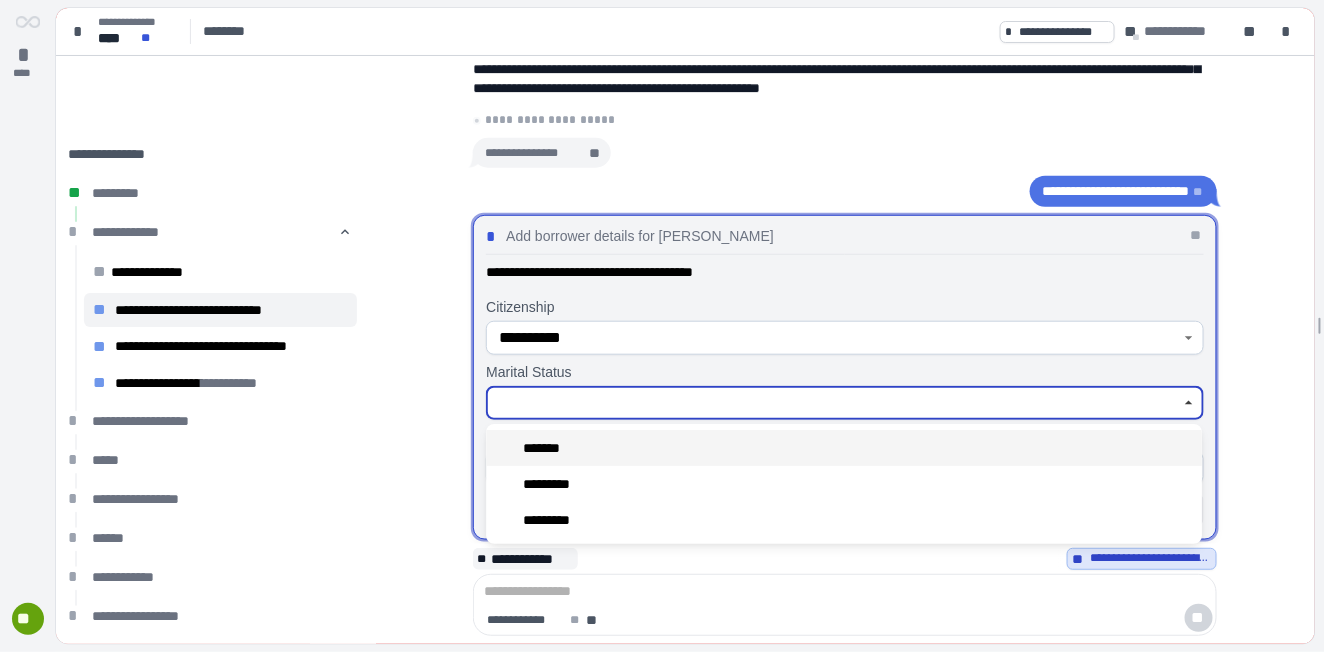 click on "*******" at bounding box center [548, 448] 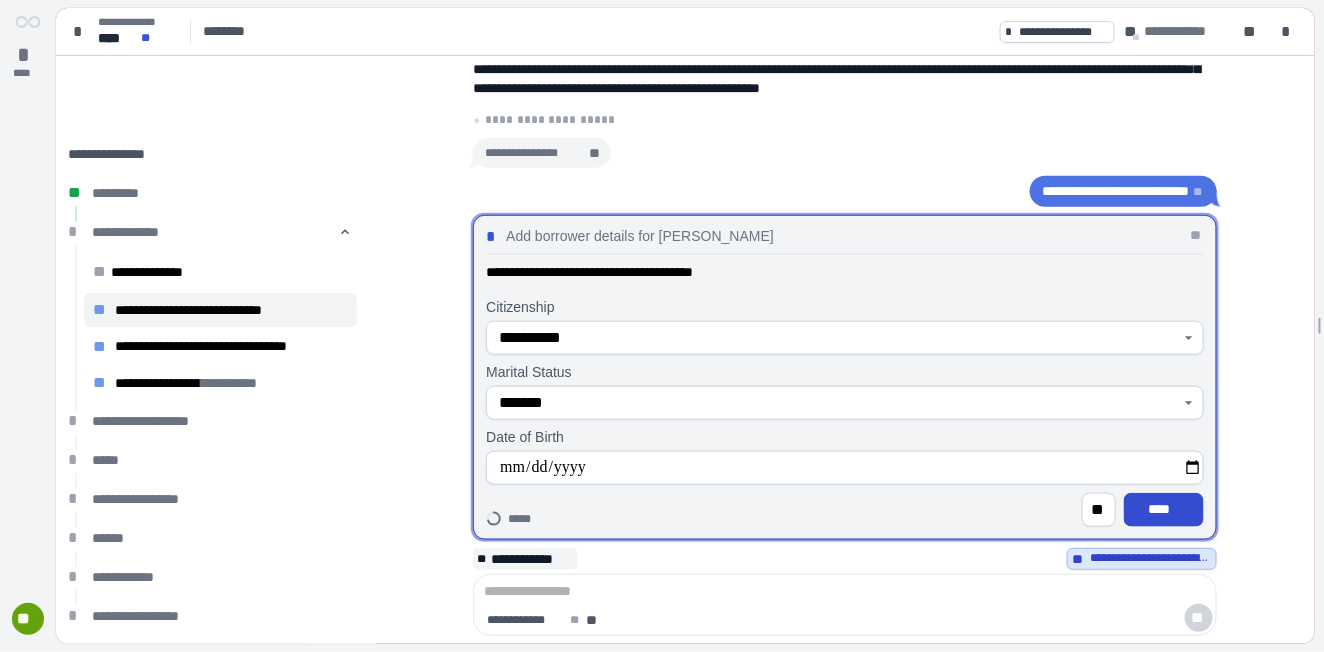 click on "****" at bounding box center (1164, 509) 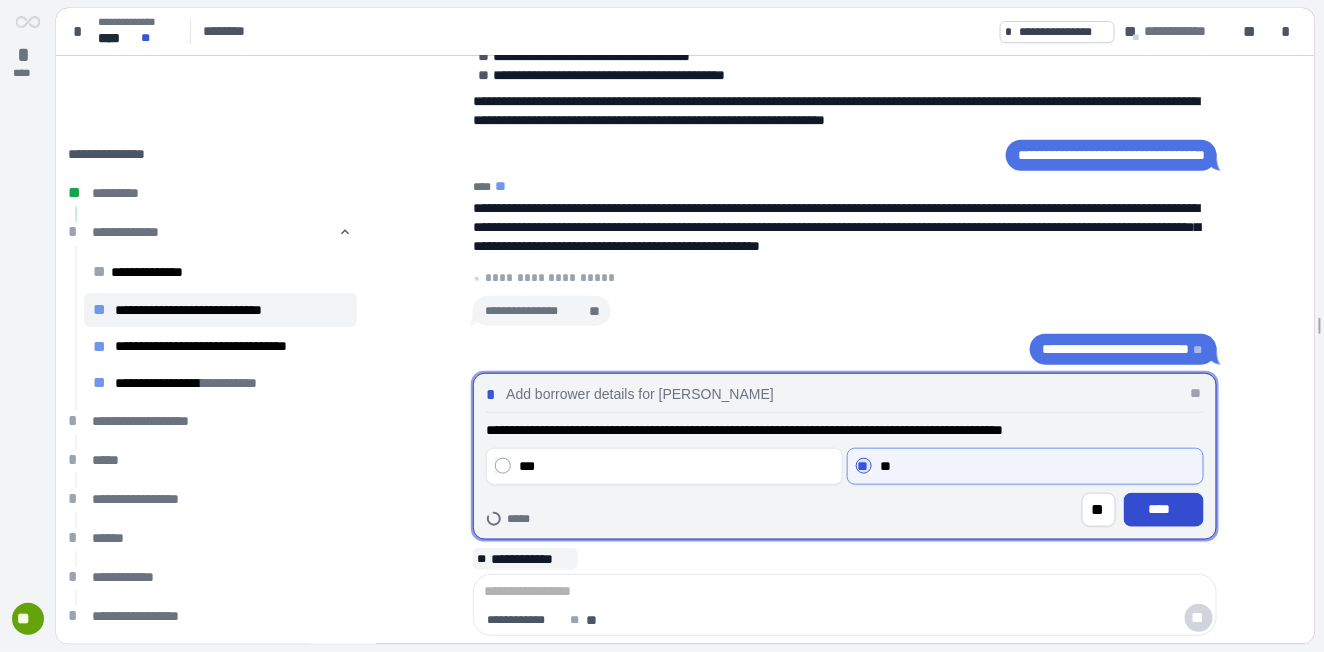 click on "****" at bounding box center (1164, 509) 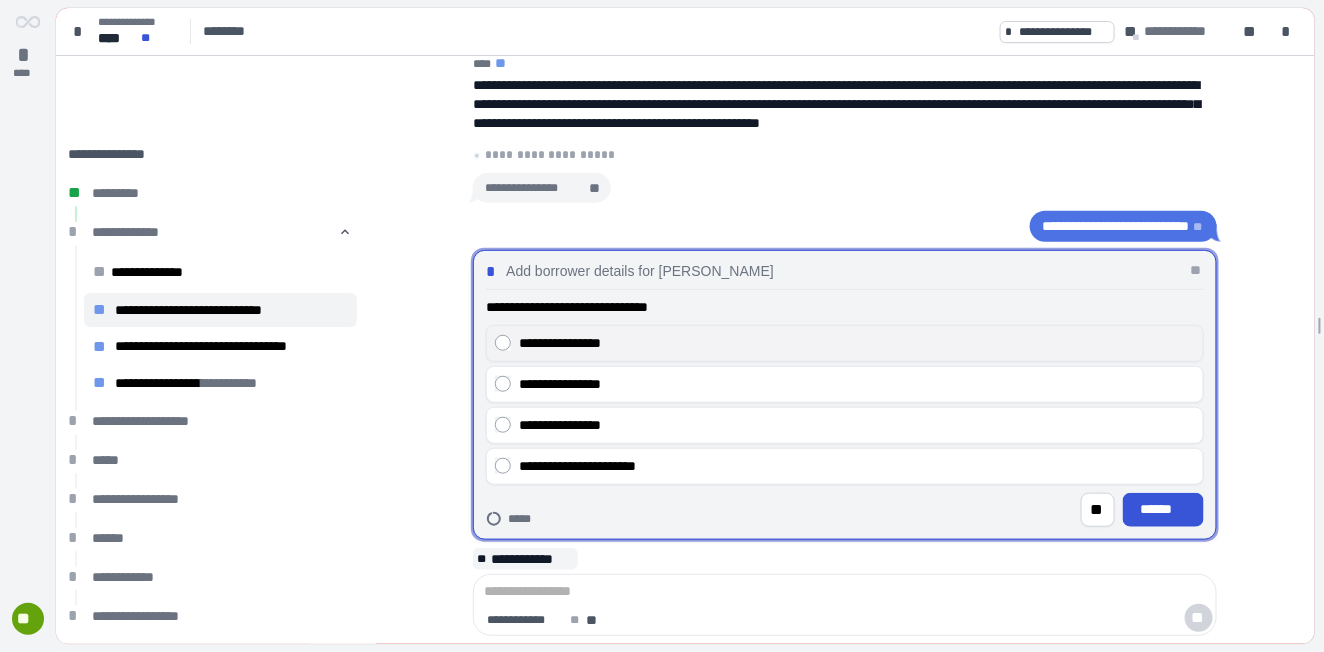 click on "**********" at bounding box center (857, 343) 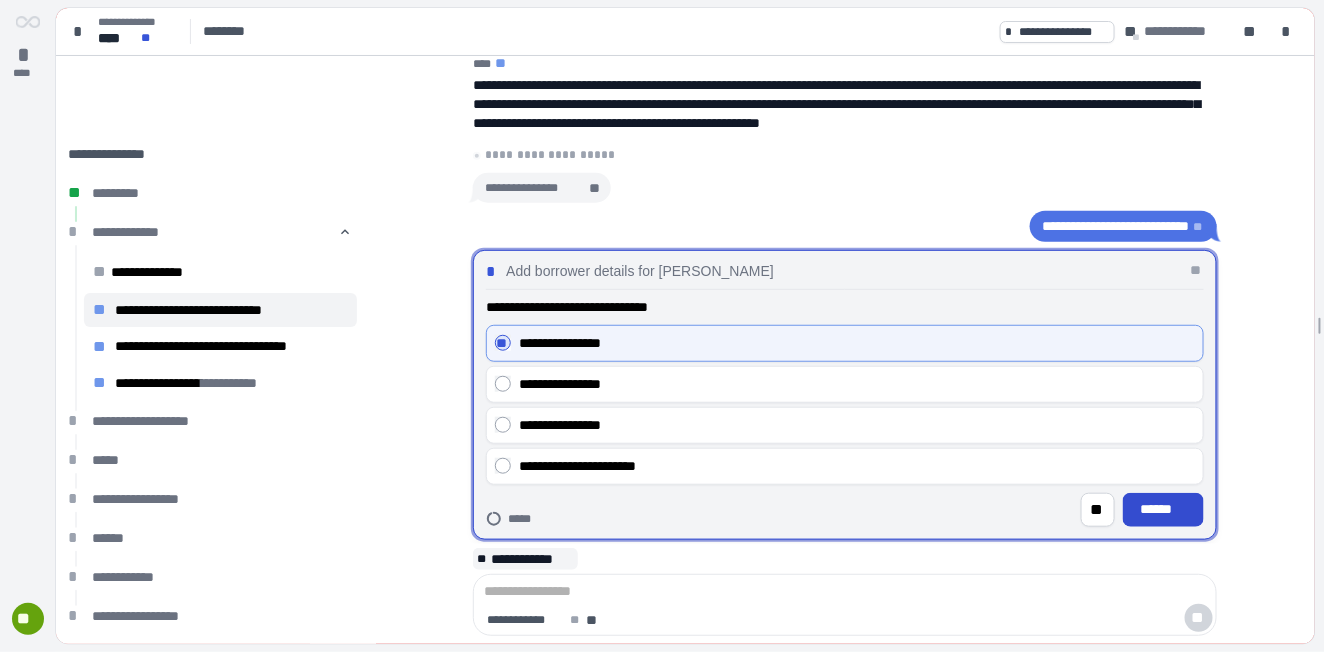 click on "******" at bounding box center [1163, 509] 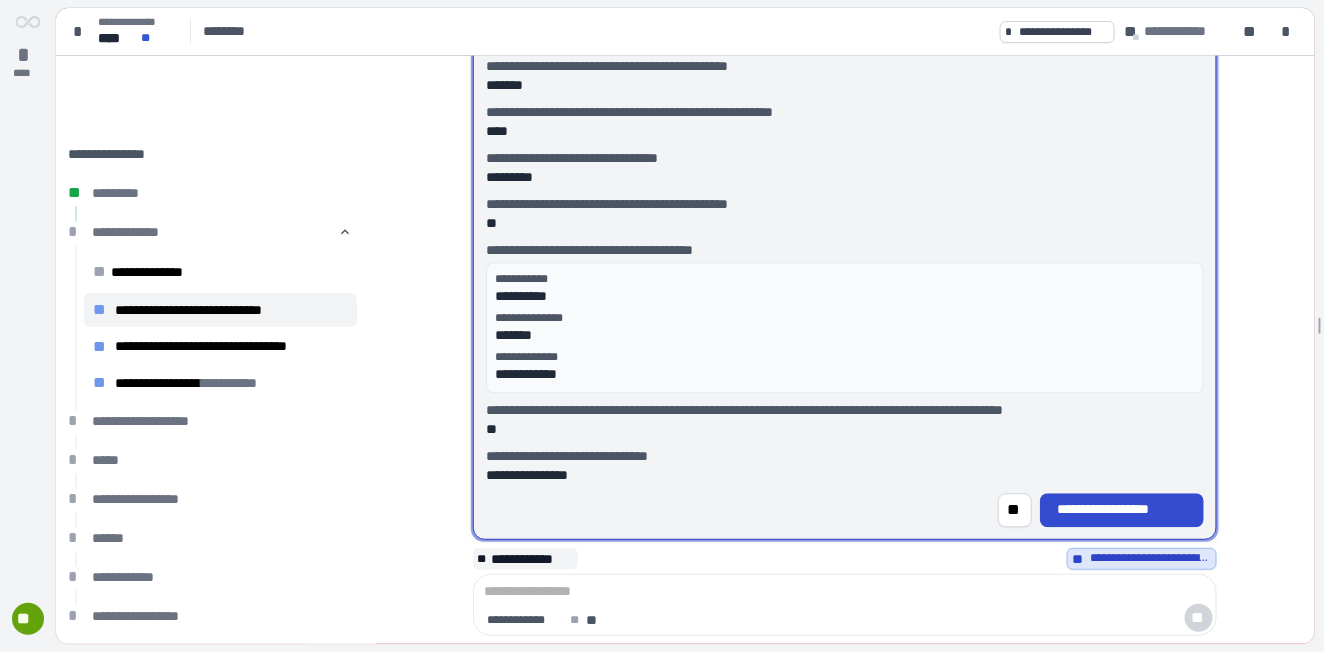 click on "**********" at bounding box center (1122, 509) 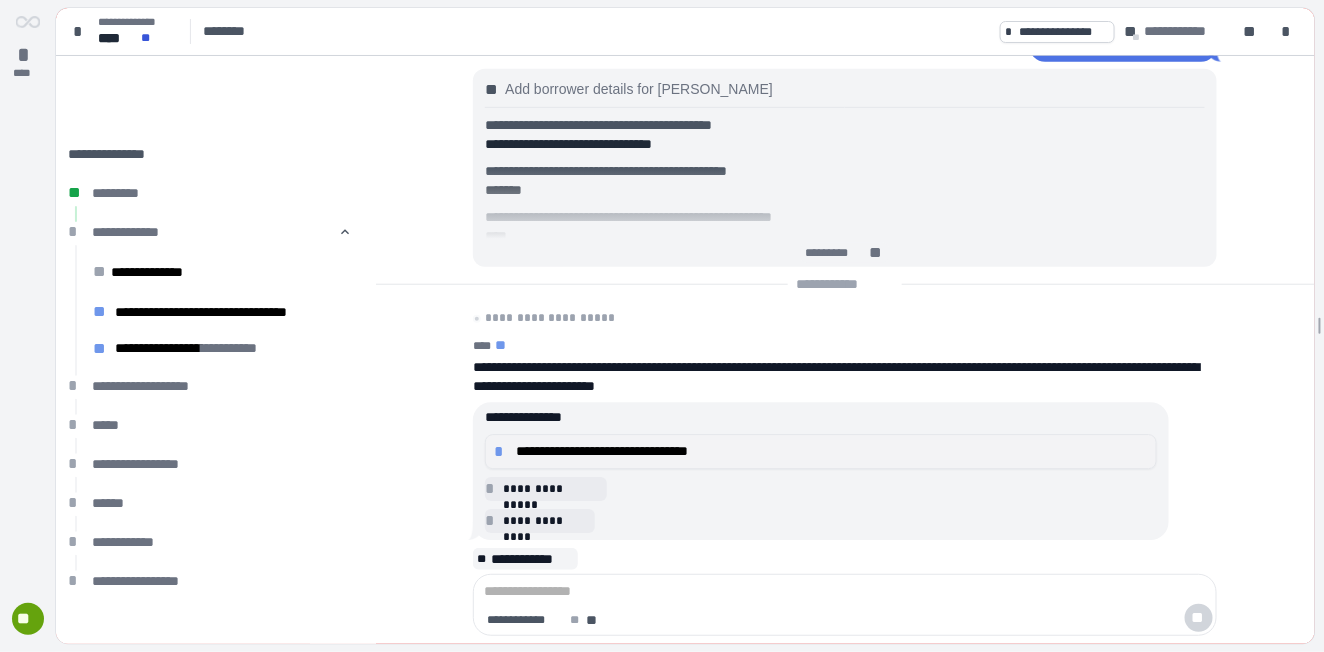 click on "**********" at bounding box center (832, 451) 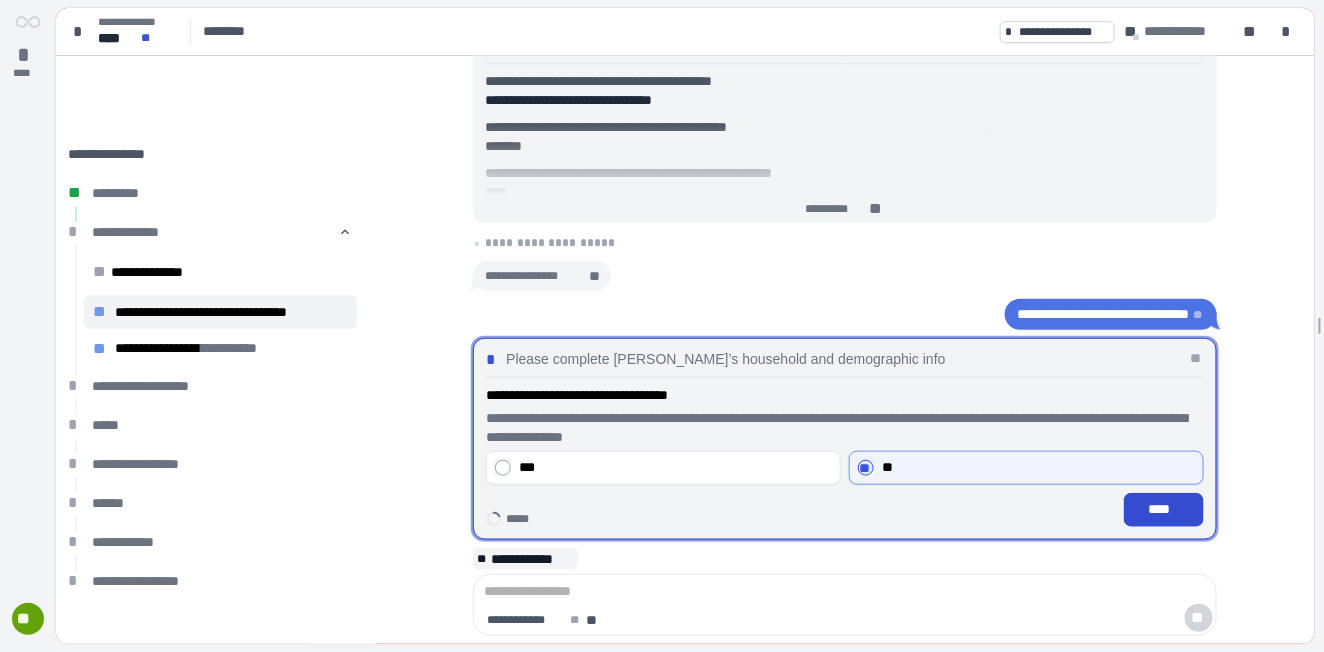click on "****" at bounding box center [1164, 509] 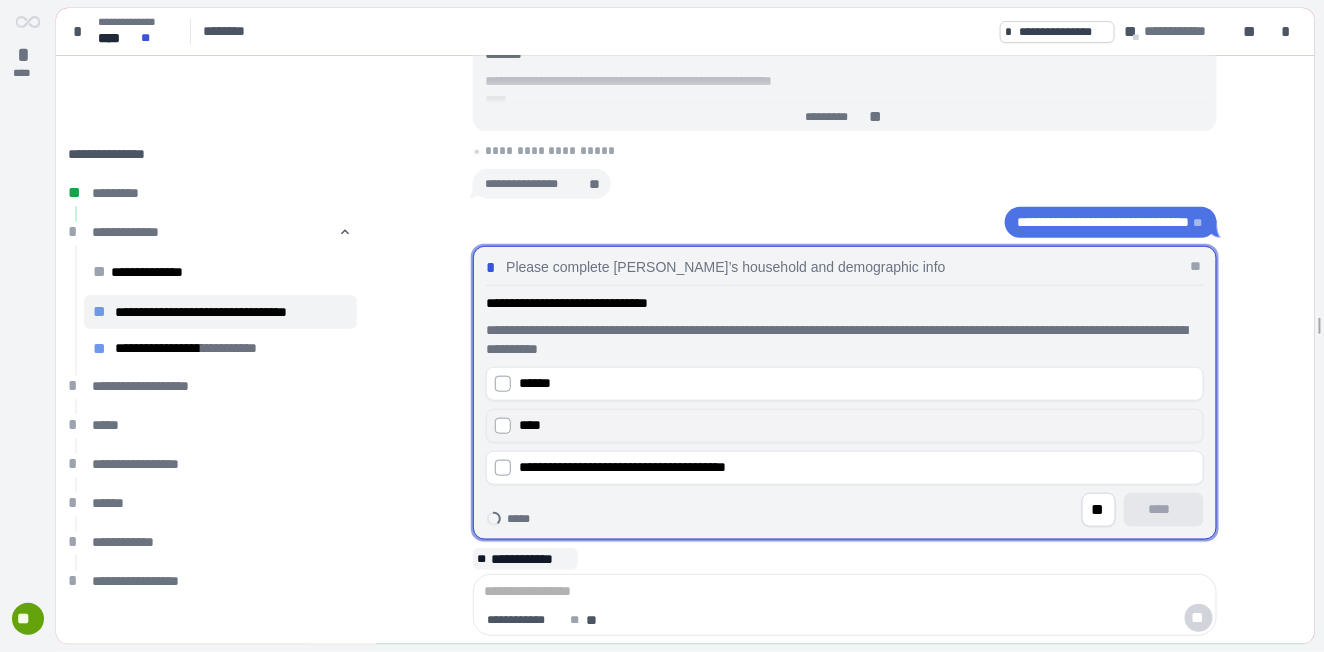 click on "****" at bounding box center [857, 425] 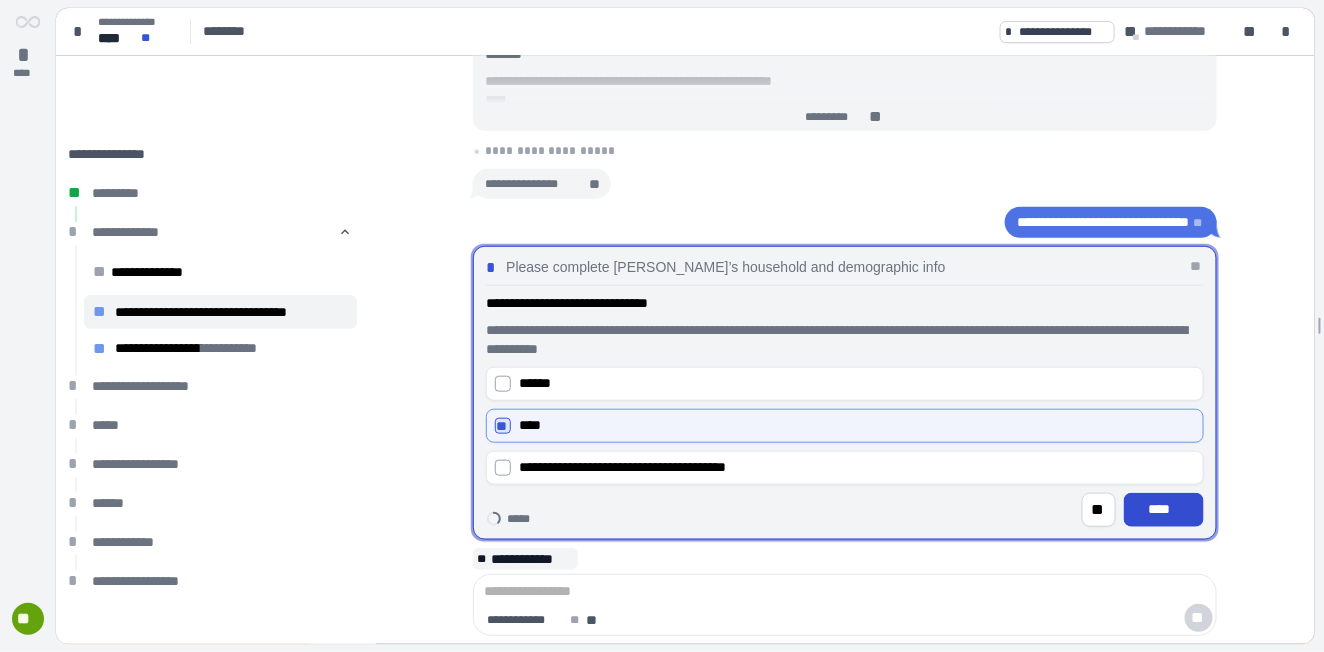 click on "****" at bounding box center (1164, 509) 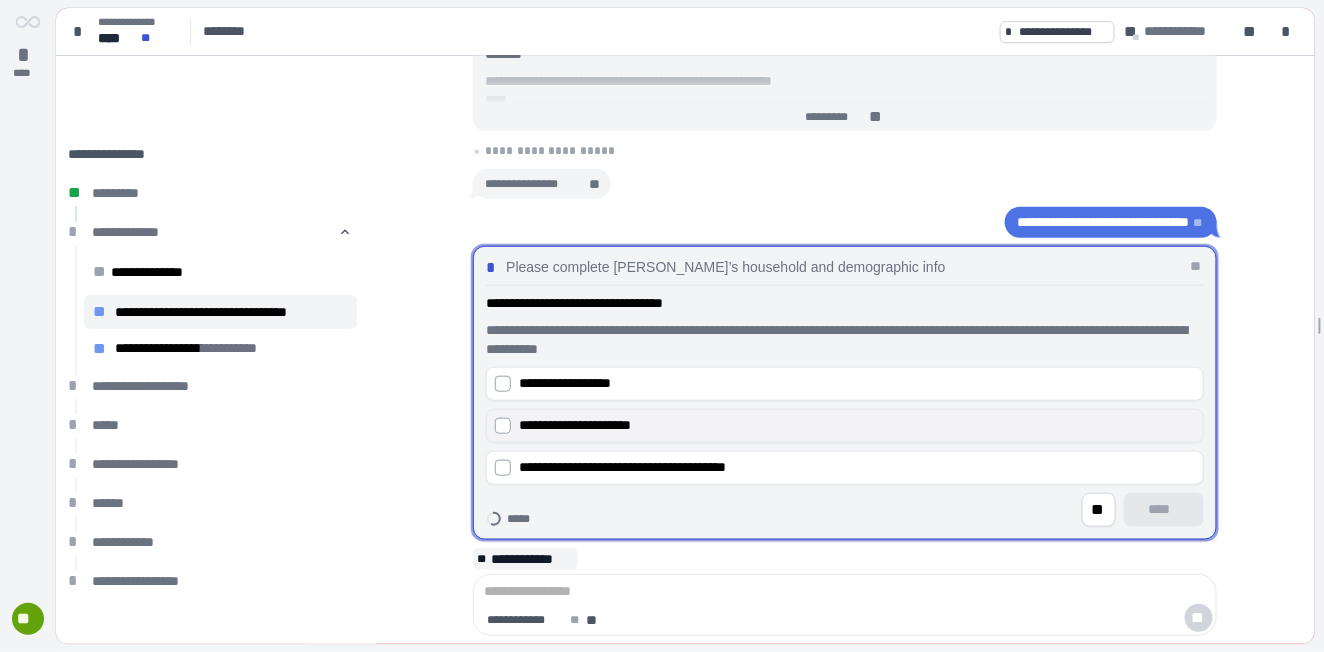 click on "**********" at bounding box center (575, 425) 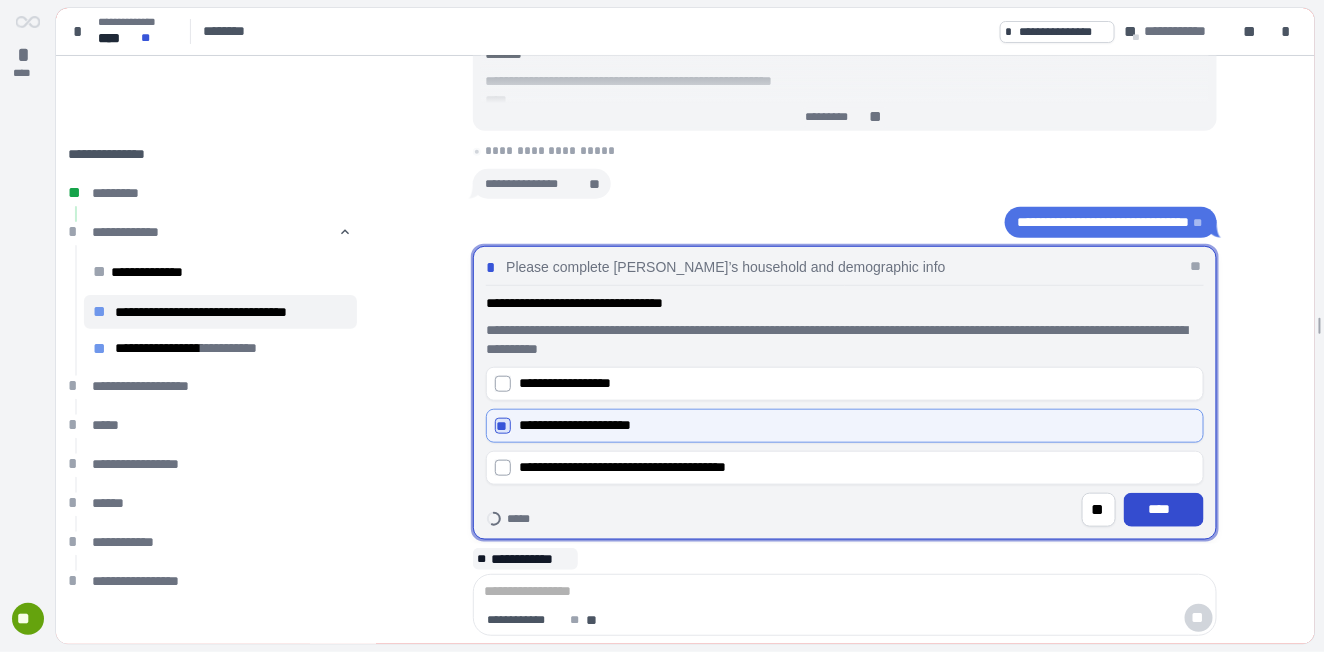 click on "****" at bounding box center (1164, 509) 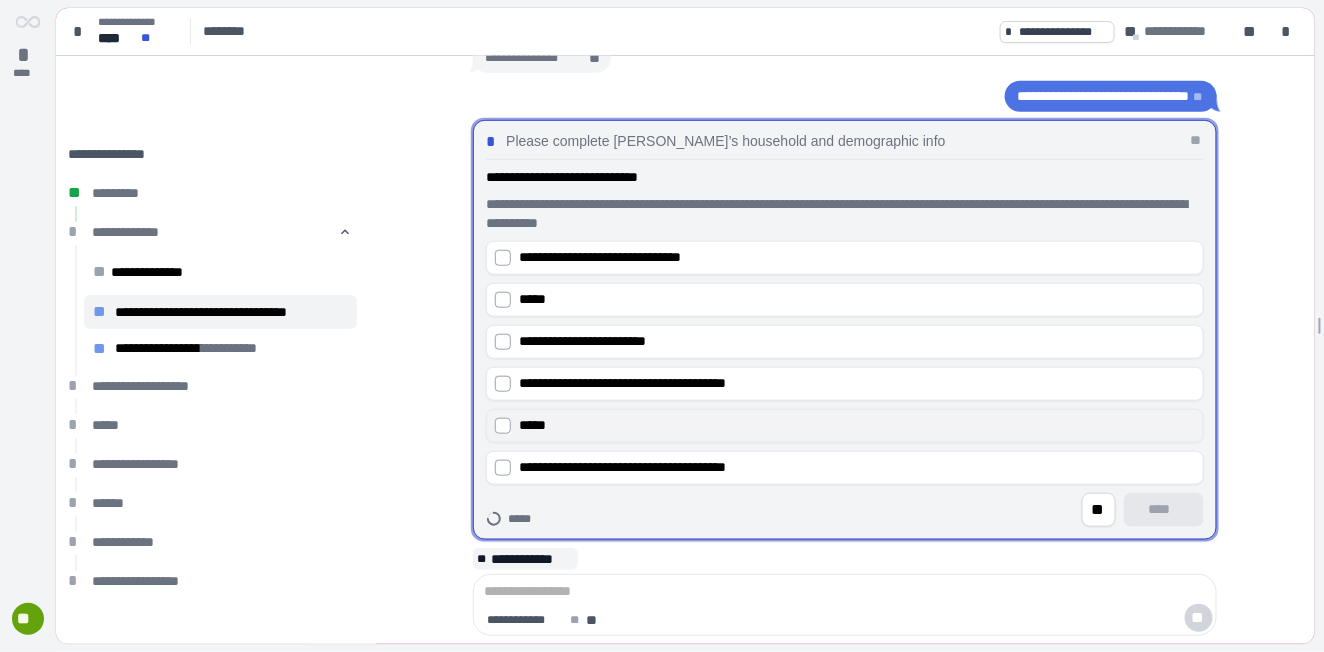 click on "*****" at bounding box center [857, 425] 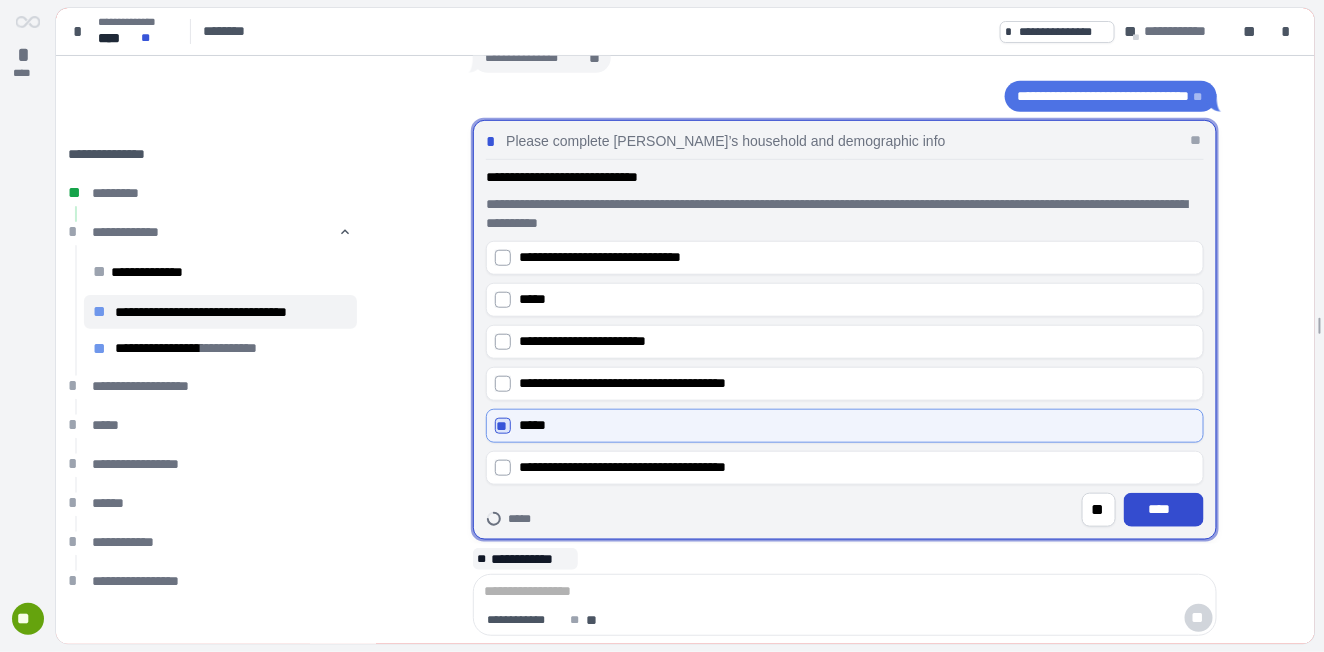click on "****" at bounding box center [1164, 510] 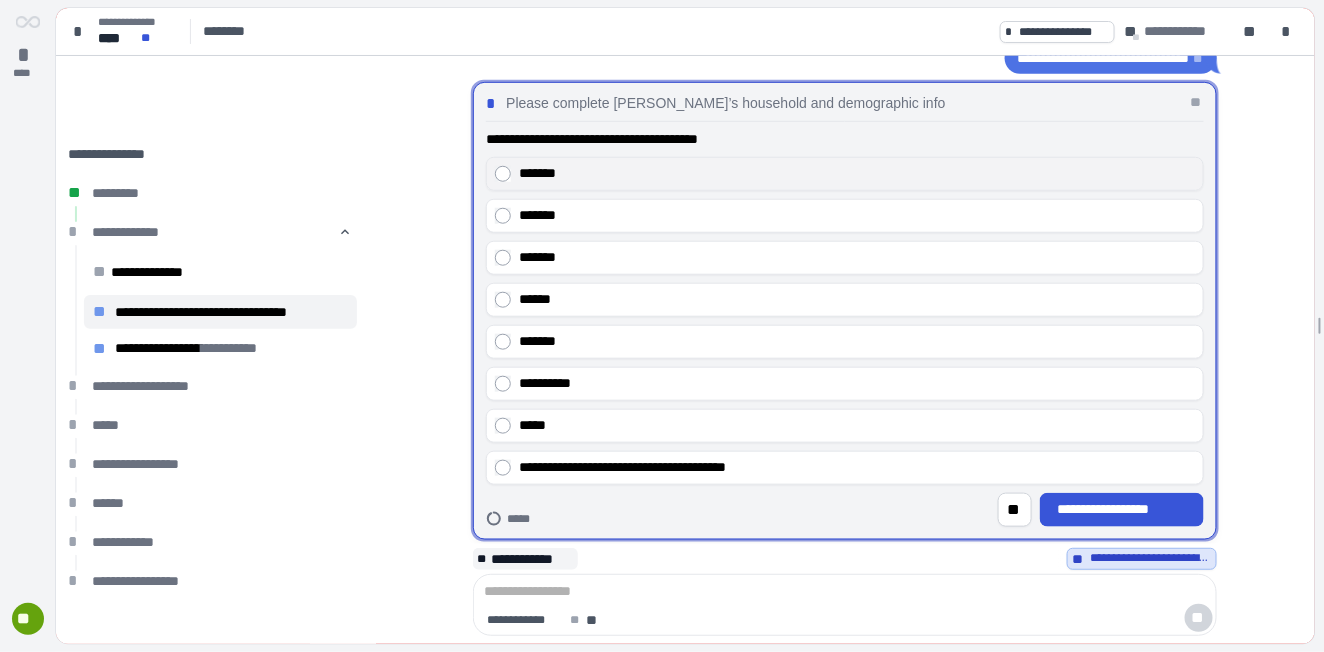 click on "*******" at bounding box center (845, 174) 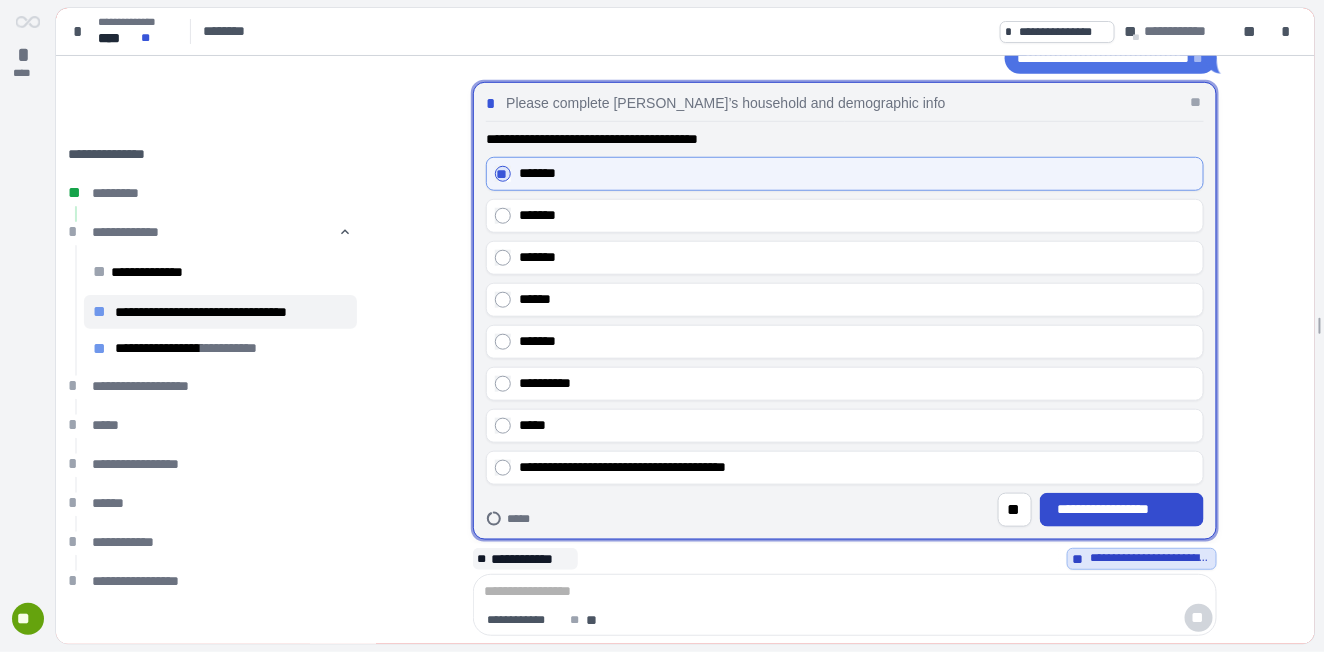 click on "**********" at bounding box center (1122, 509) 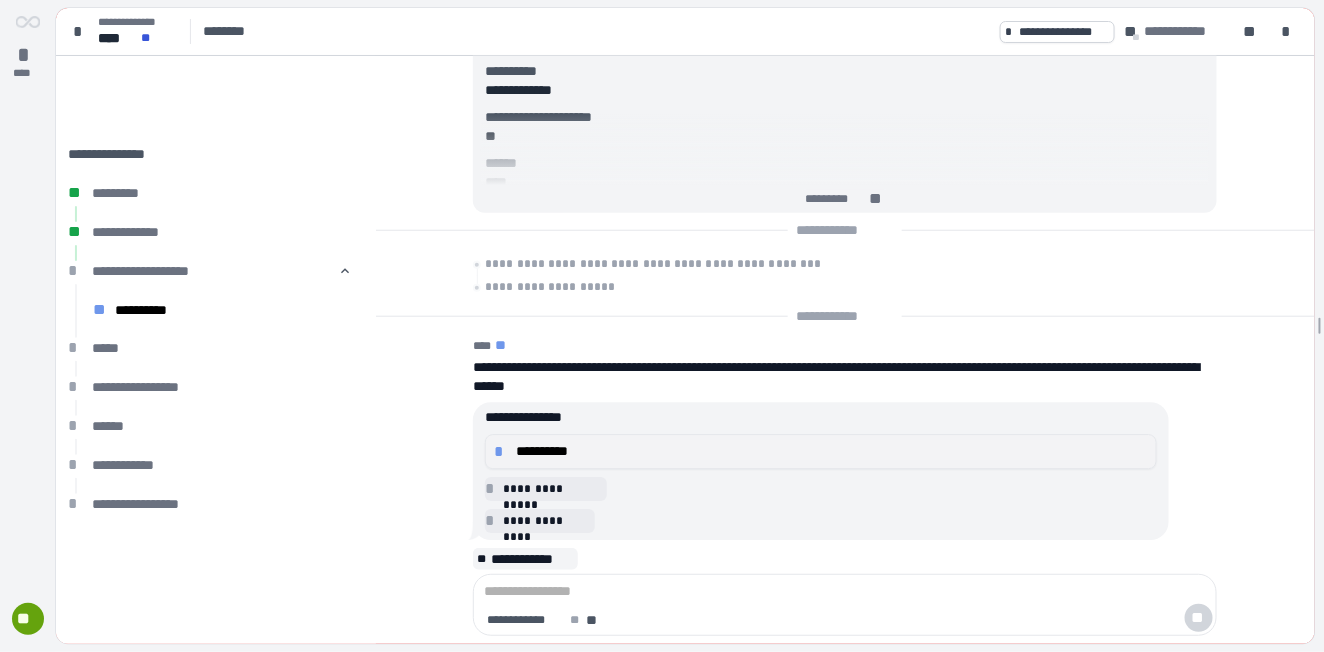 click on "**********" at bounding box center [832, 451] 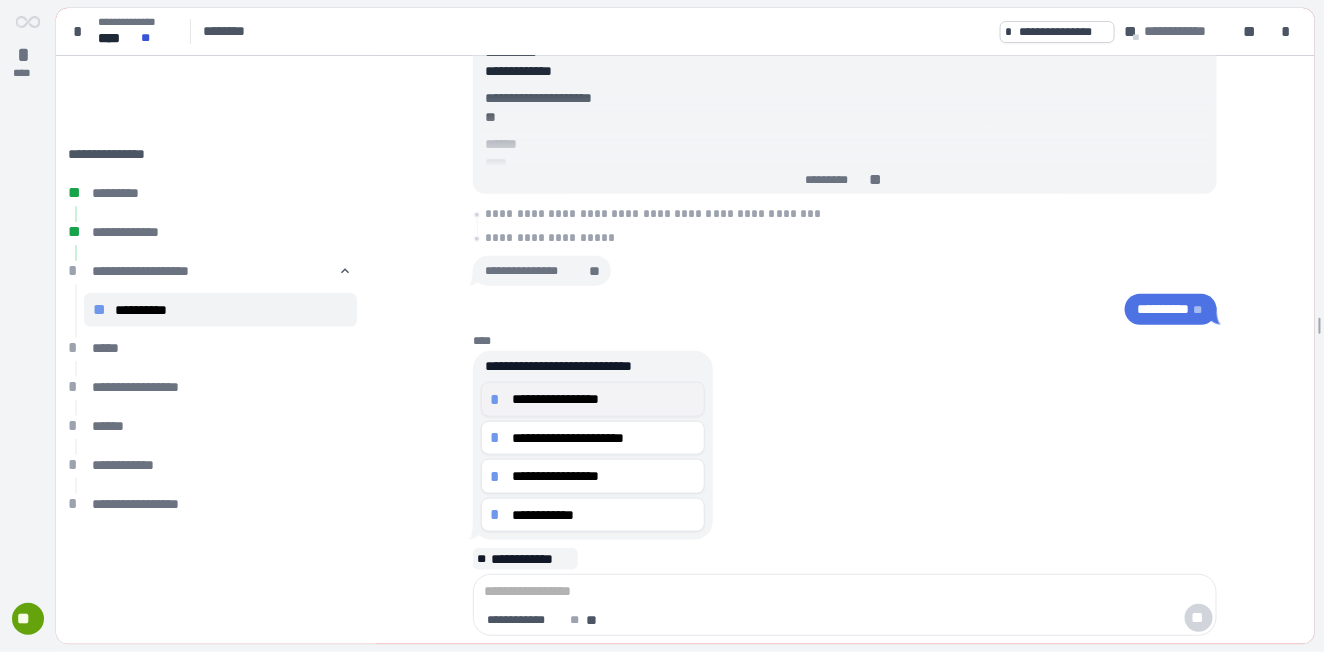 click on "**********" at bounding box center [604, 399] 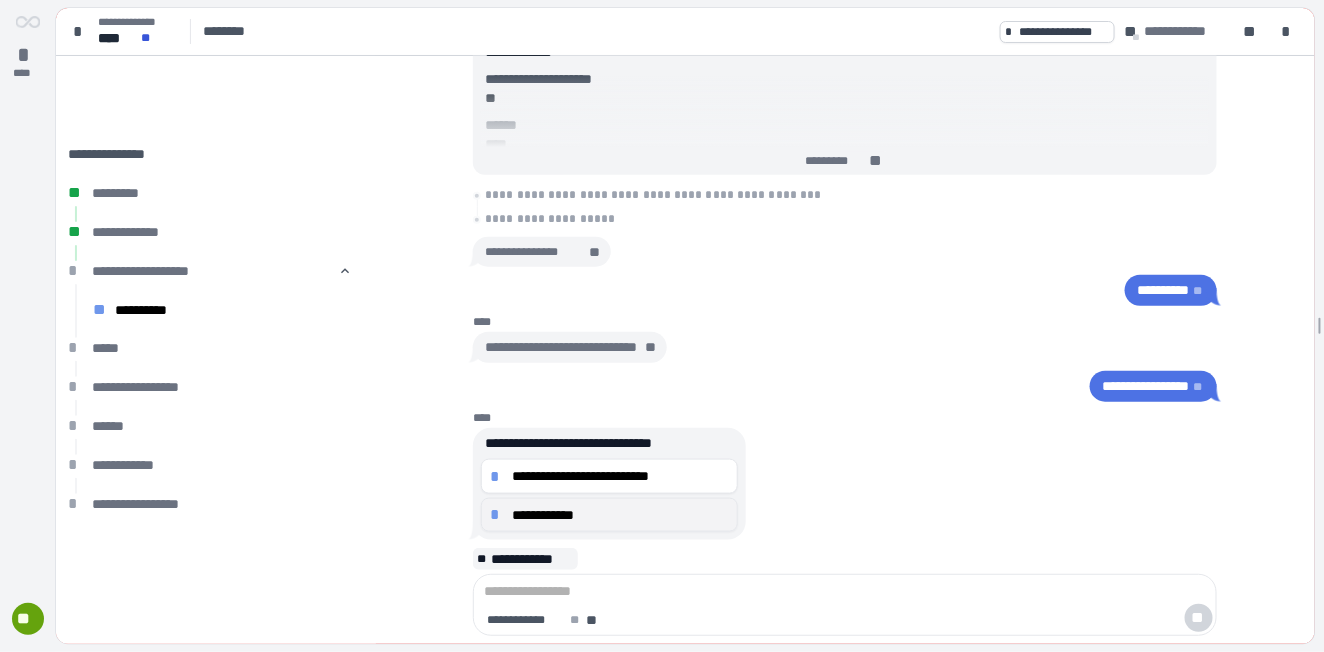 click on "**********" at bounding box center [620, 514] 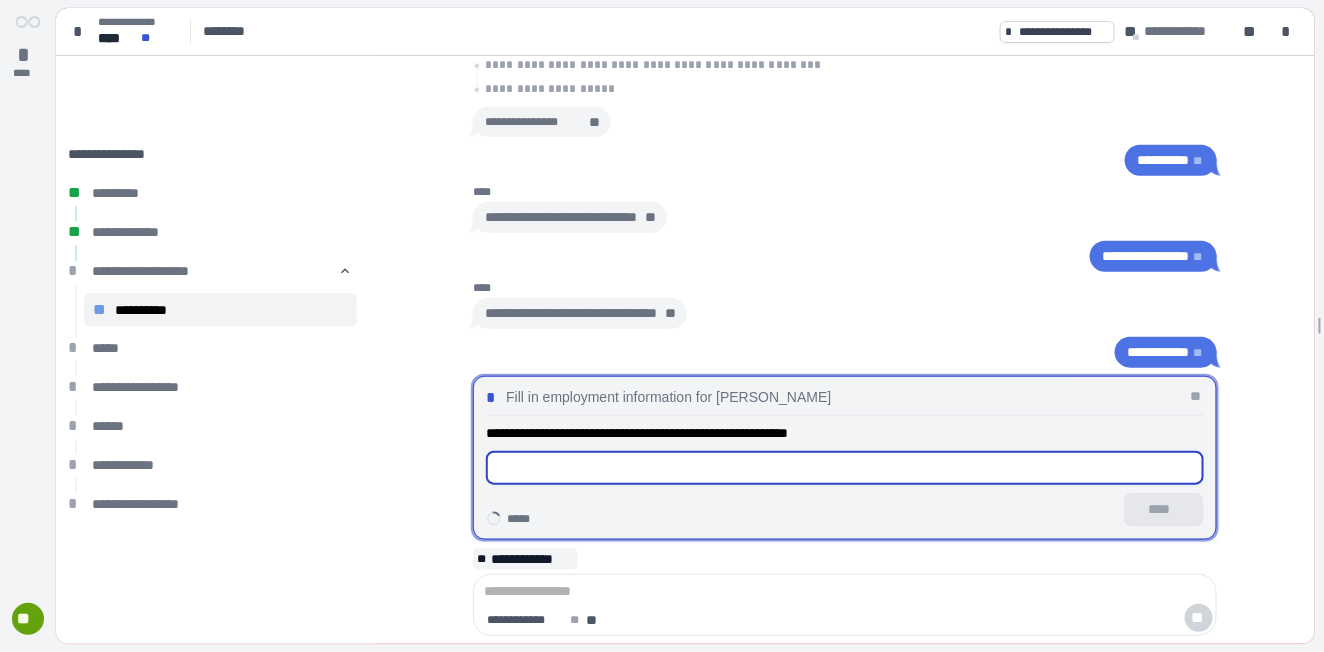 click at bounding box center [845, 468] 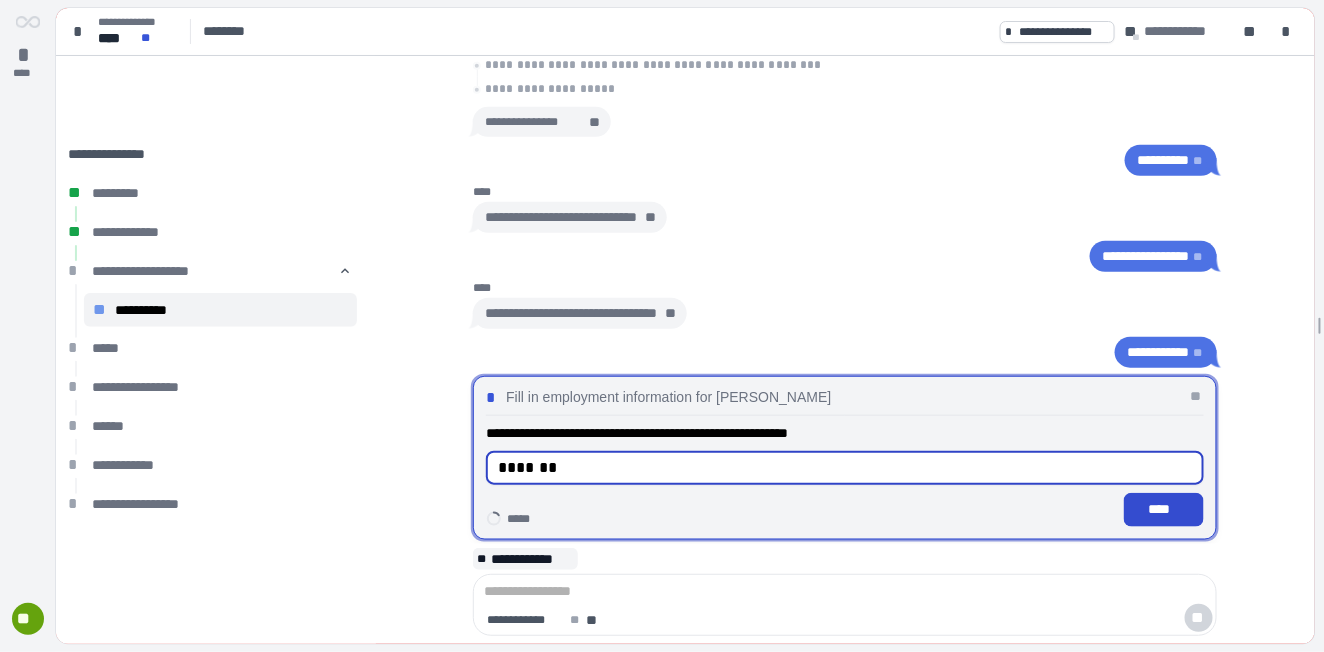 click on "****" at bounding box center [1164, 509] 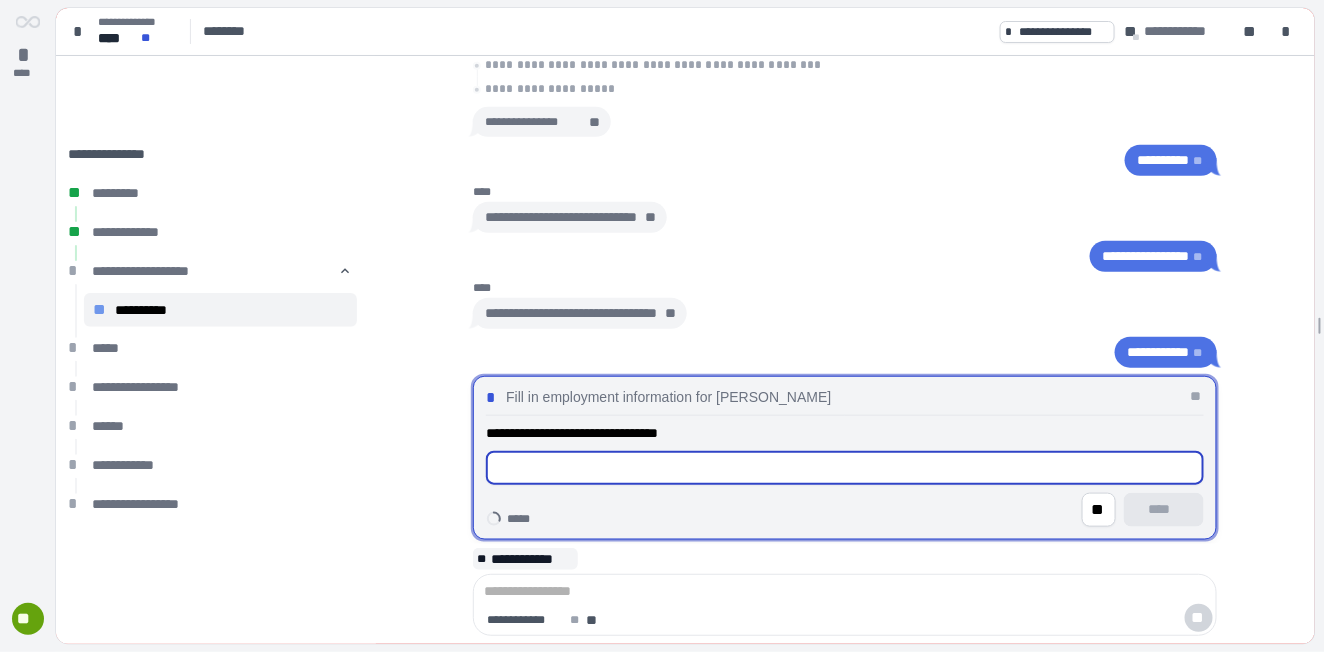 click at bounding box center [845, 468] 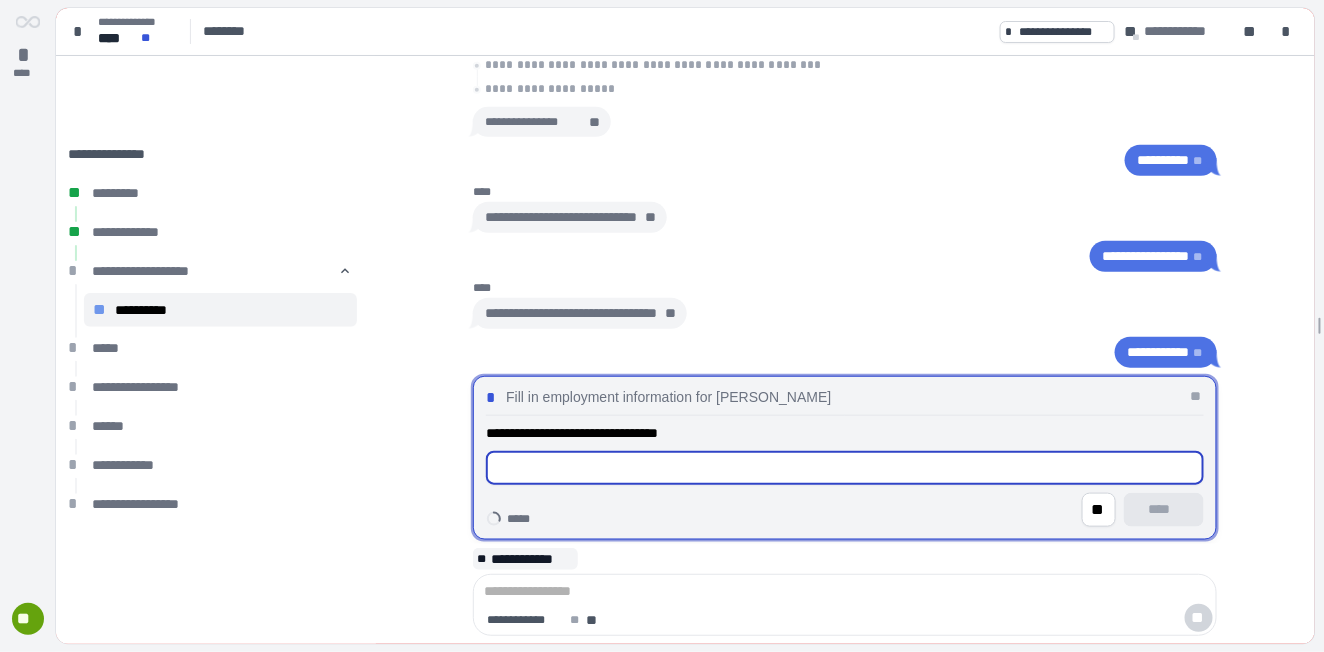 type on "******" 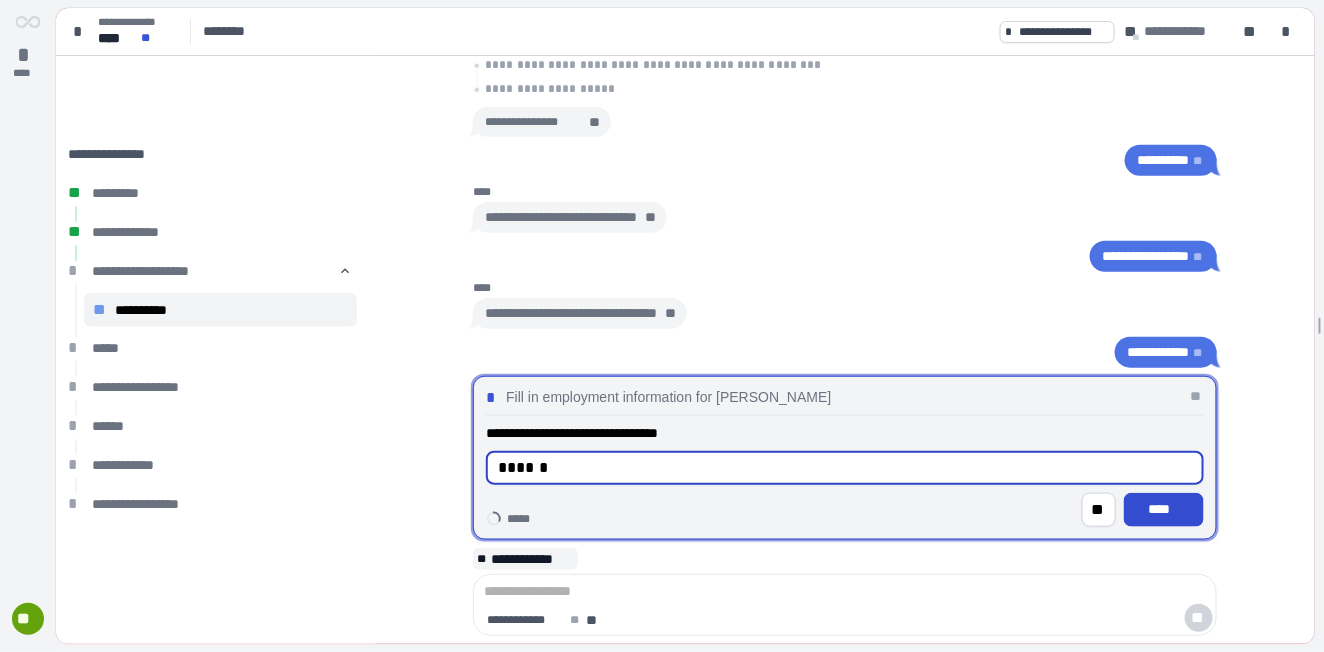 click on "****" at bounding box center [1164, 509] 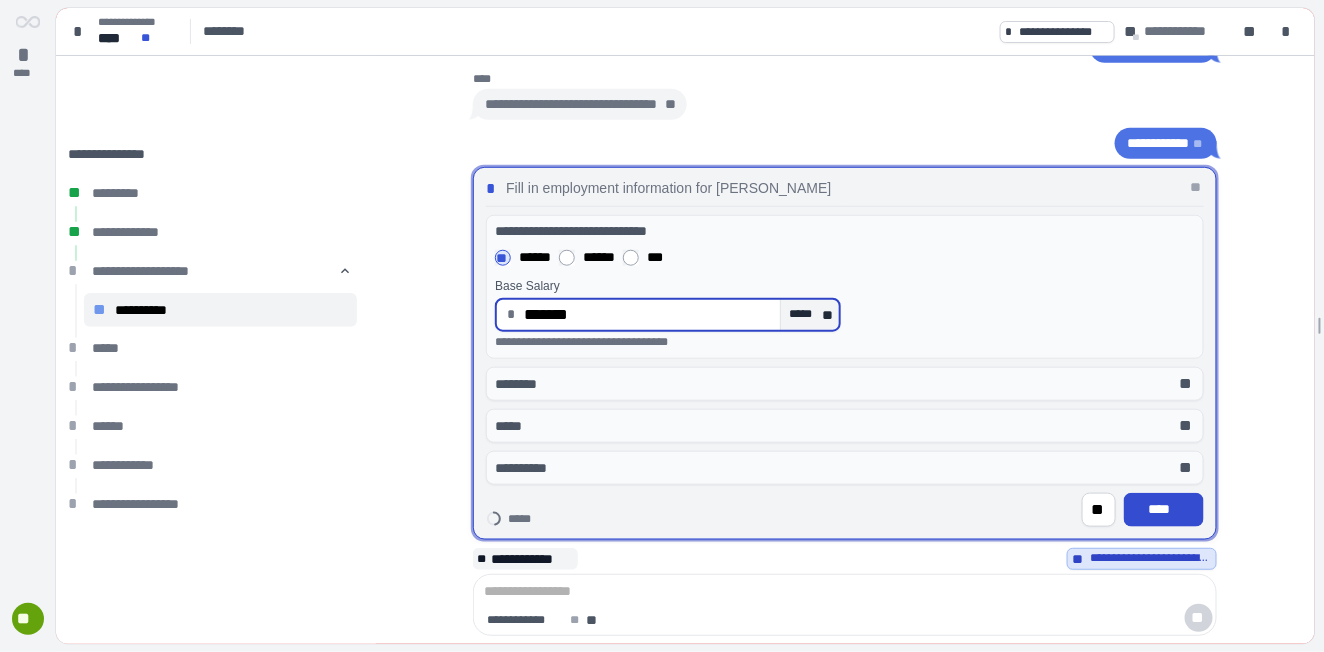 type on "**********" 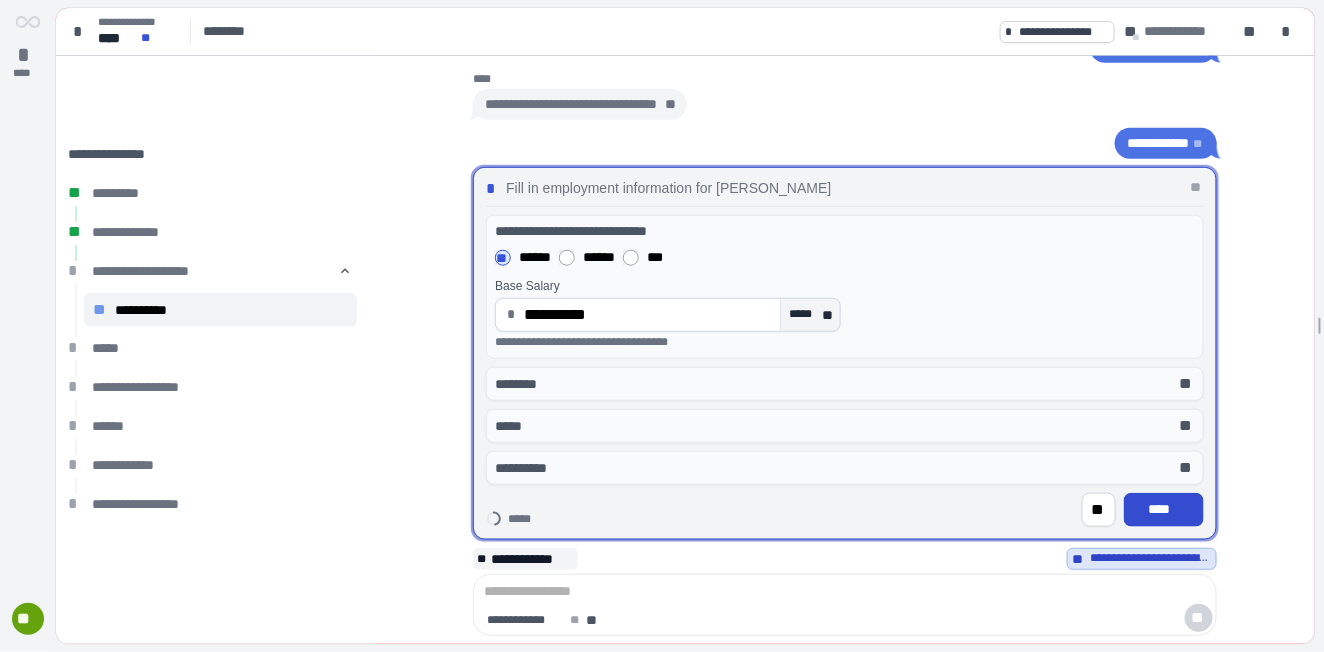 click on "****" at bounding box center [1164, 509] 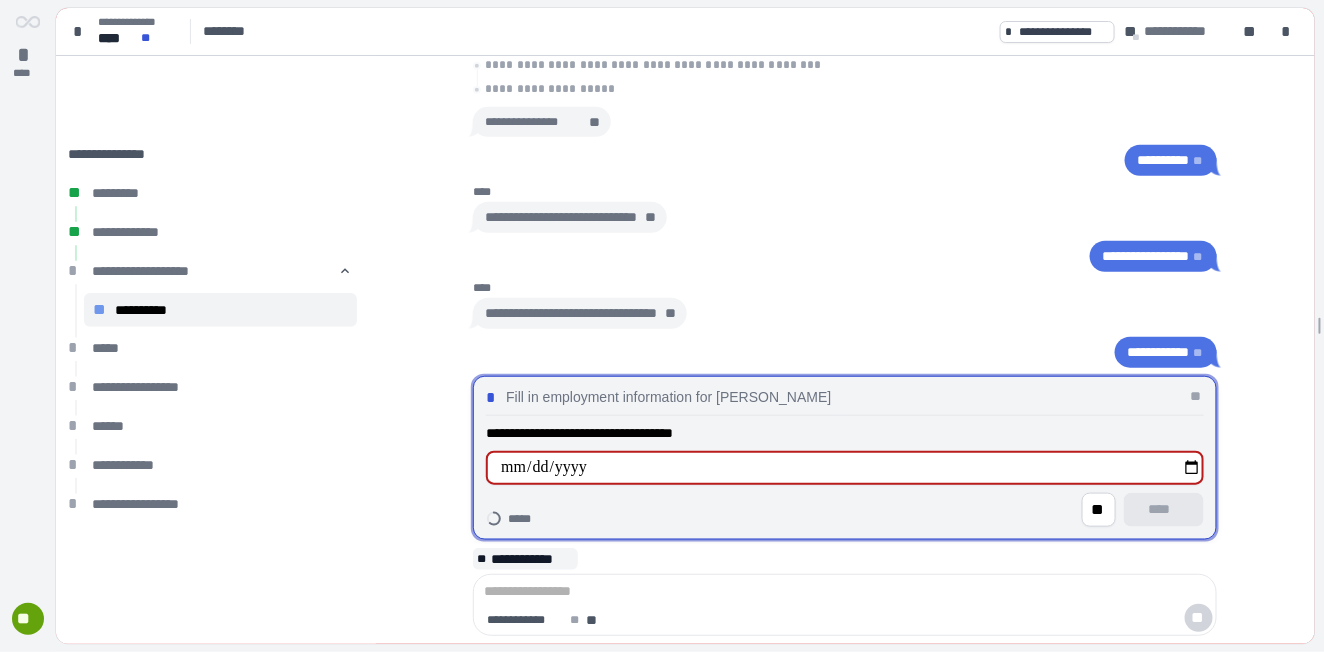 type on "**********" 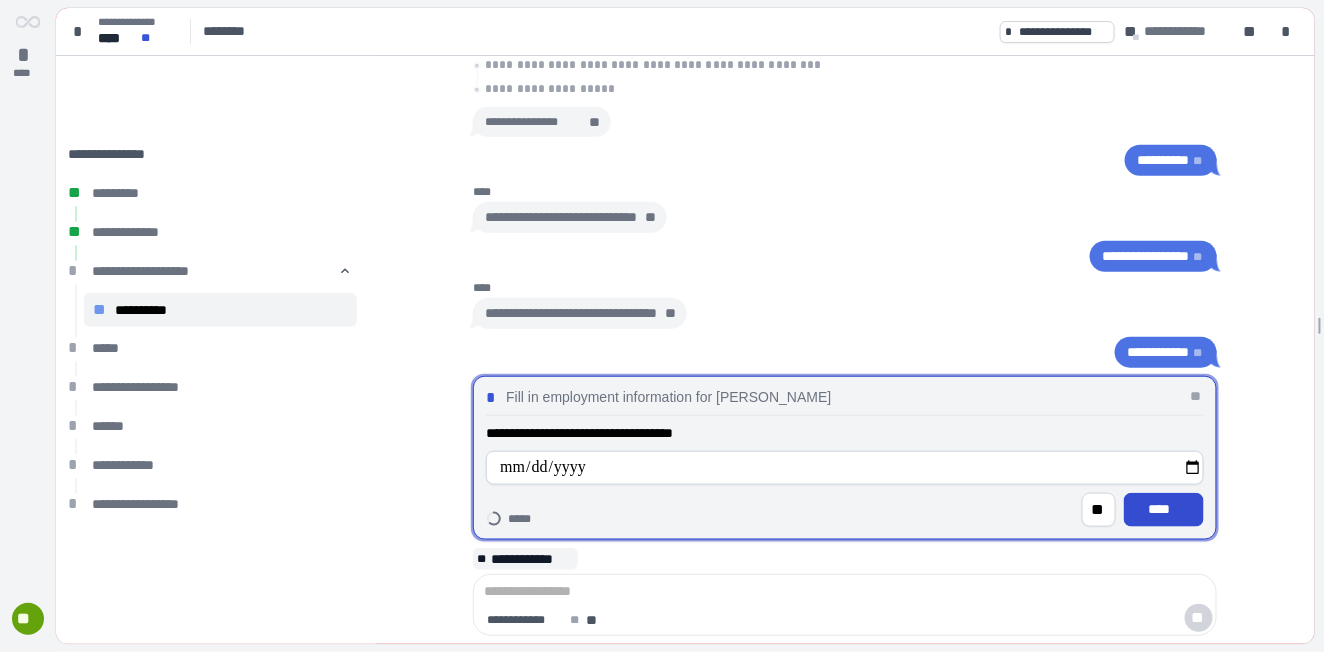 click on "****" at bounding box center [1164, 509] 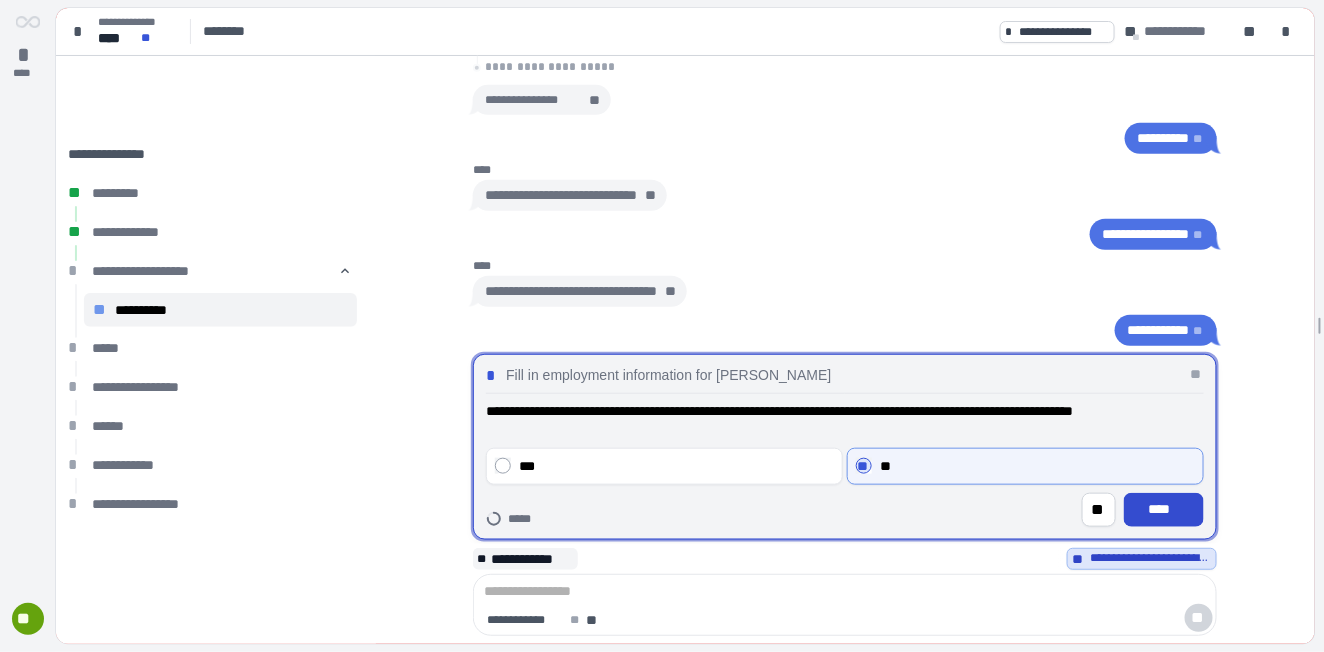 click on "****" at bounding box center [1164, 509] 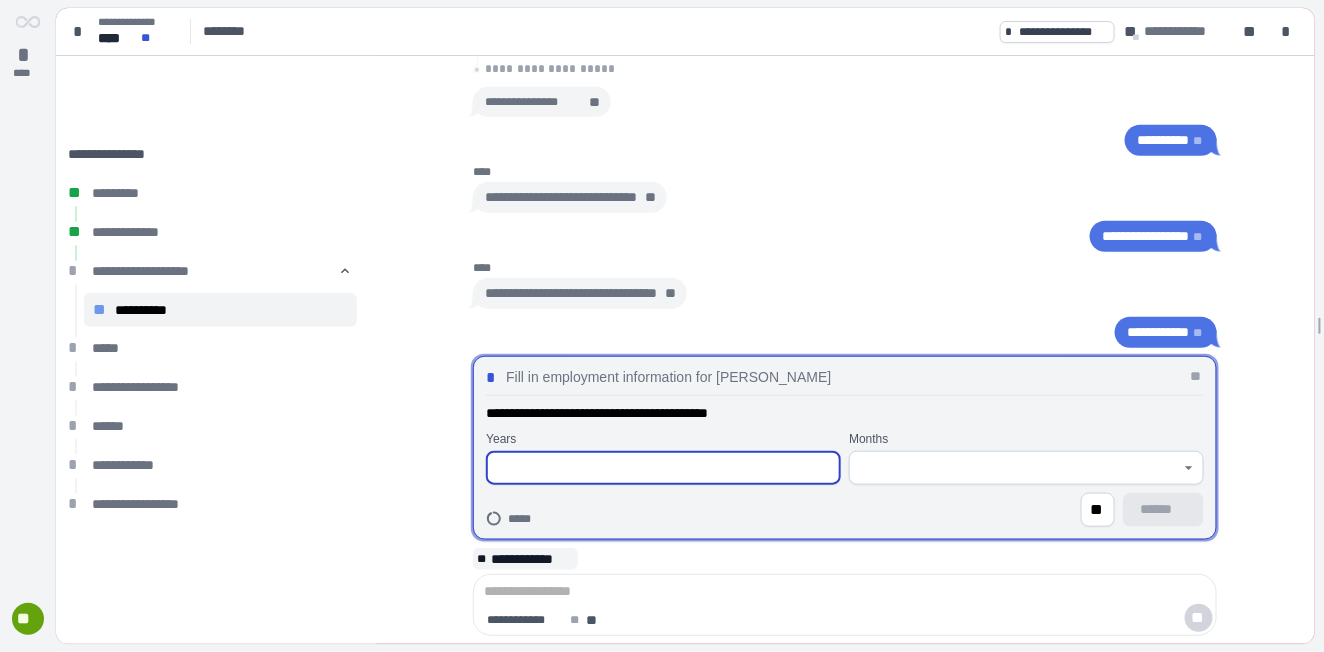 click at bounding box center [663, 468] 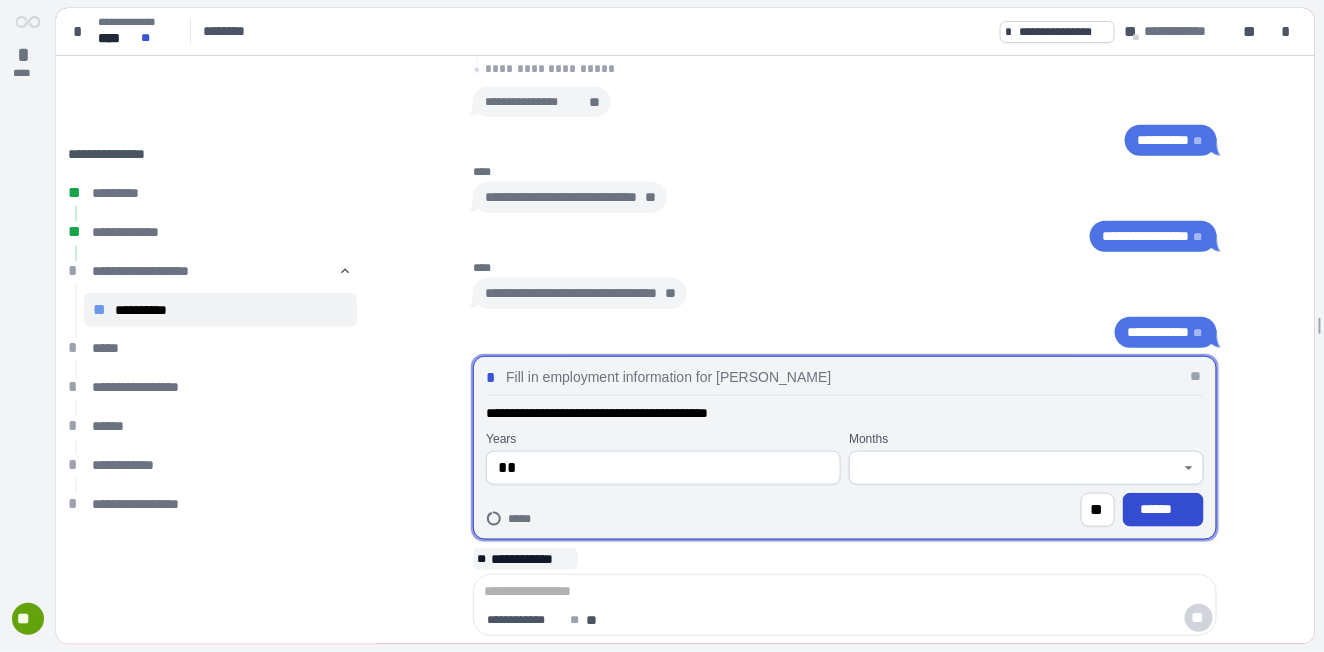 click on "******" at bounding box center (1163, 509) 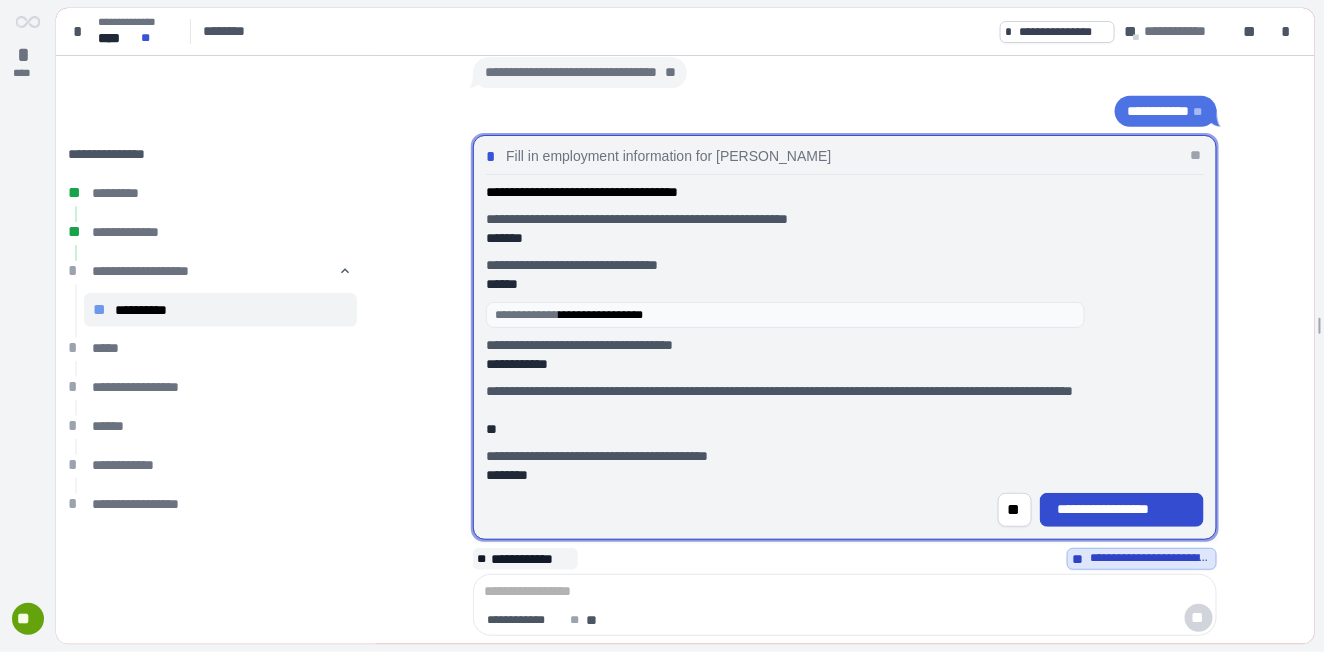 click on "**********" at bounding box center [1122, 509] 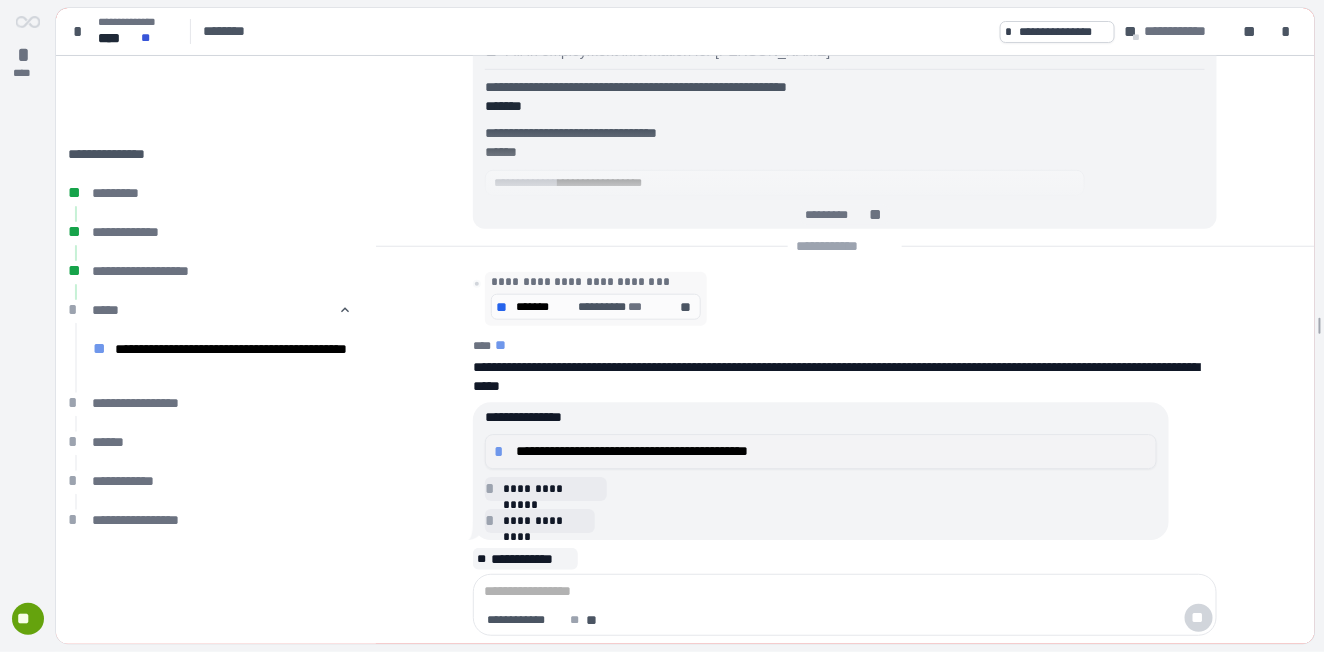 click on "**********" at bounding box center [832, 451] 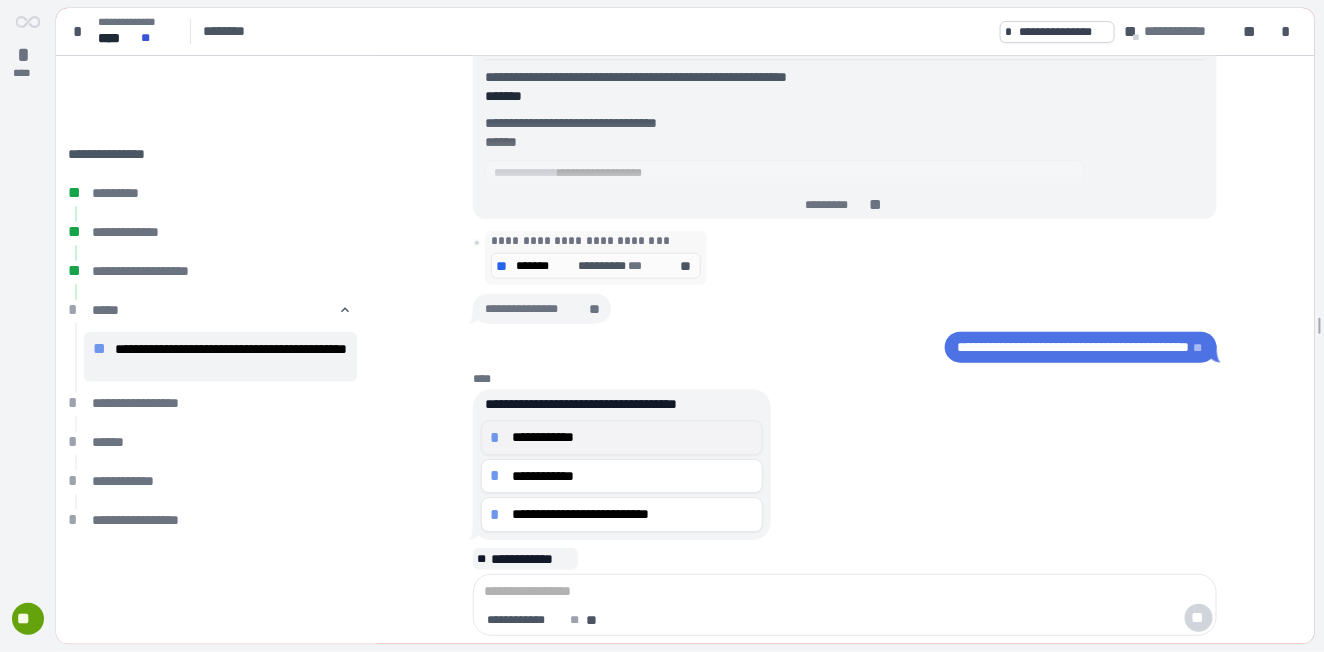 click on "**********" at bounding box center [633, 437] 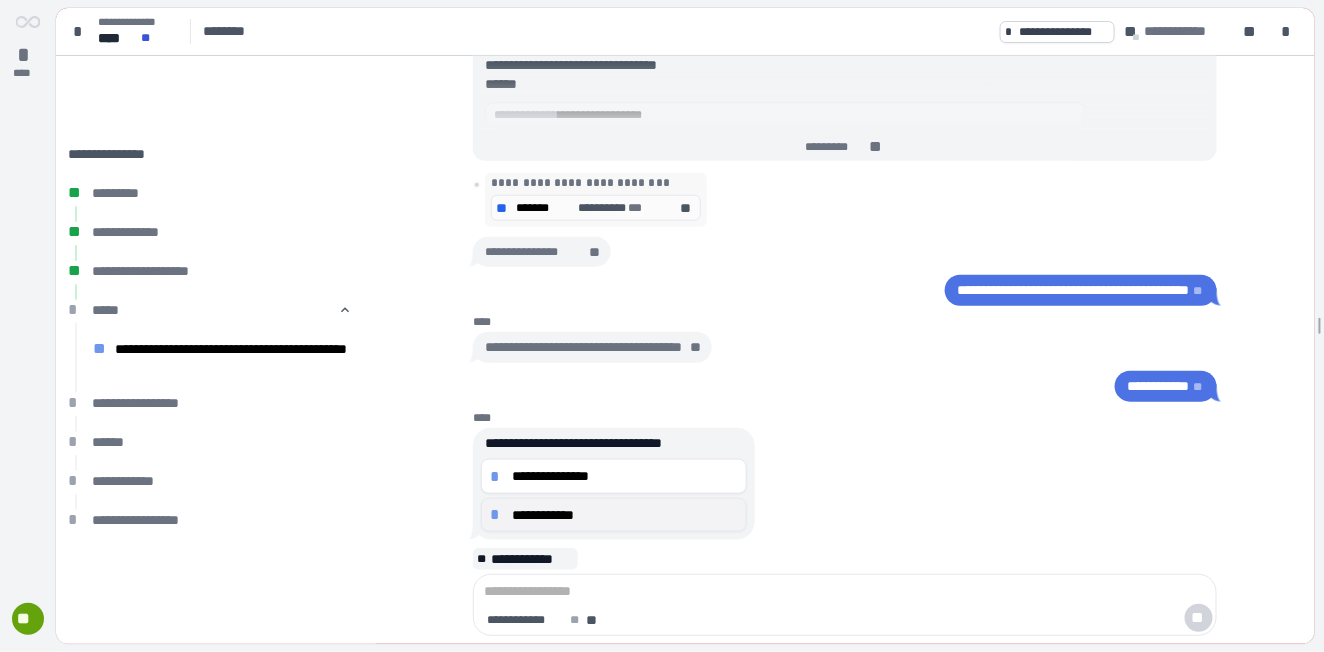 click on "**********" at bounding box center [625, 514] 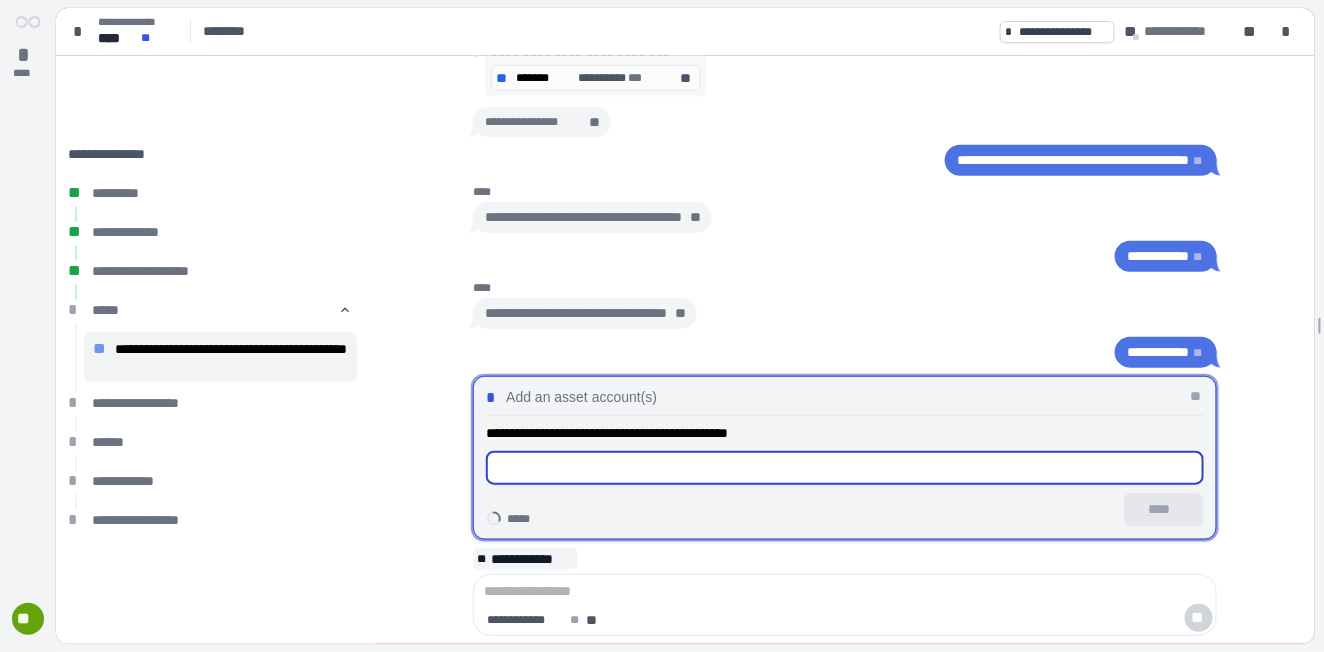 click at bounding box center (845, 468) 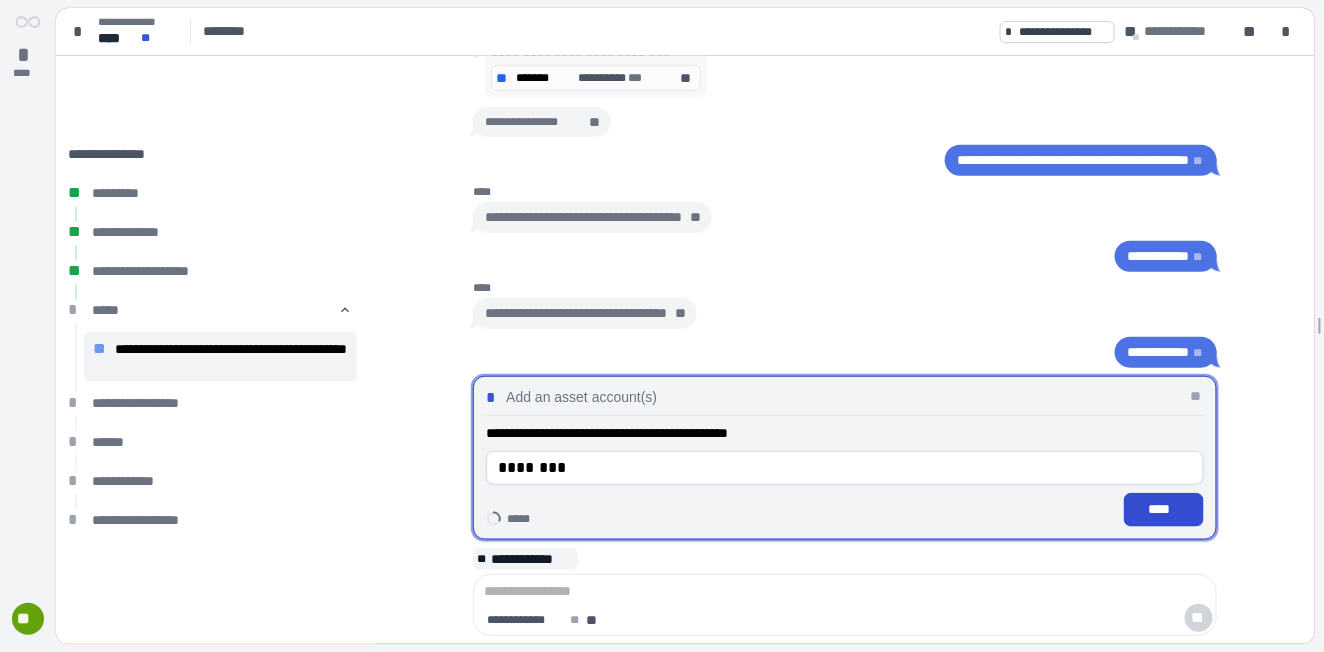 click on "****" at bounding box center [1164, 509] 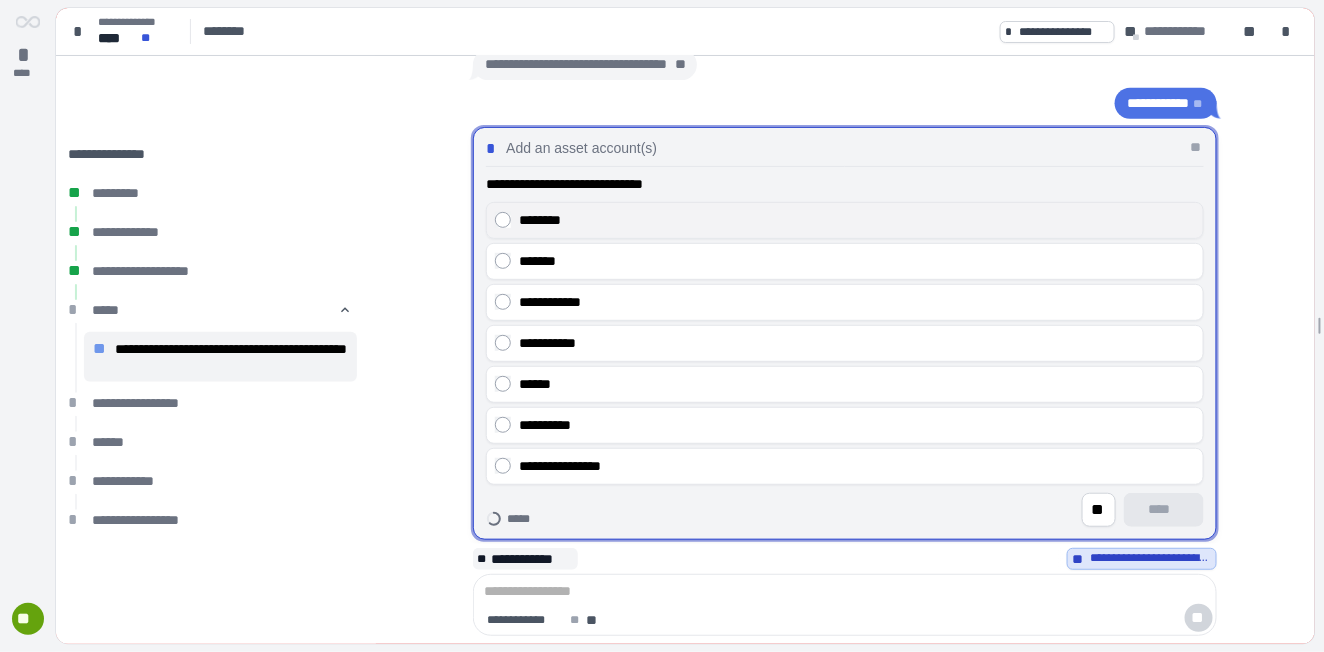 click on "********" at bounding box center [857, 220] 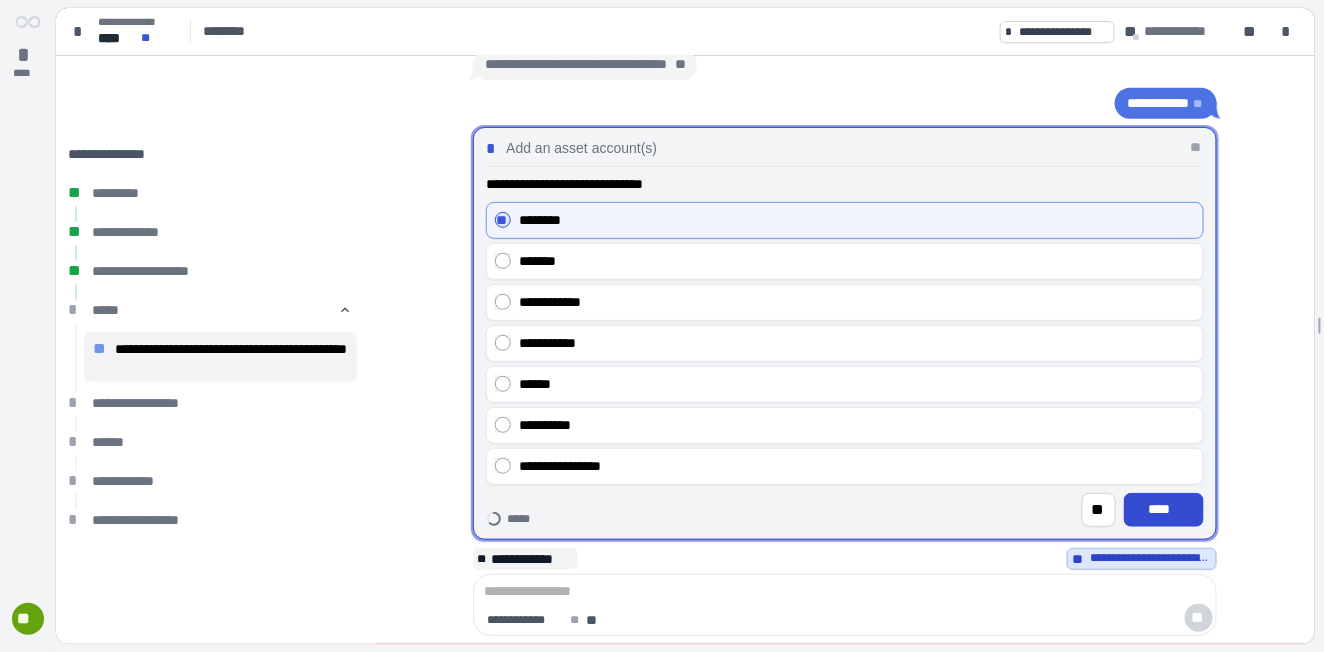 click on "****" at bounding box center [1164, 509] 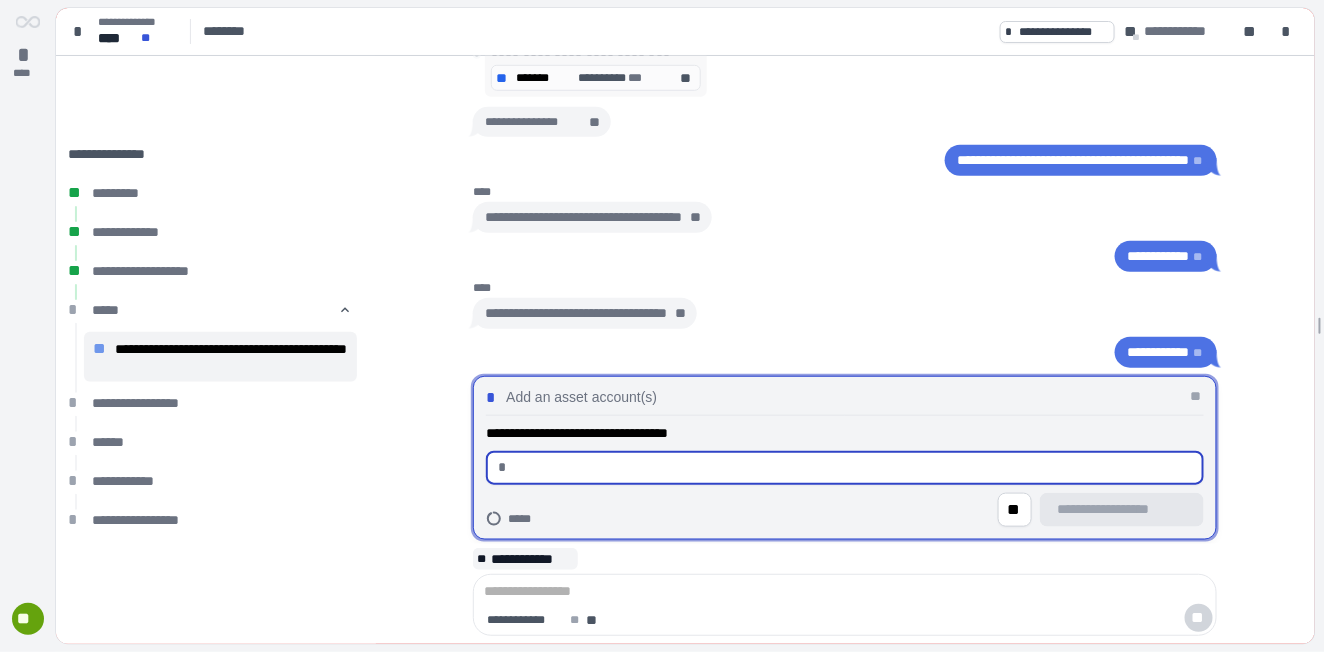 click at bounding box center (853, 468) 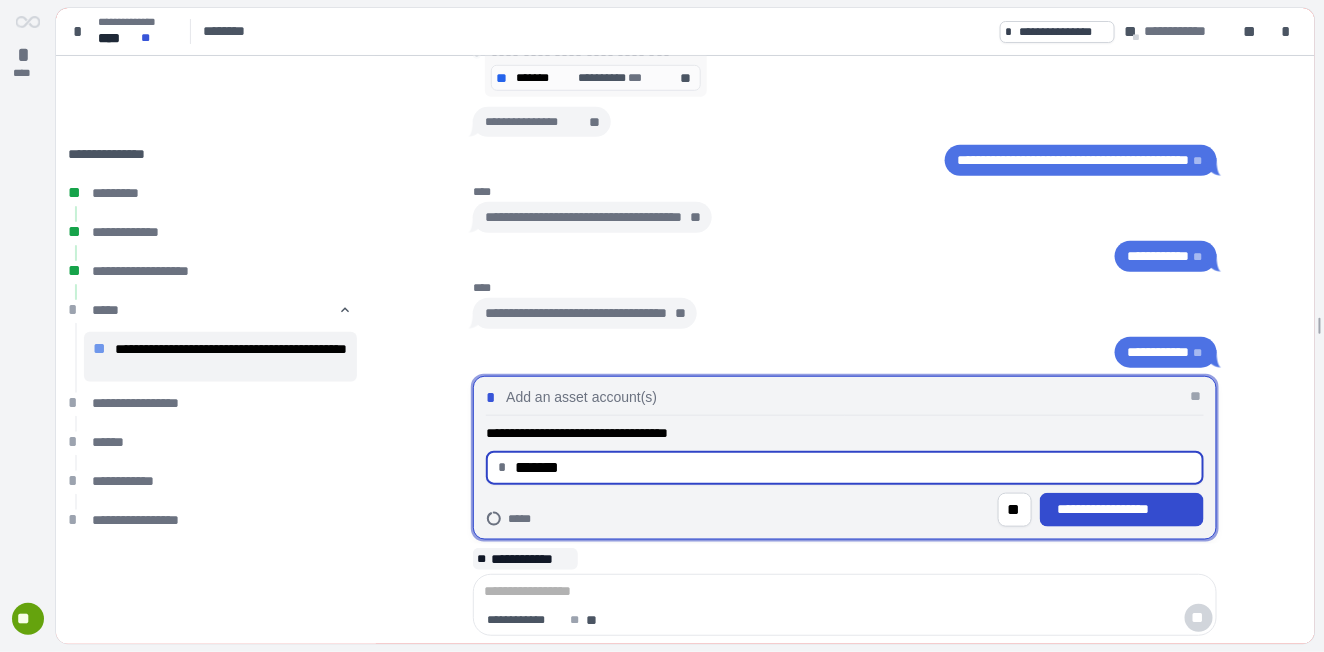 type on "**********" 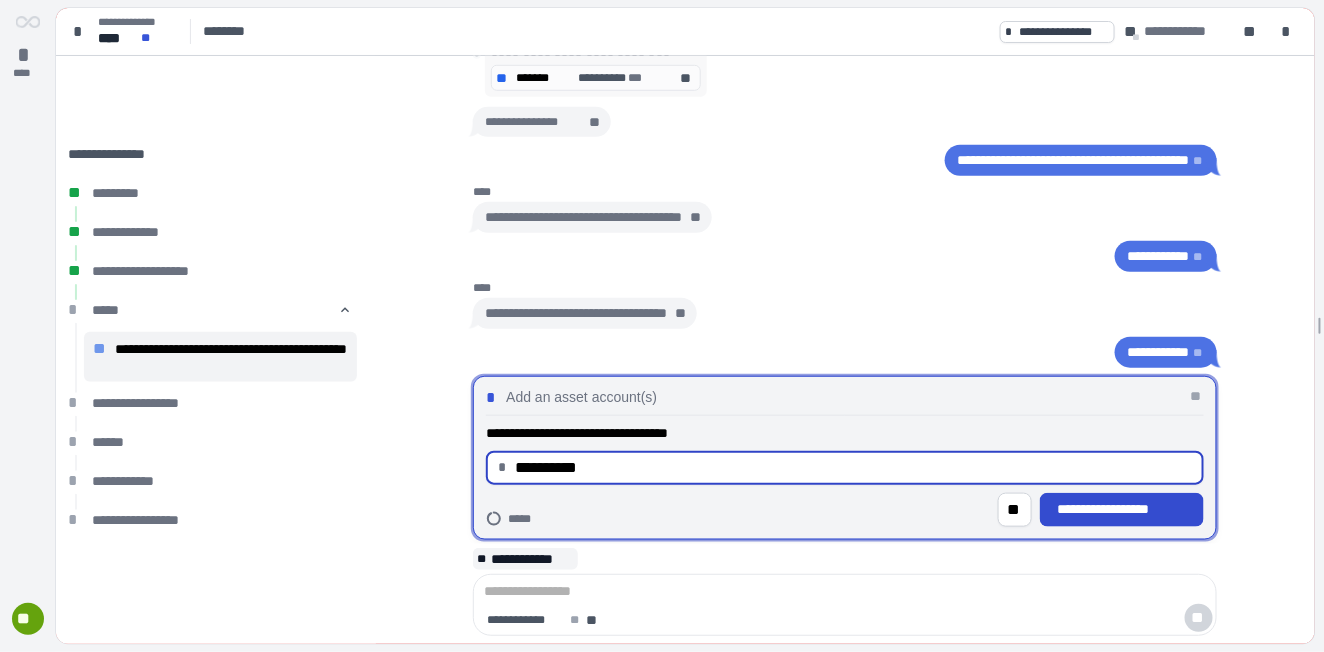 click on "**********" at bounding box center (1122, 509) 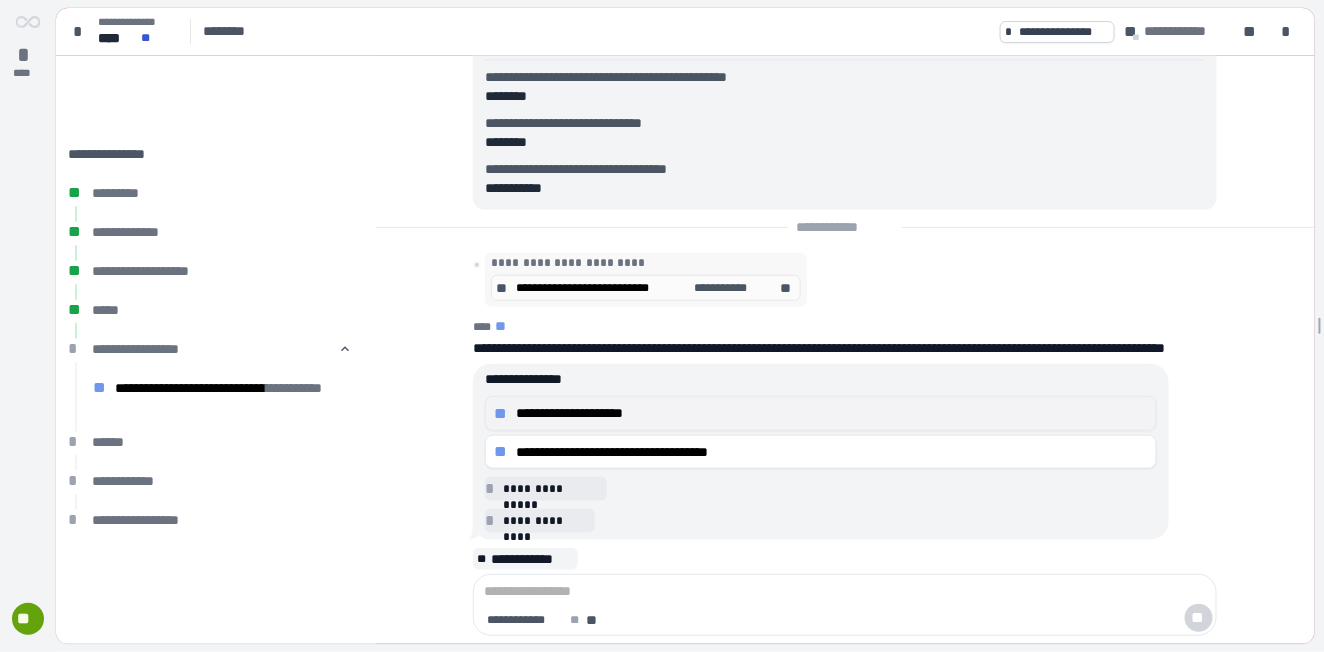 click on "**********" at bounding box center [832, 413] 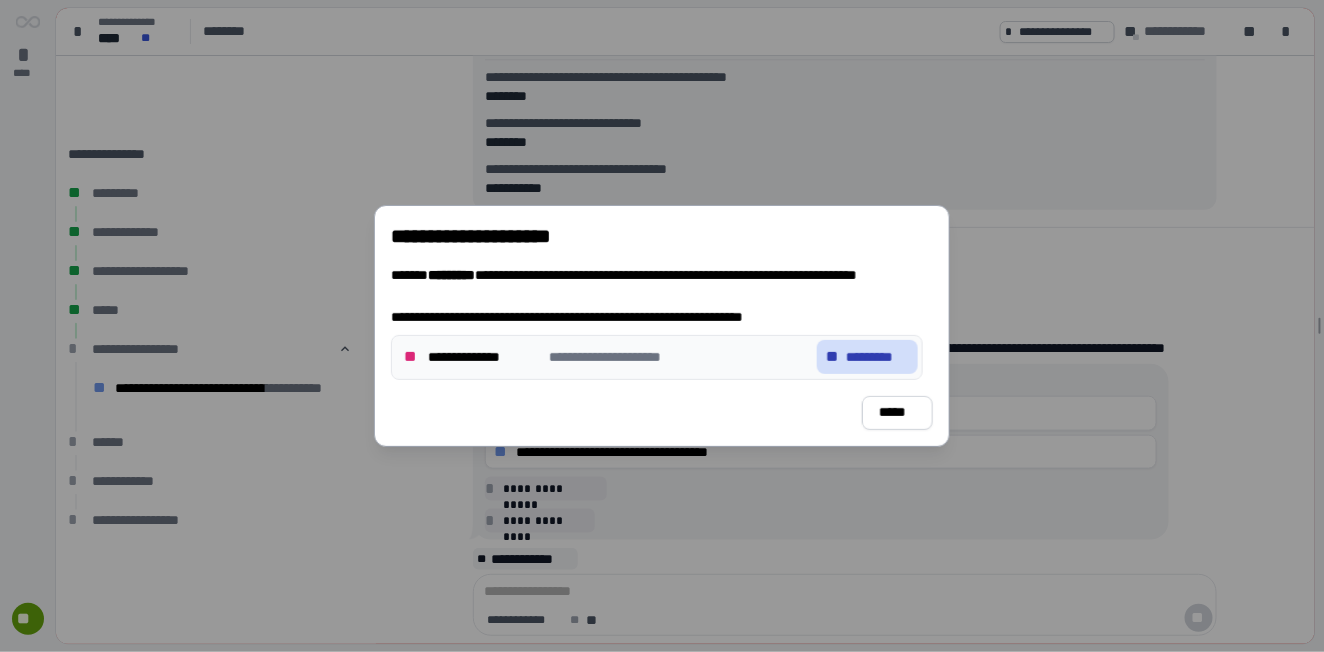 click on "*********" at bounding box center [877, 357] 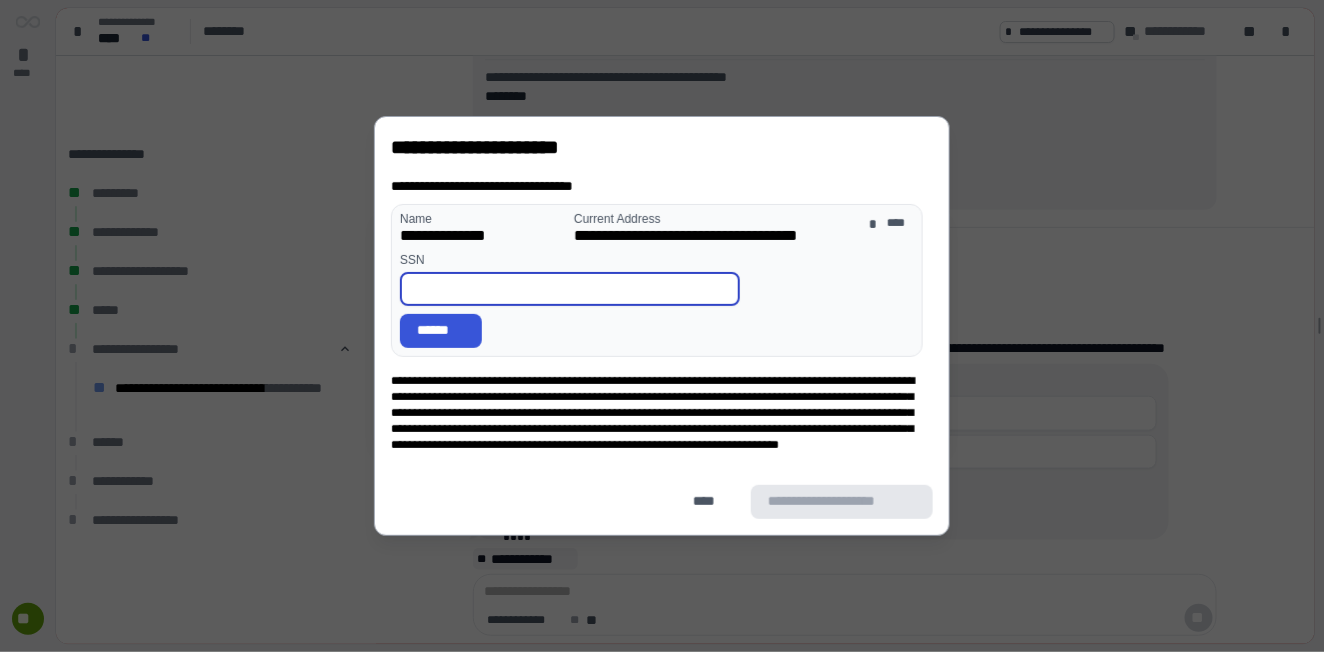 click at bounding box center [570, 289] 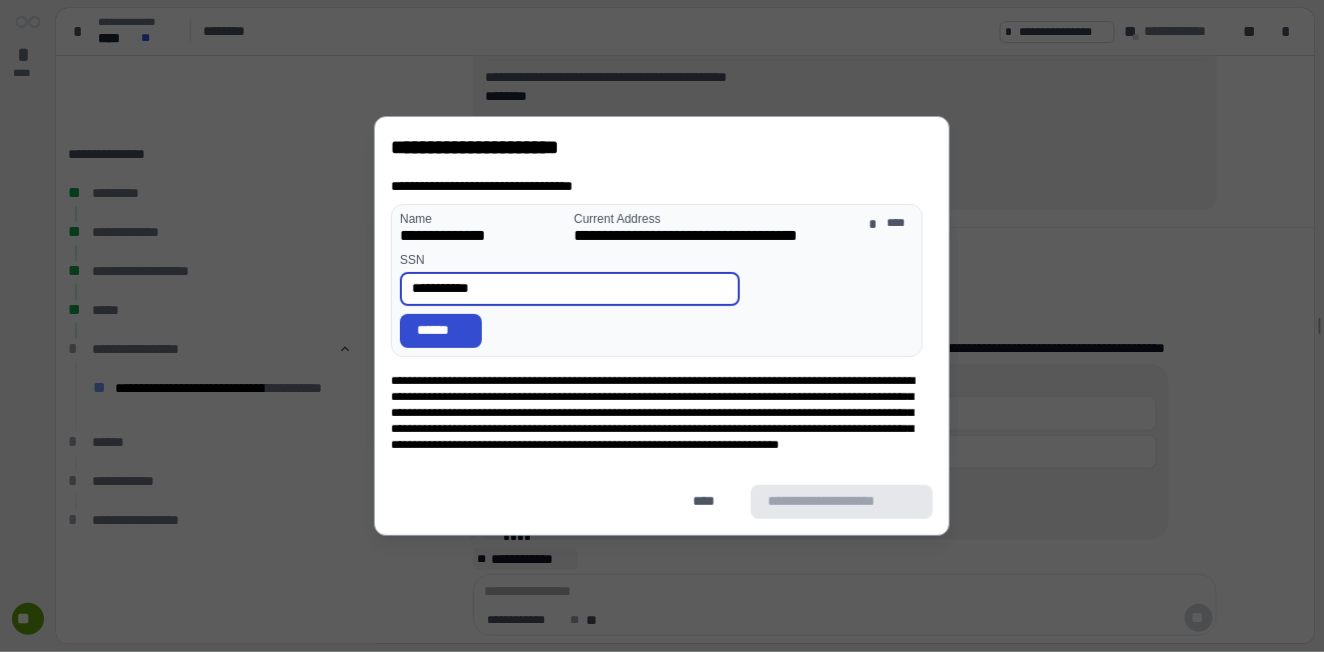 type on "**********" 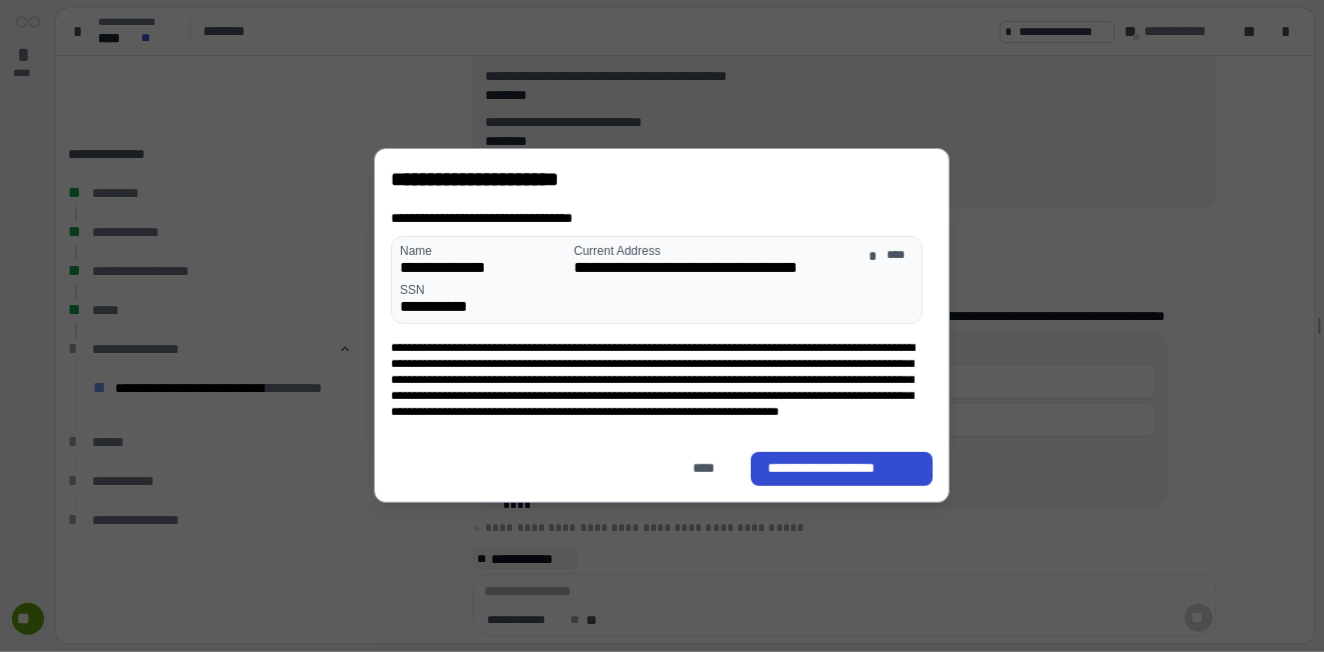 click on "**********" at bounding box center [842, 469] 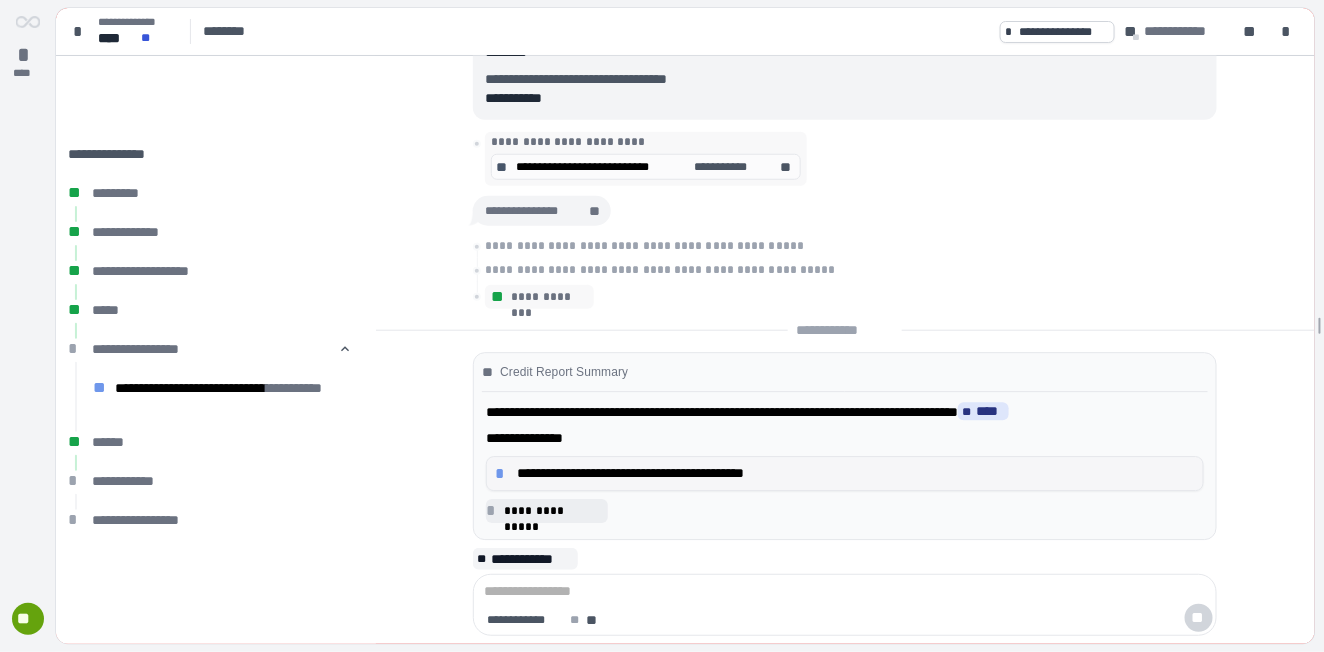 click on "**********" at bounding box center (856, 473) 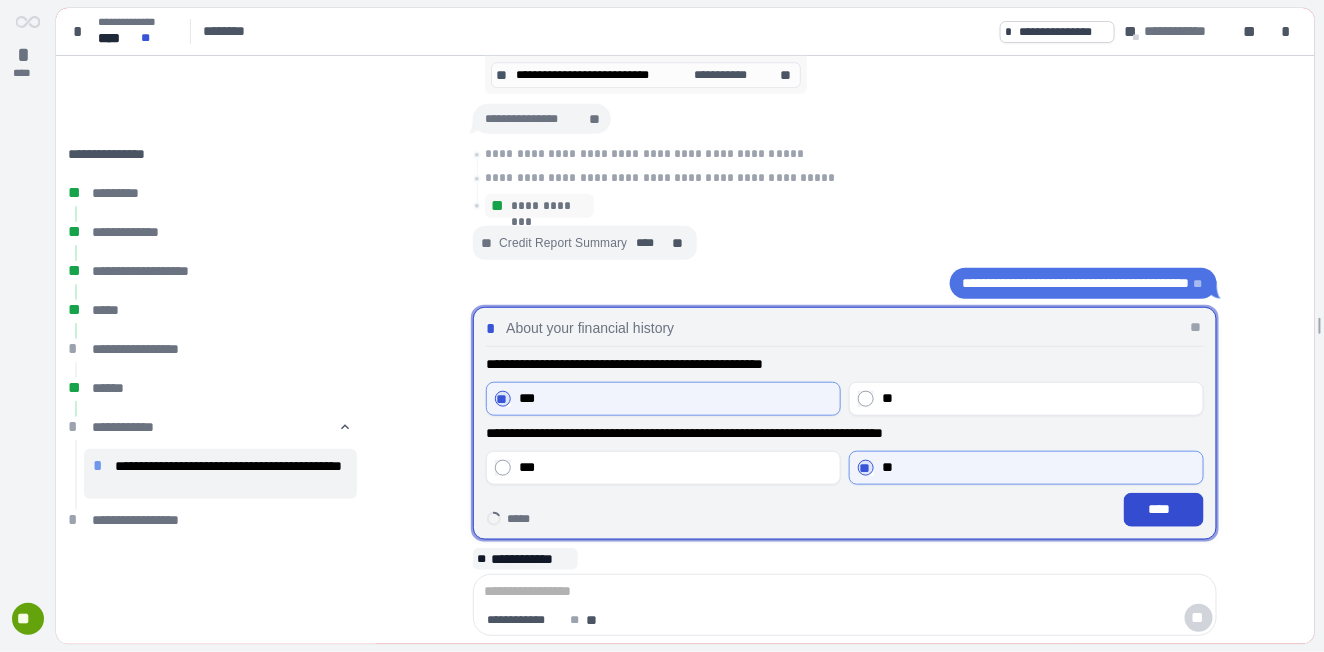 click on "****" at bounding box center [1164, 509] 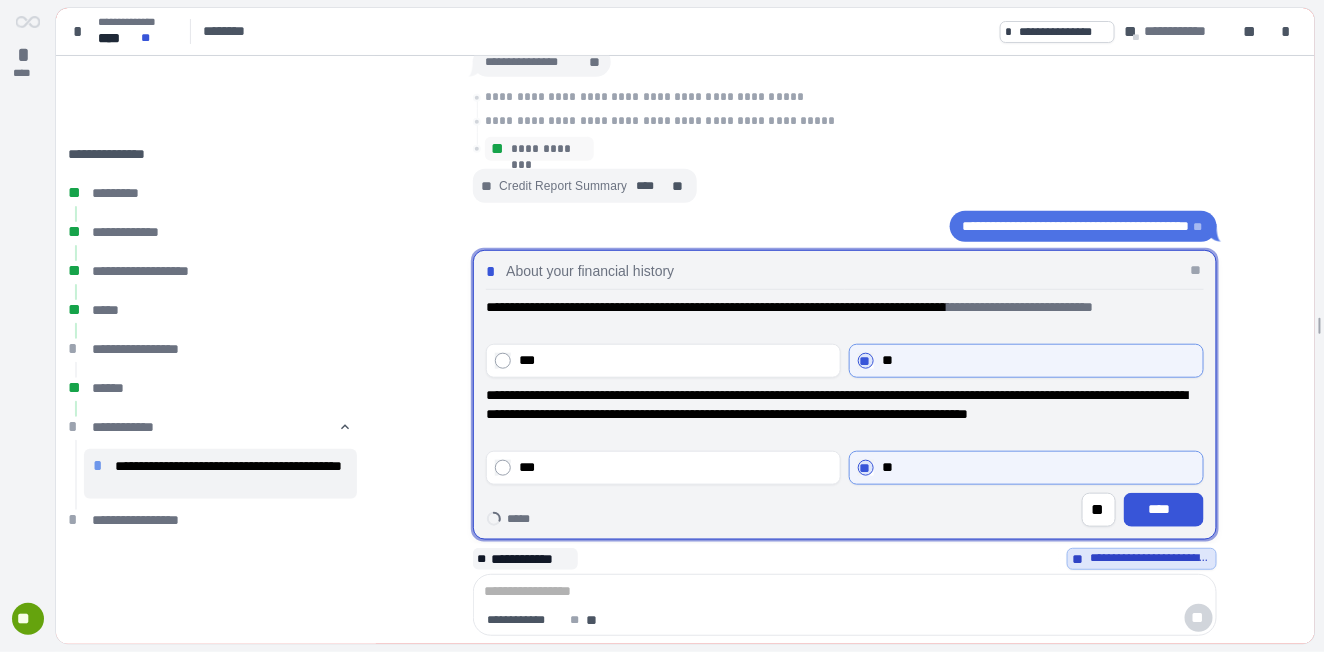 click on "****" at bounding box center [1164, 509] 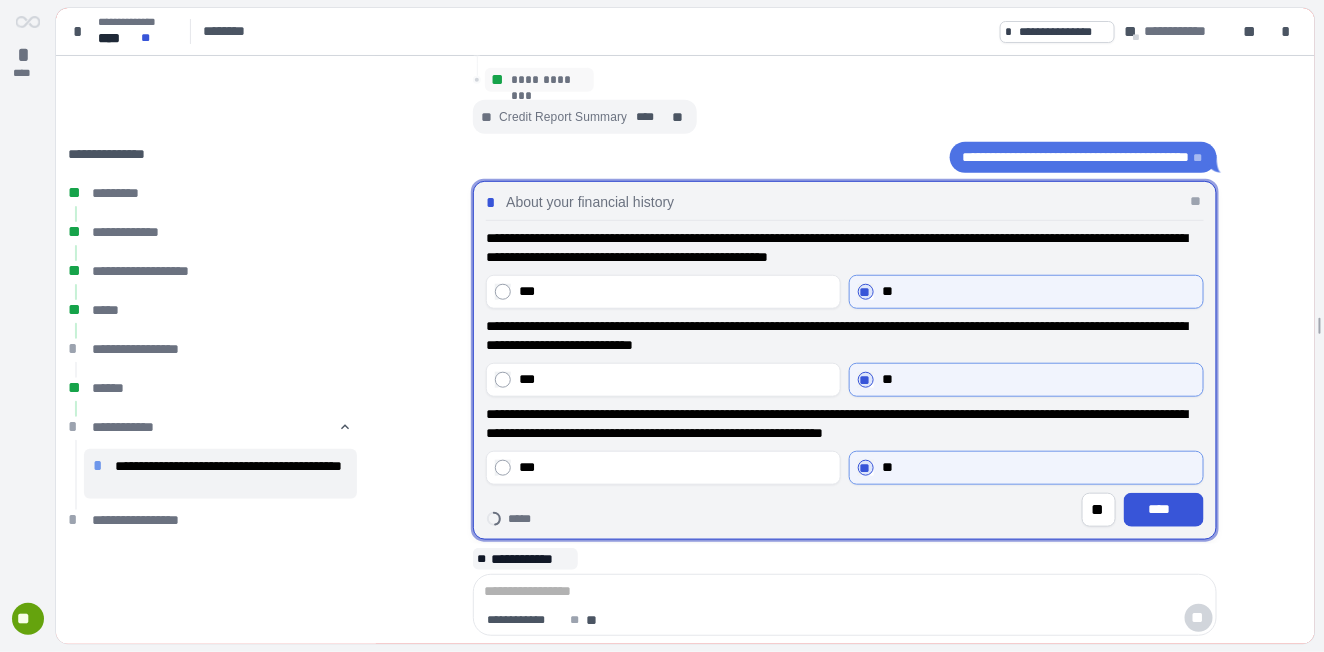 click on "****" at bounding box center (1164, 509) 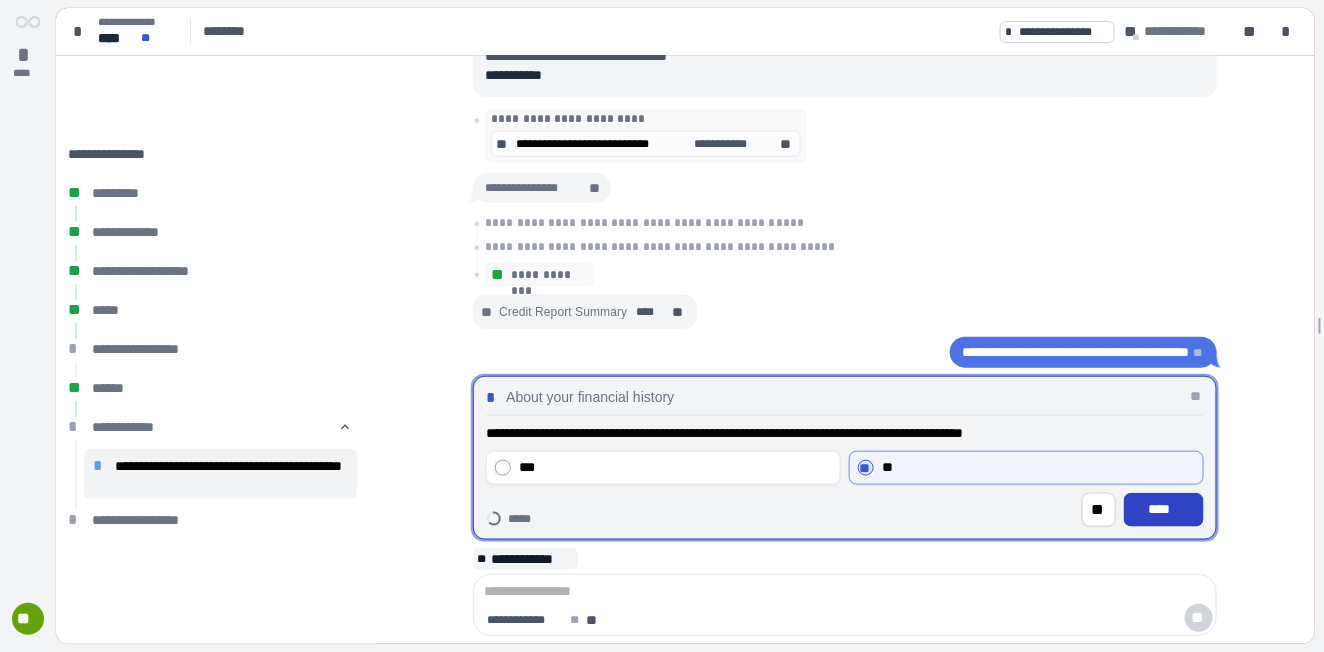 click on "****" at bounding box center (1164, 509) 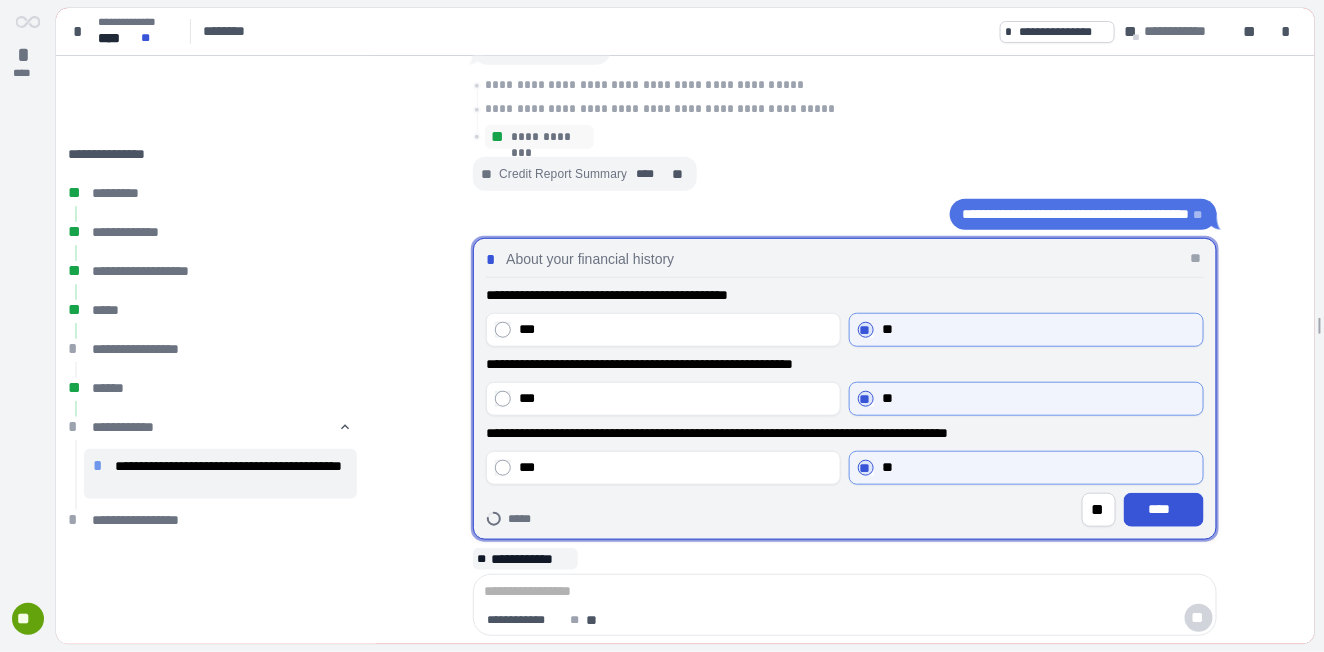 click on "****" at bounding box center [1164, 509] 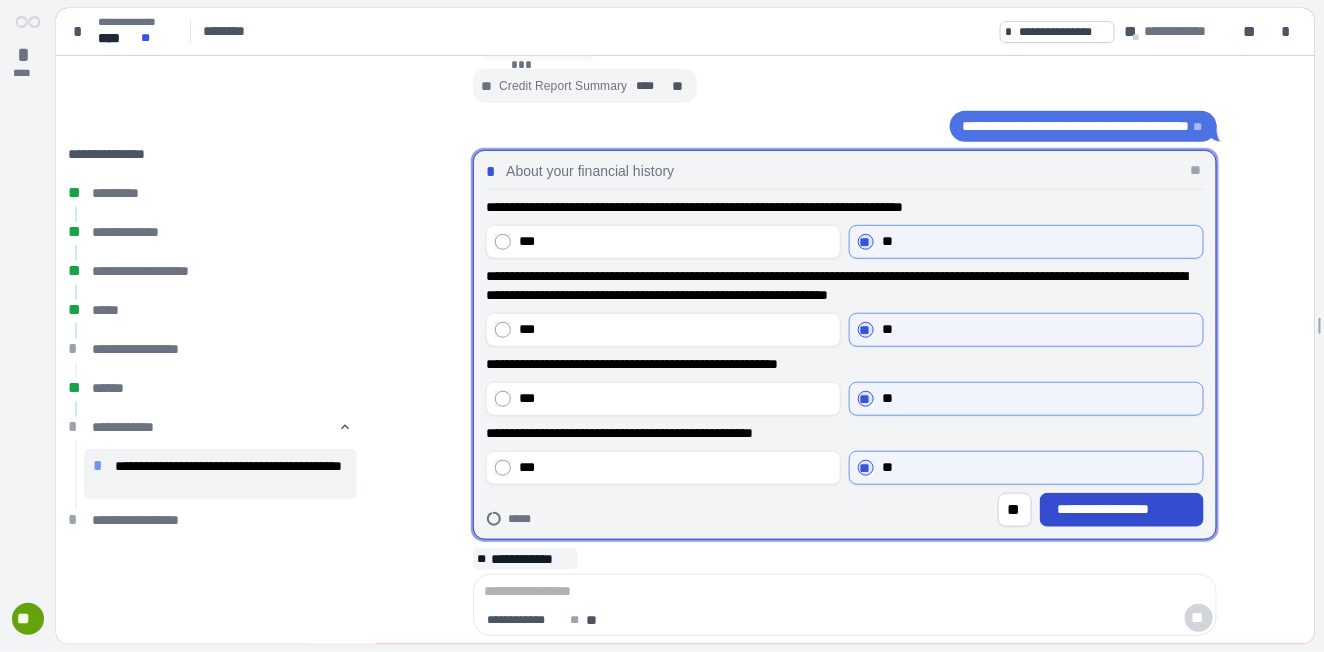 click on "**********" at bounding box center [1122, 509] 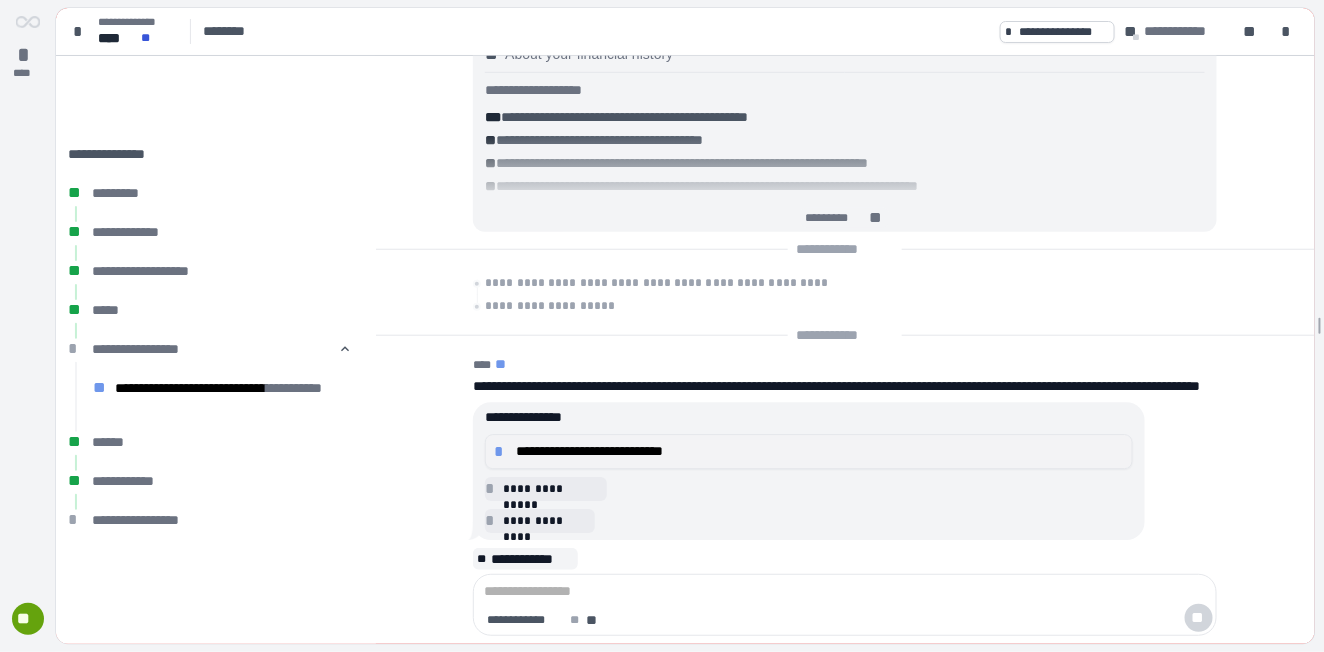 click on "**********" at bounding box center (820, 451) 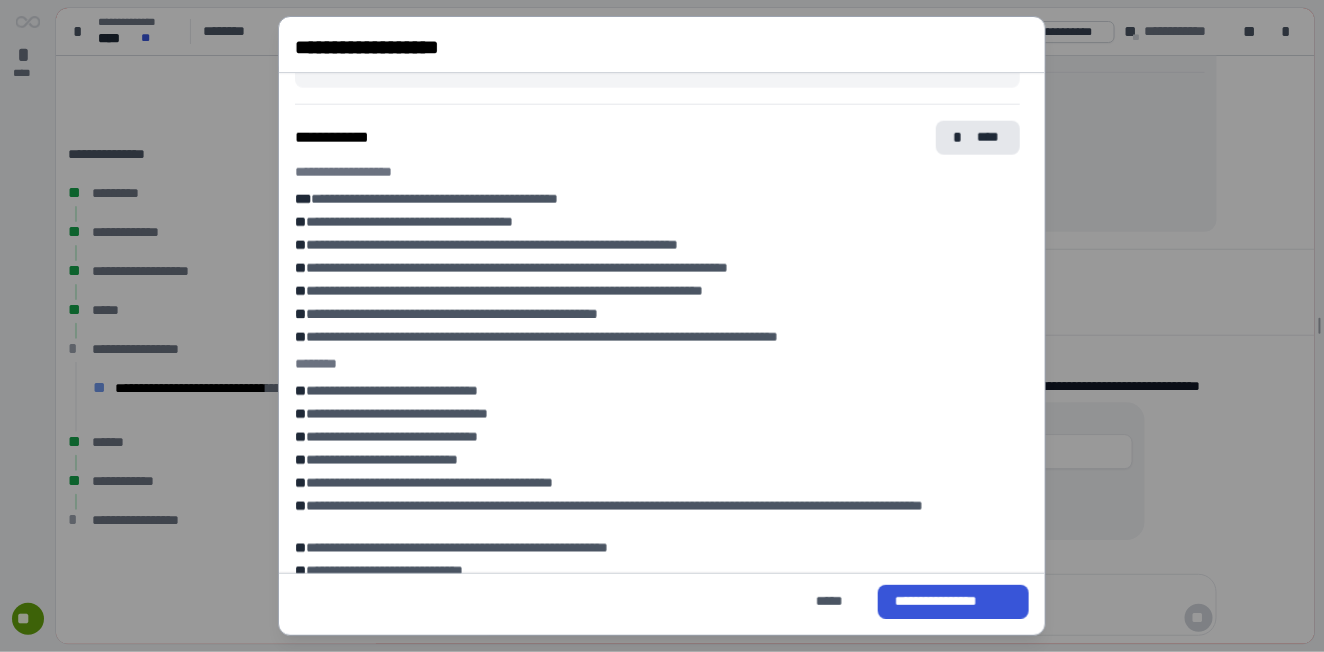 scroll, scrollTop: 780, scrollLeft: 0, axis: vertical 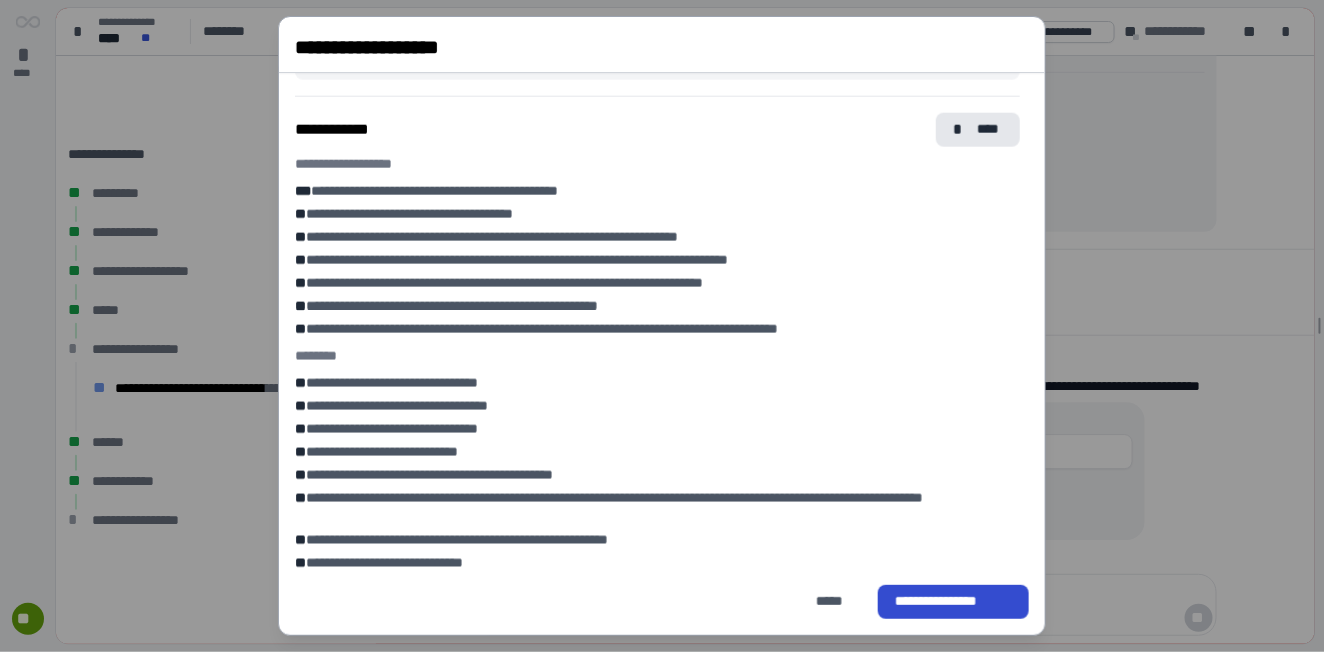click on "**********" at bounding box center (953, 601) 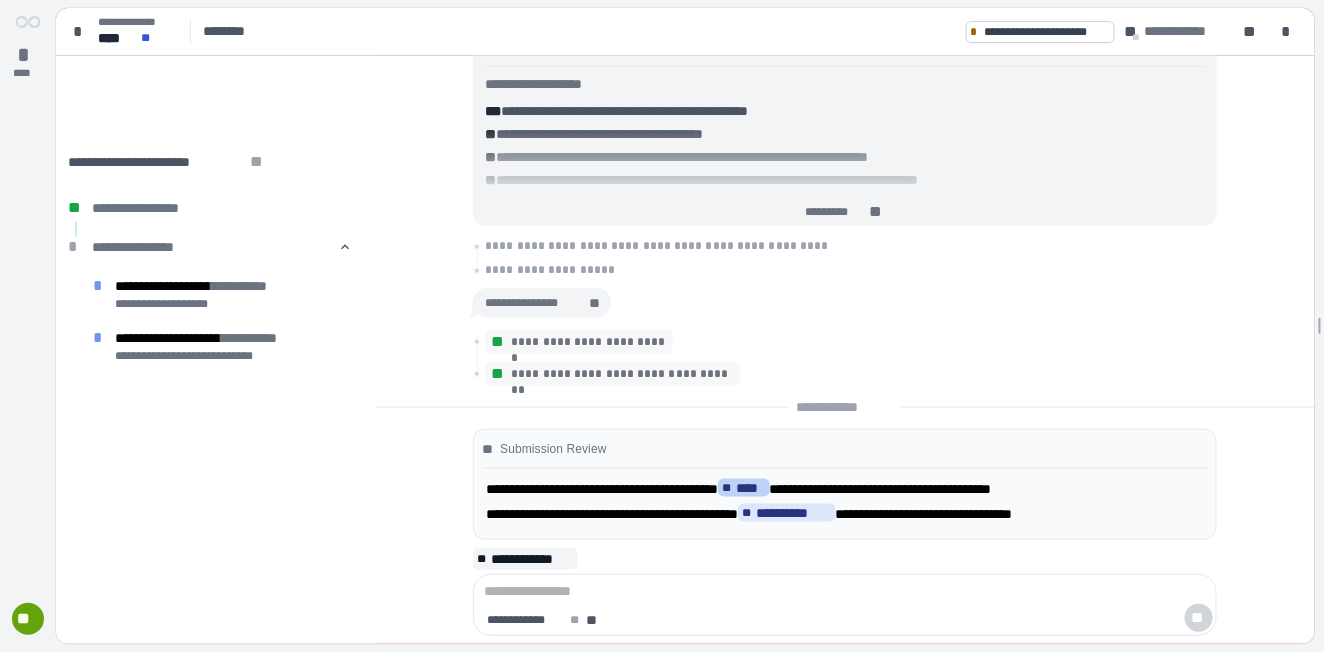 click on "****" at bounding box center [751, 488] 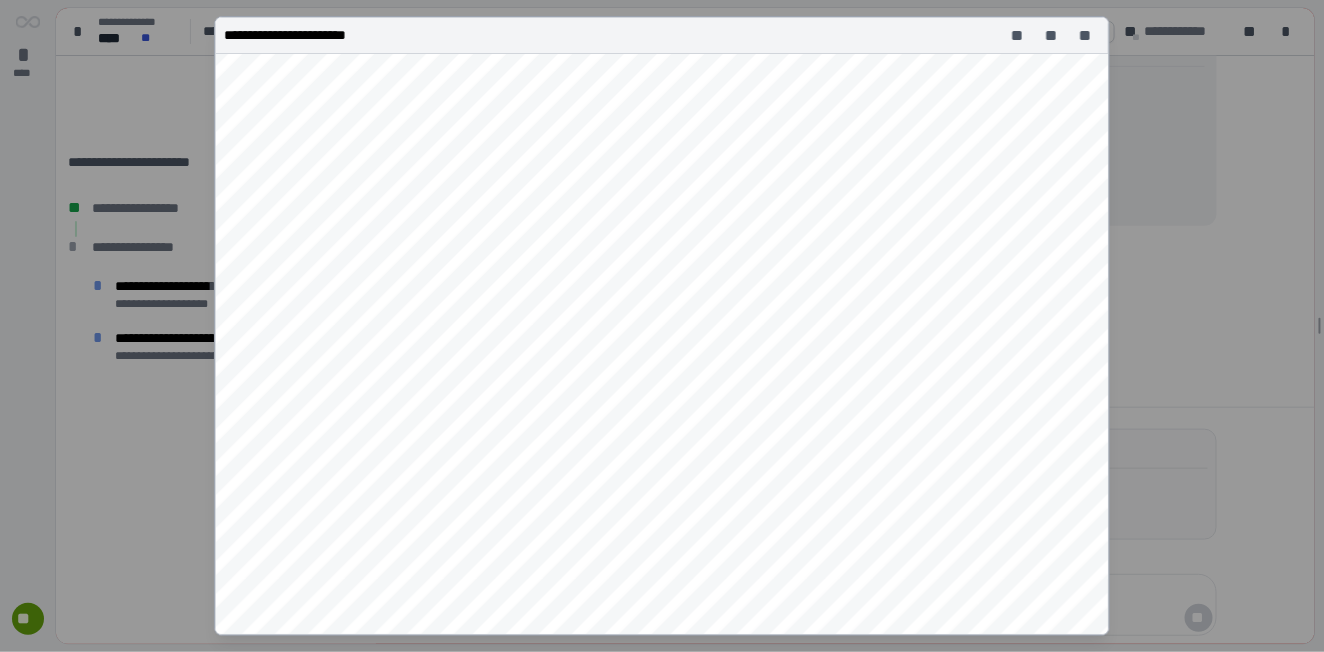 scroll, scrollTop: 242, scrollLeft: 0, axis: vertical 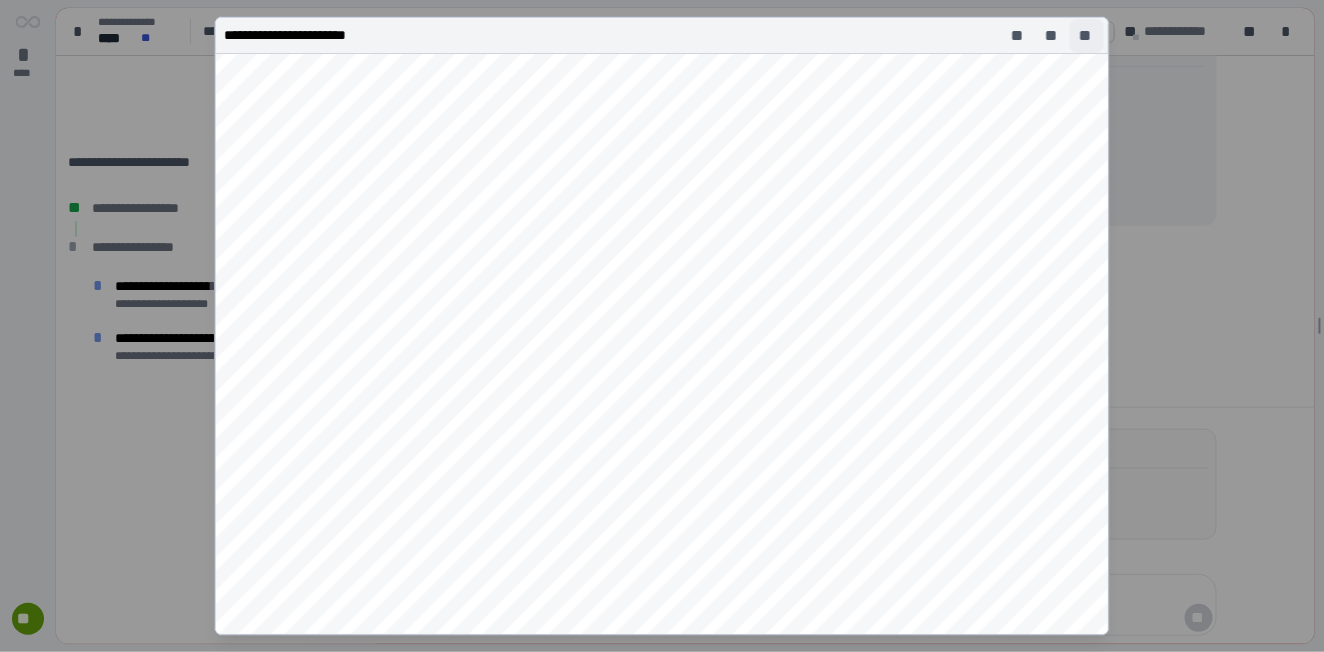 click on "**" at bounding box center (1087, 36) 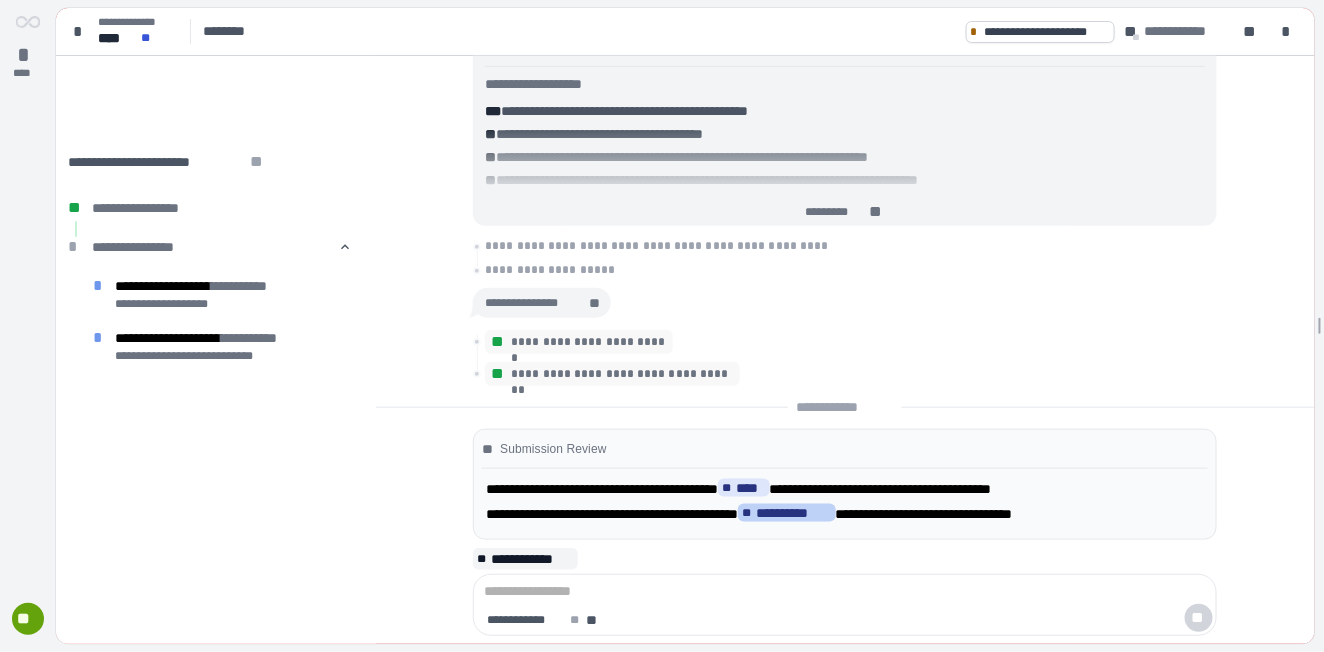 click on "**********" at bounding box center (794, 513) 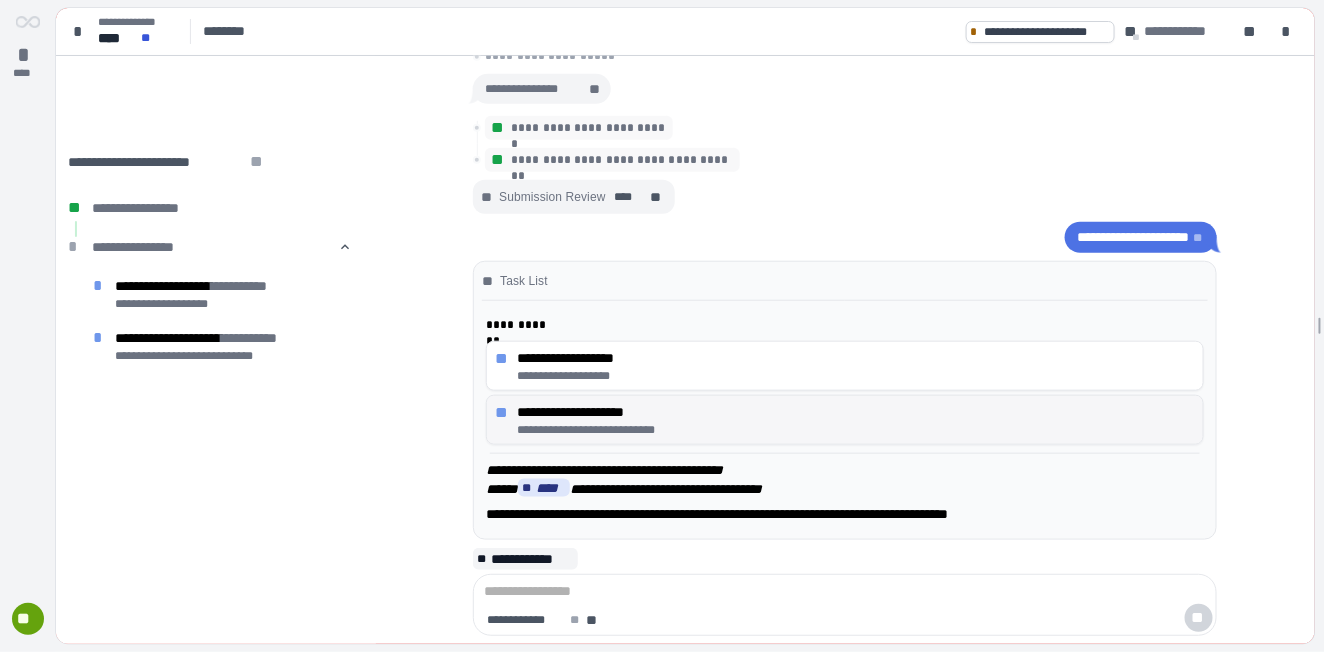 click on "**********" at bounding box center (856, 420) 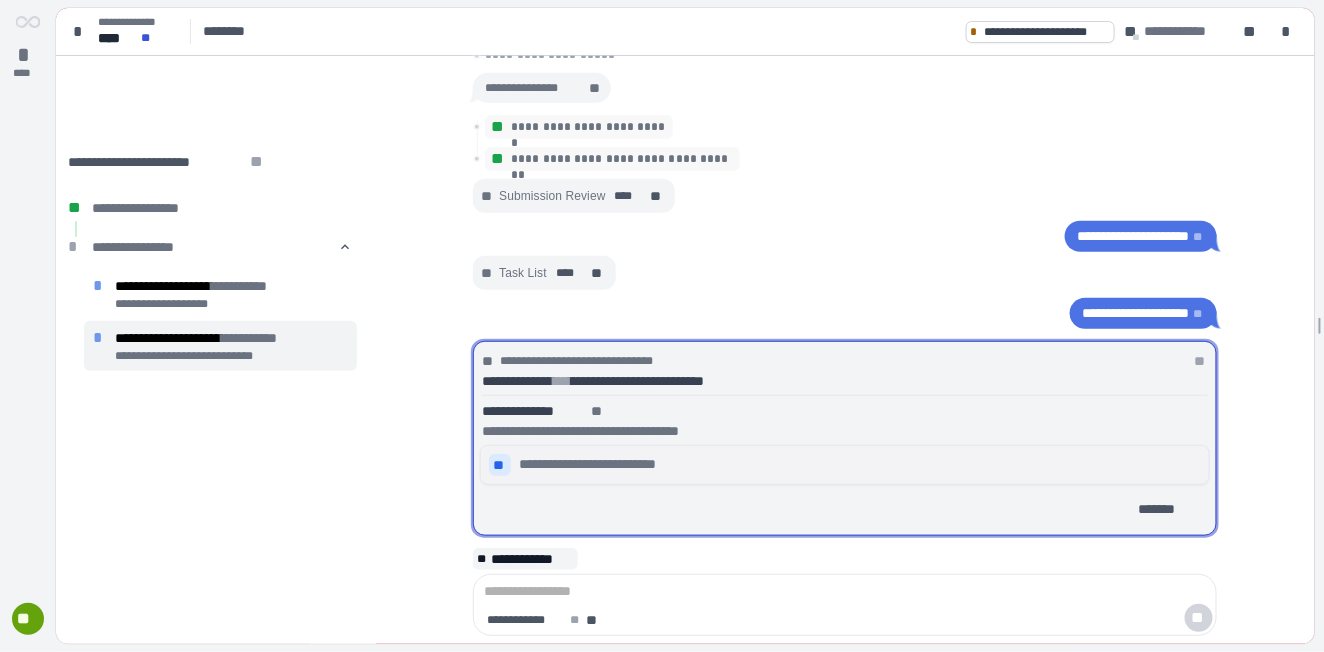 click on "**" at bounding box center [500, 465] 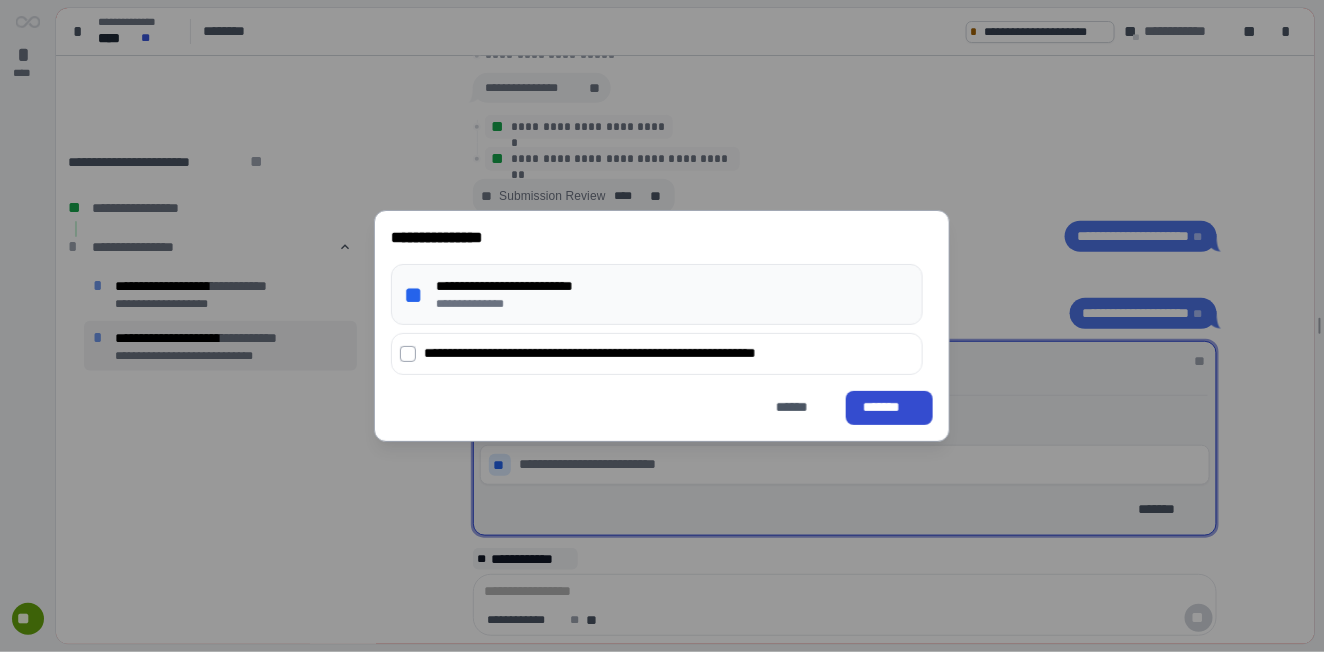 click on "*******" at bounding box center [889, 407] 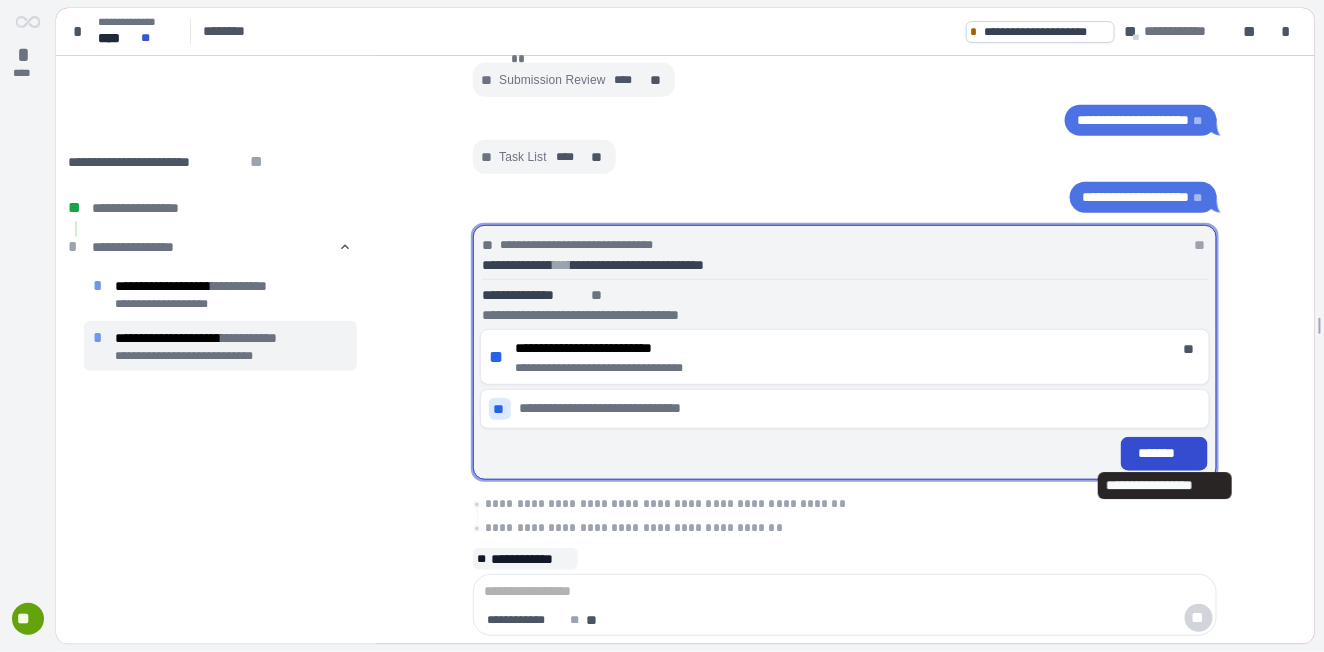 click on "*******" at bounding box center [1164, 453] 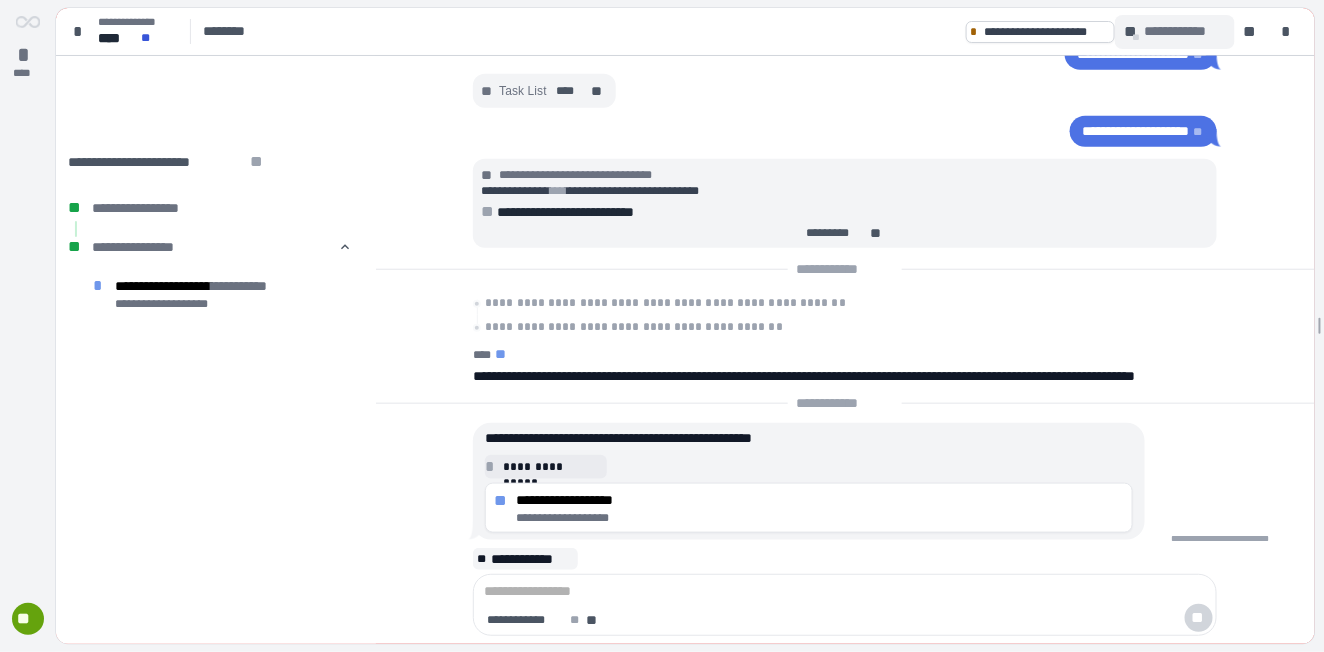 click on "**********" at bounding box center (1184, 31) 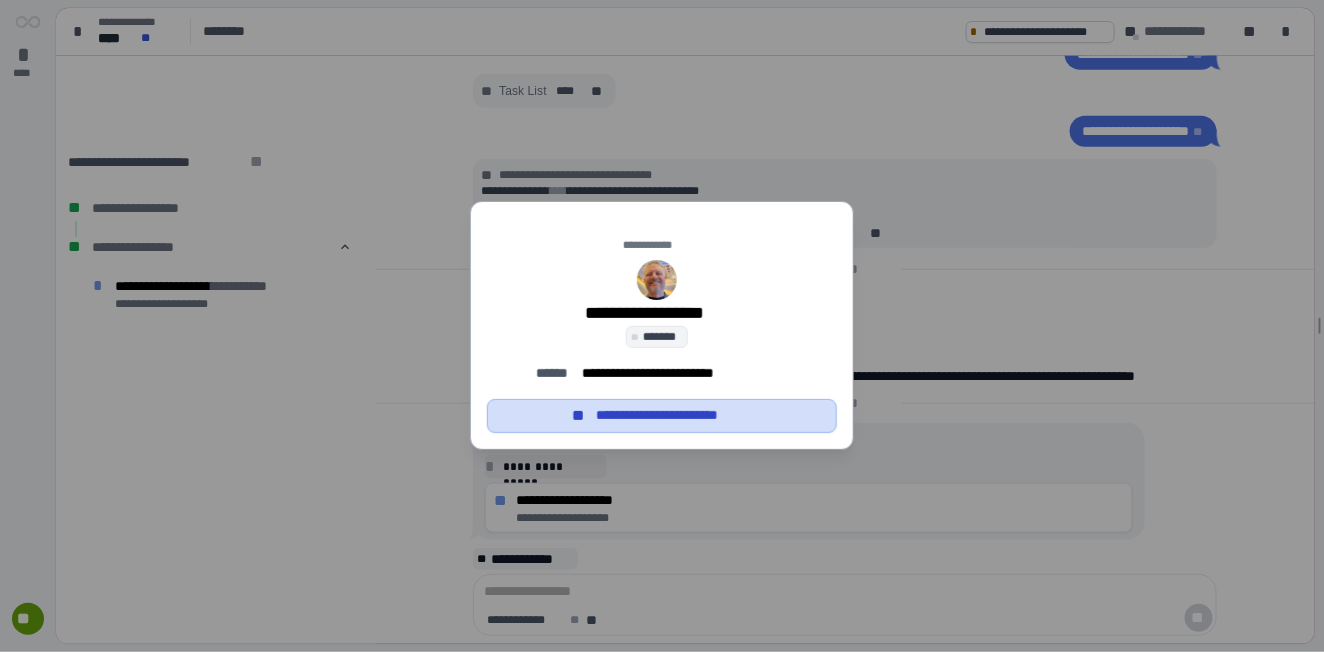 click on "**********" at bounding box center [674, 416] 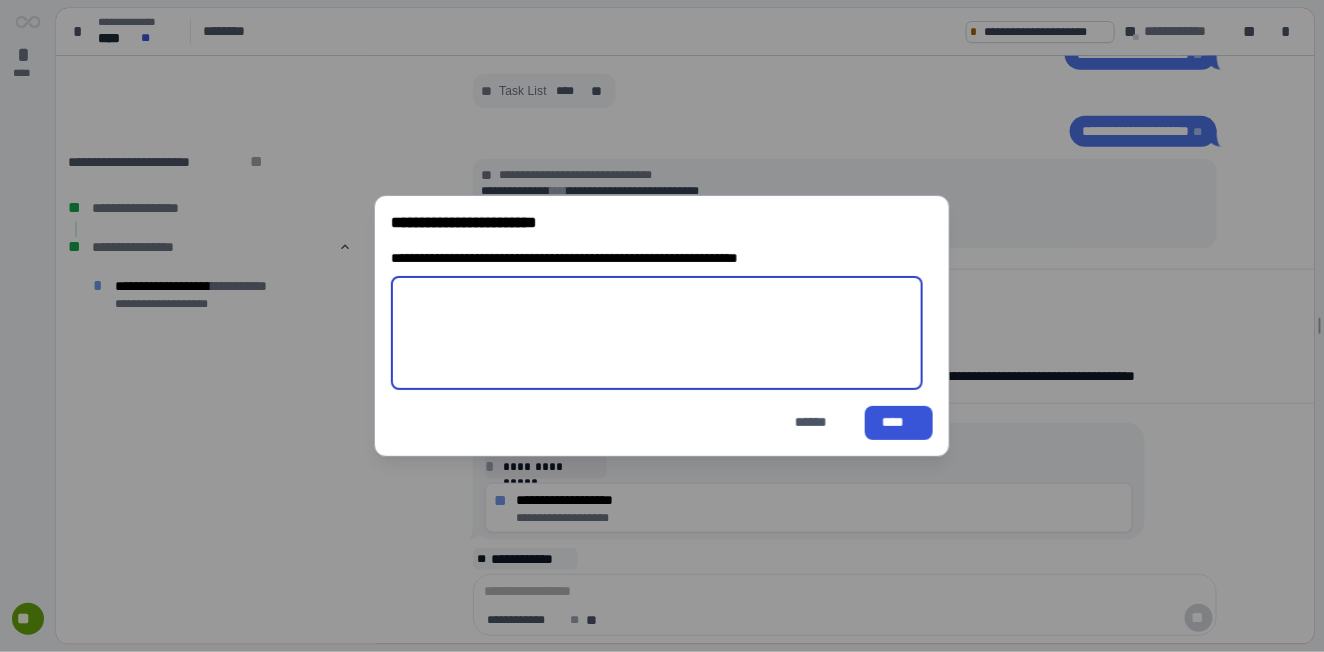 click at bounding box center (657, 333) 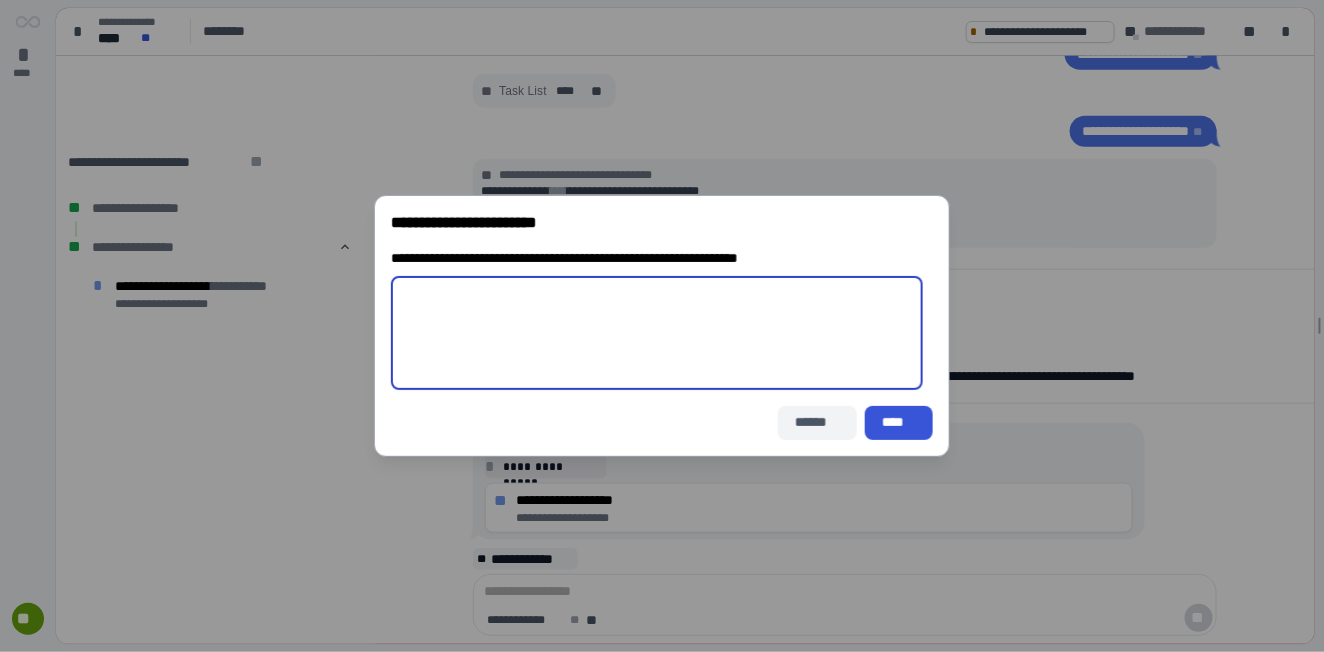 click on "******" at bounding box center [817, 422] 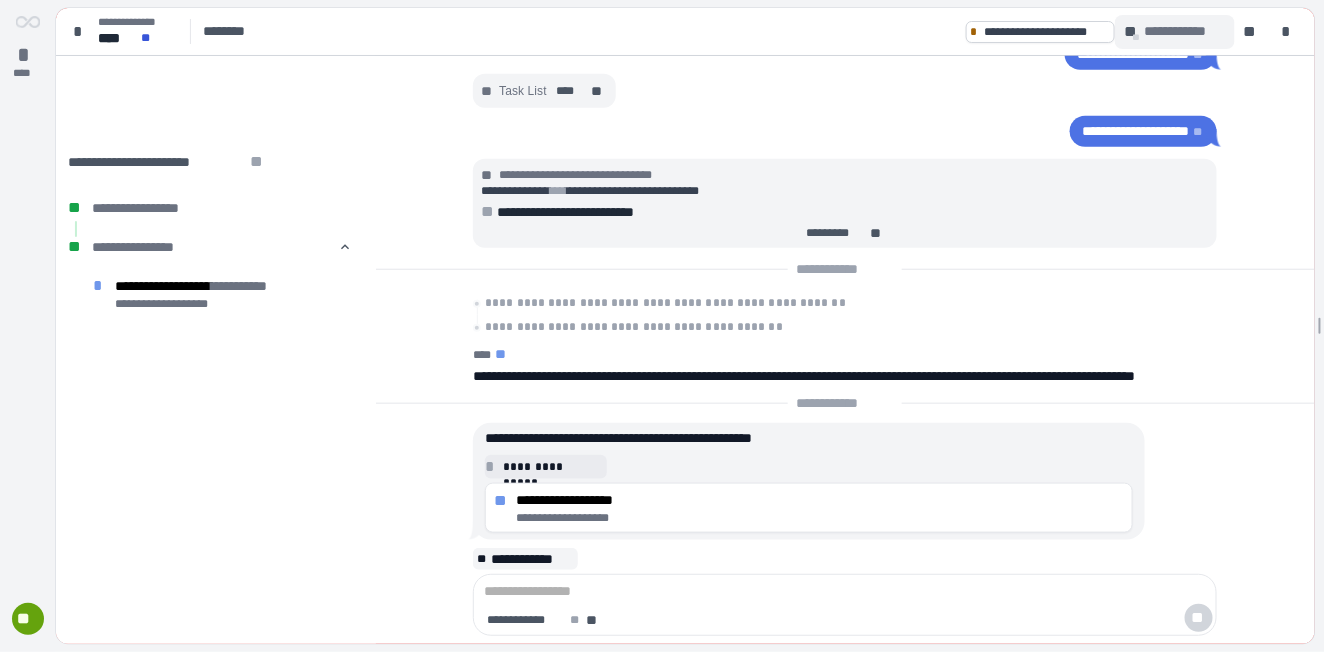 click on "**" at bounding box center [1132, 32] 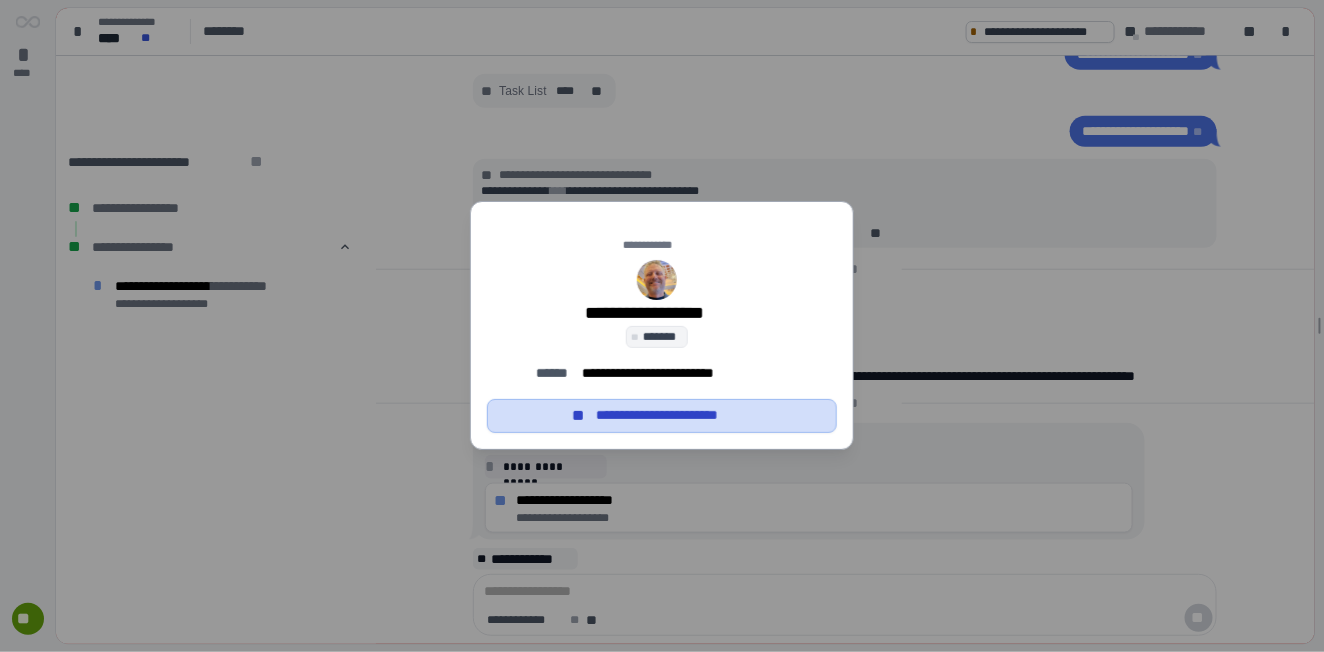 click on "**********" at bounding box center [674, 416] 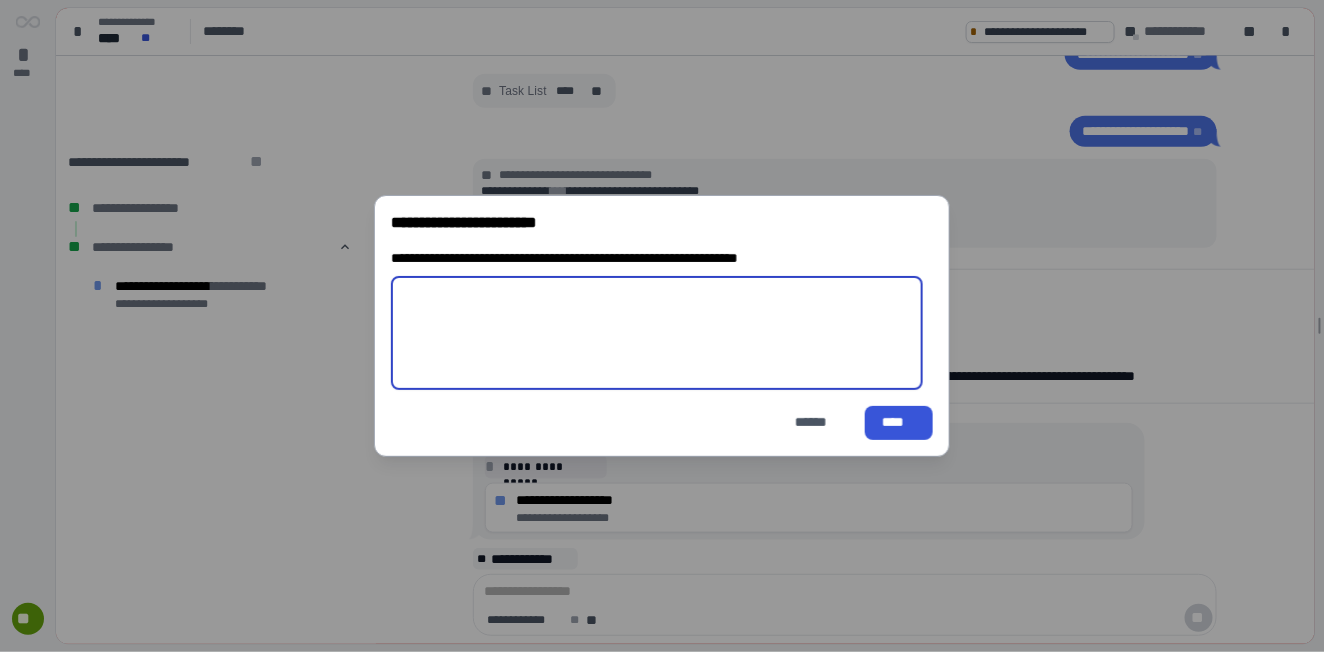 click at bounding box center [657, 333] 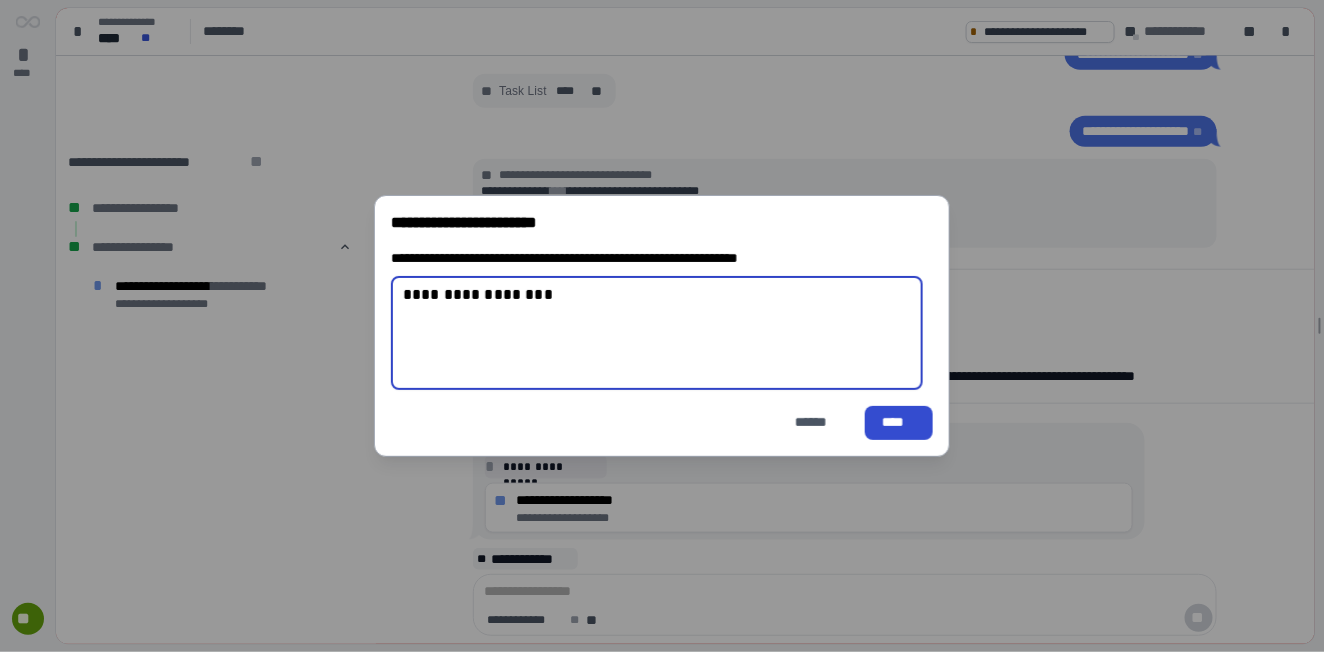 type on "**********" 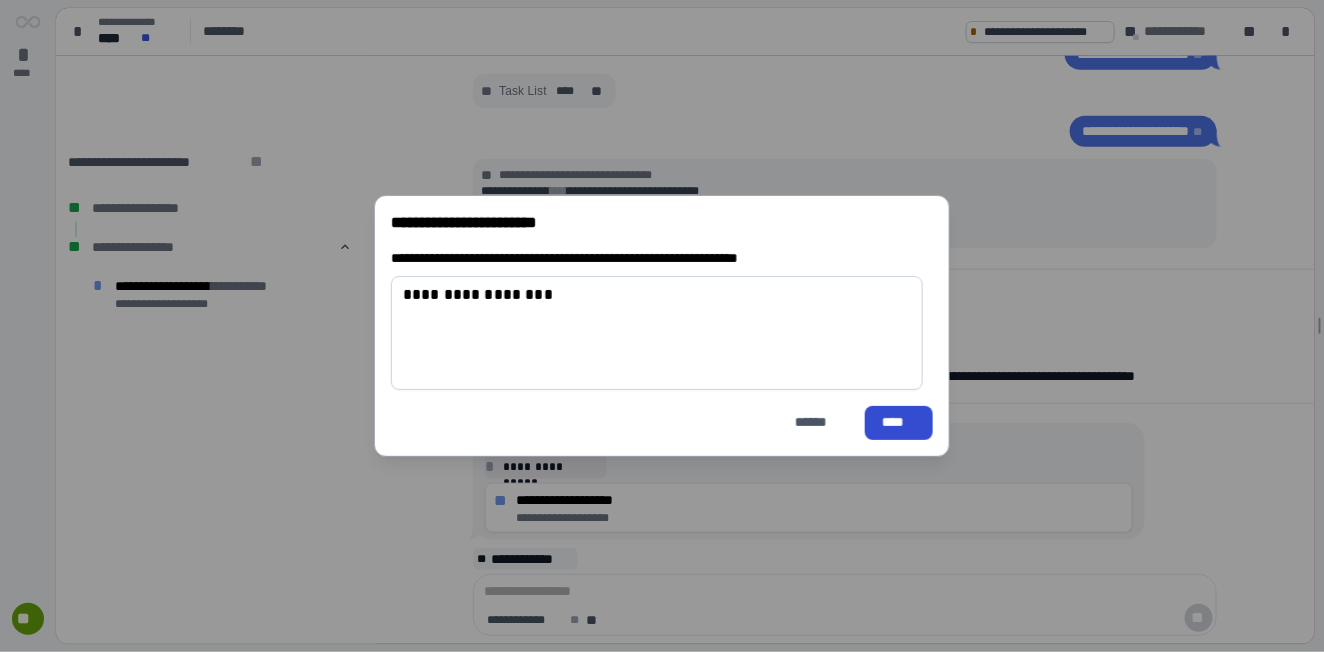 click on "****" at bounding box center [900, 422] 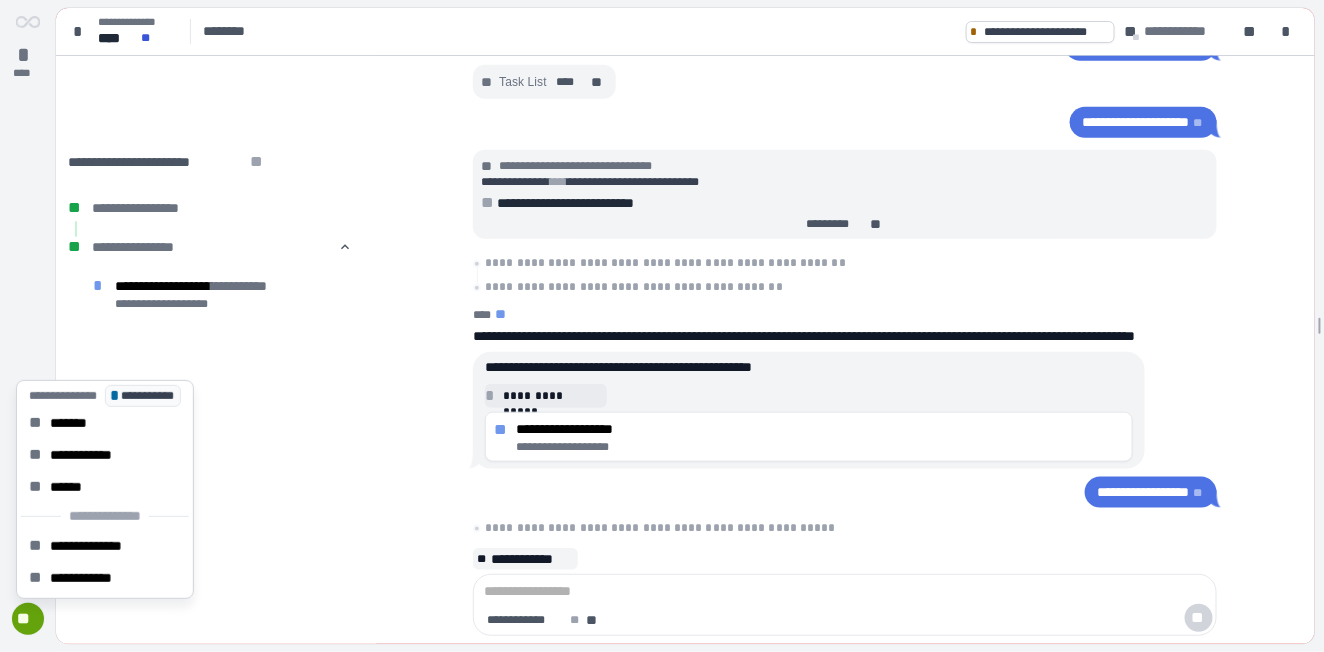click on "**" at bounding box center [28, 619] 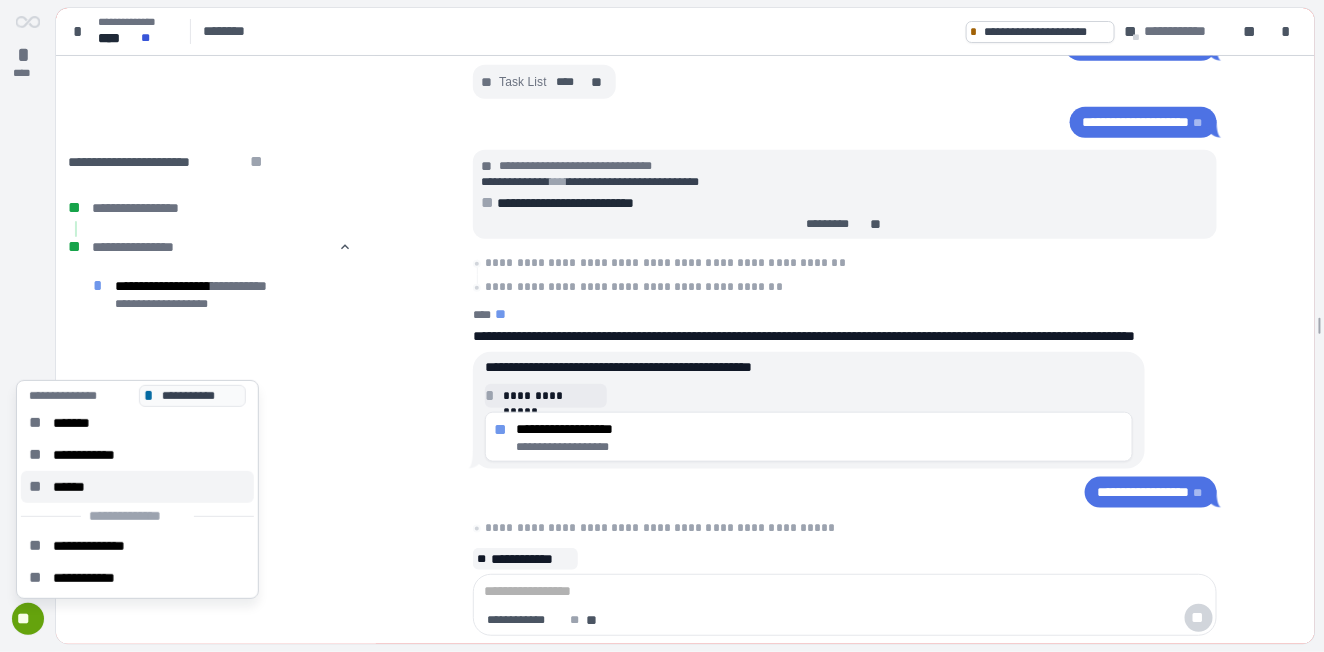 click on "** ******" at bounding box center [137, 487] 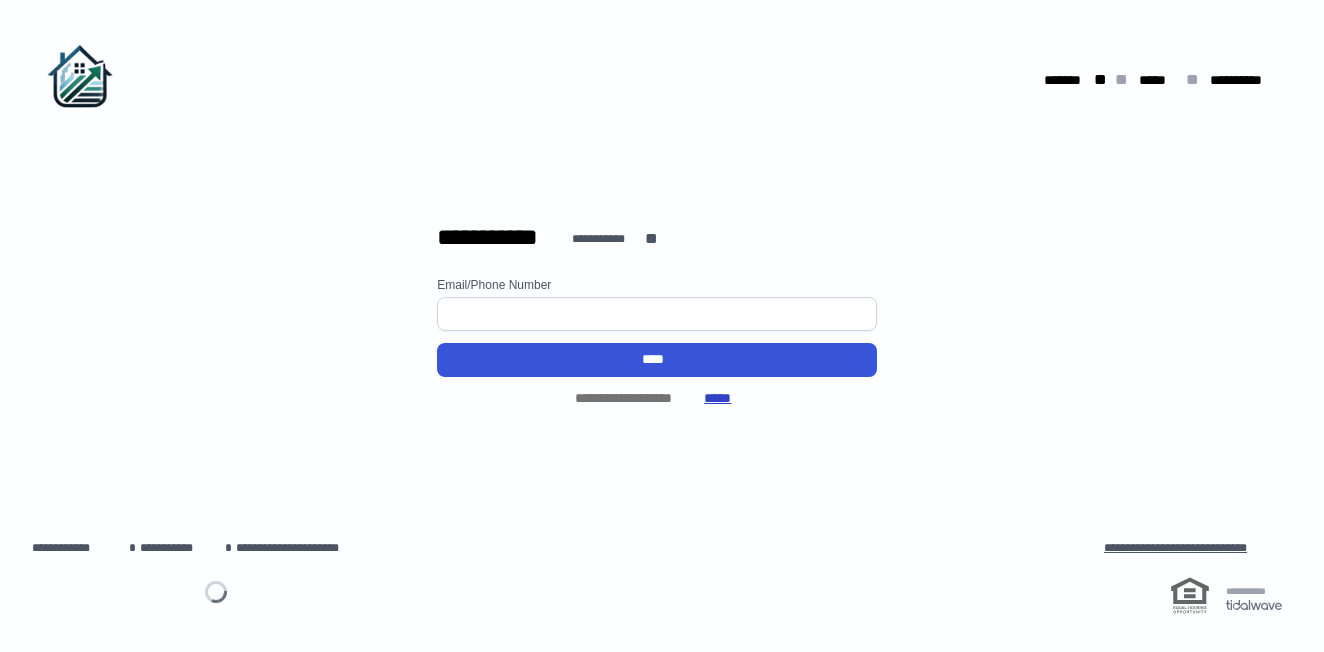 scroll, scrollTop: 0, scrollLeft: 0, axis: both 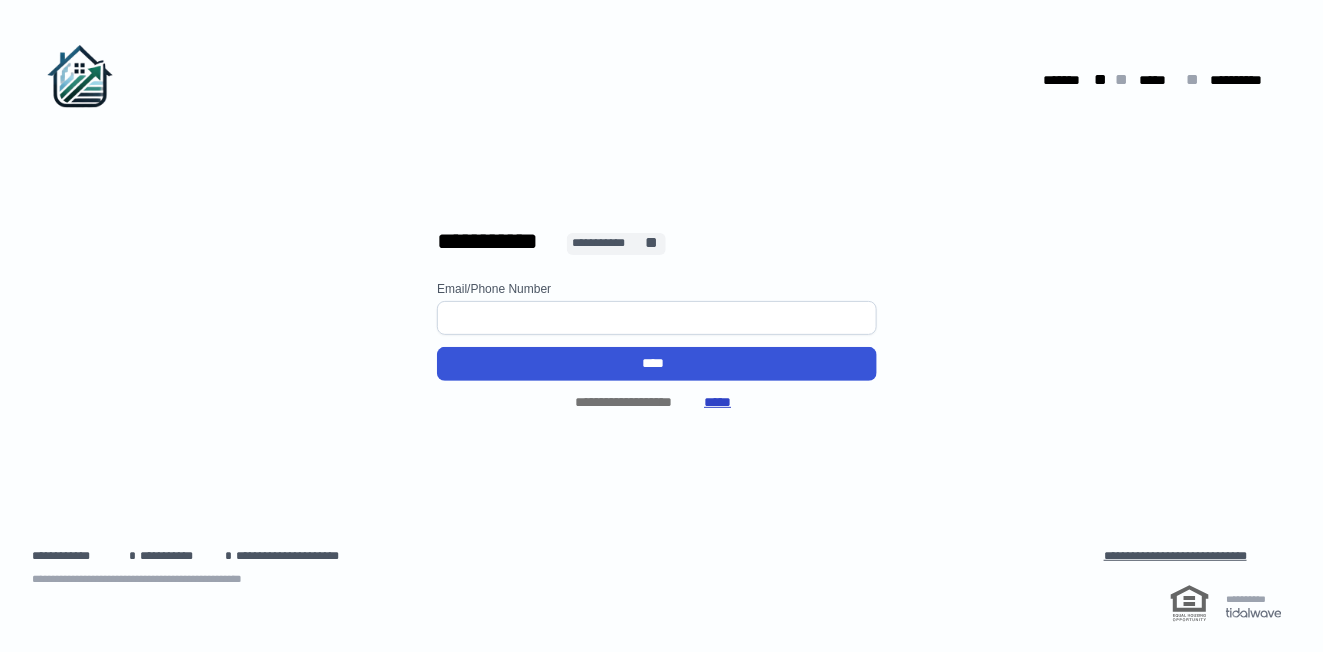 click on "**********" at bounding box center [607, 243] 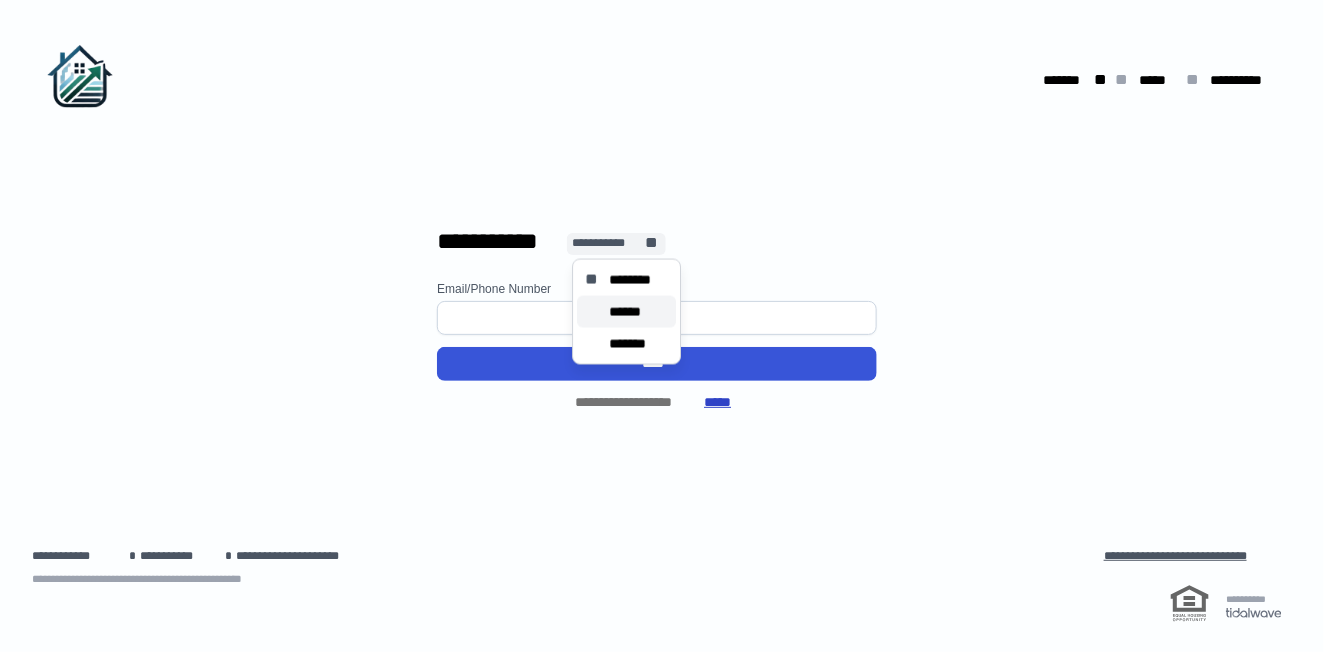 click on "******" at bounding box center [631, 312] 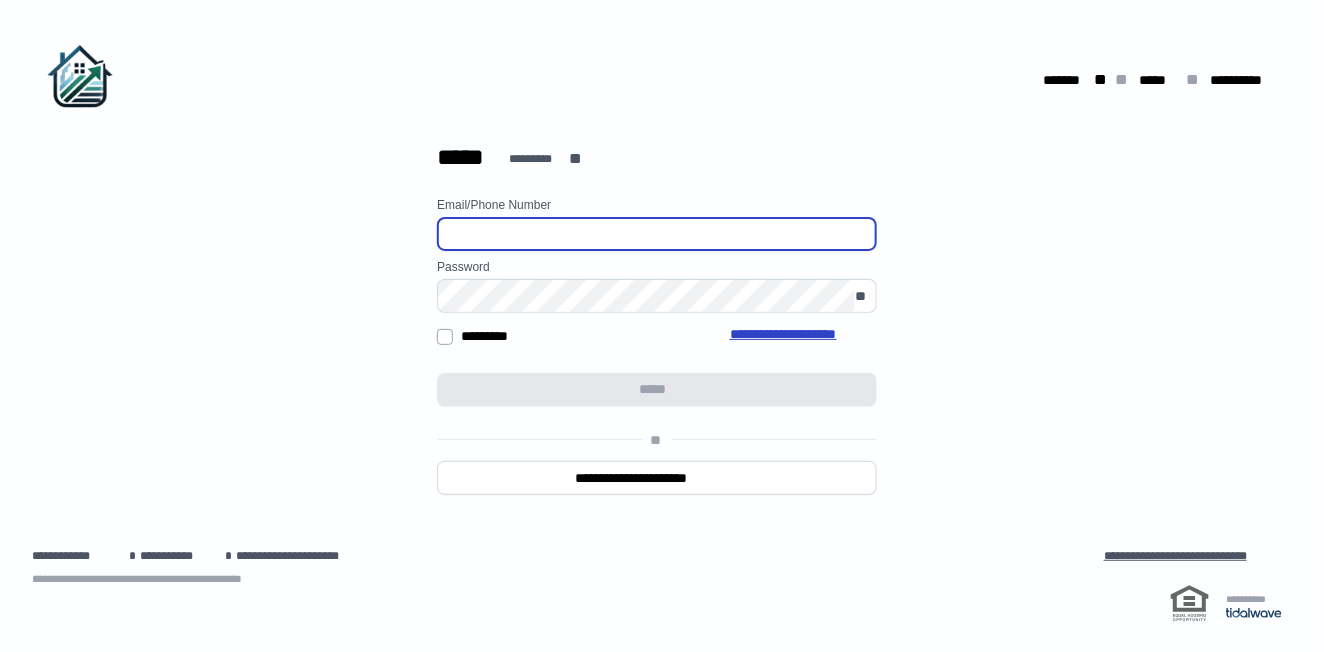 click at bounding box center [657, 234] 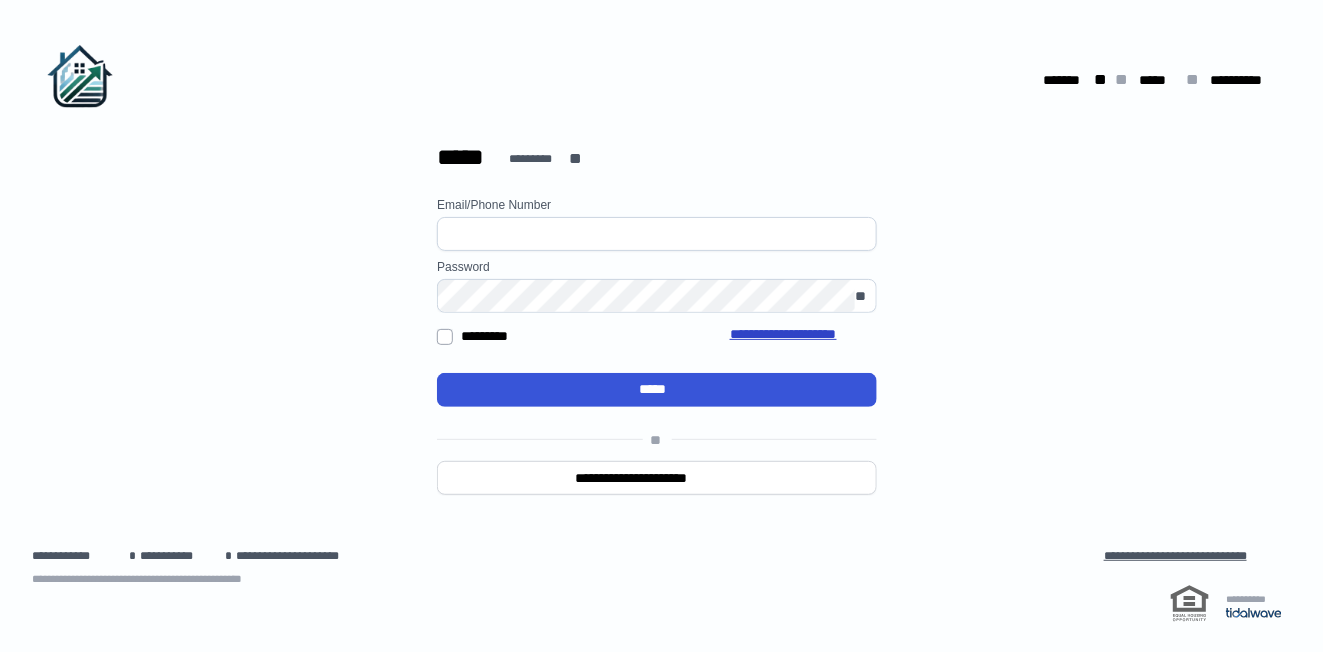 type on "**********" 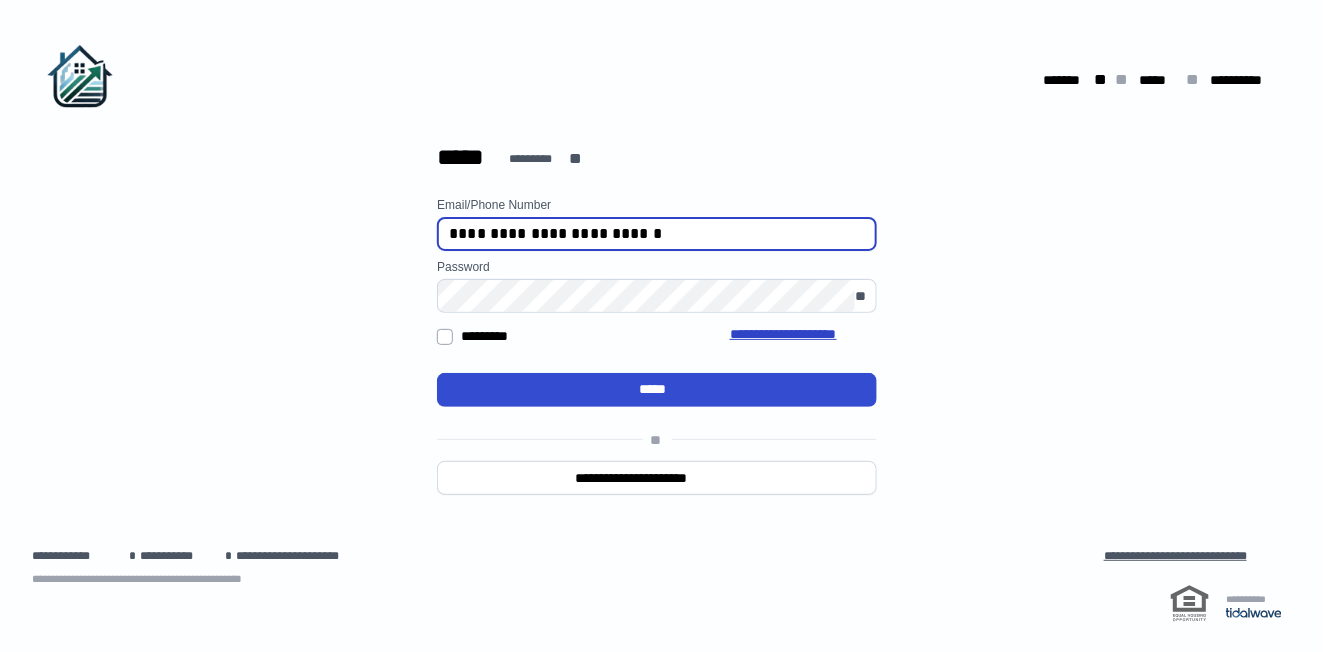click on "*****" at bounding box center [657, 390] 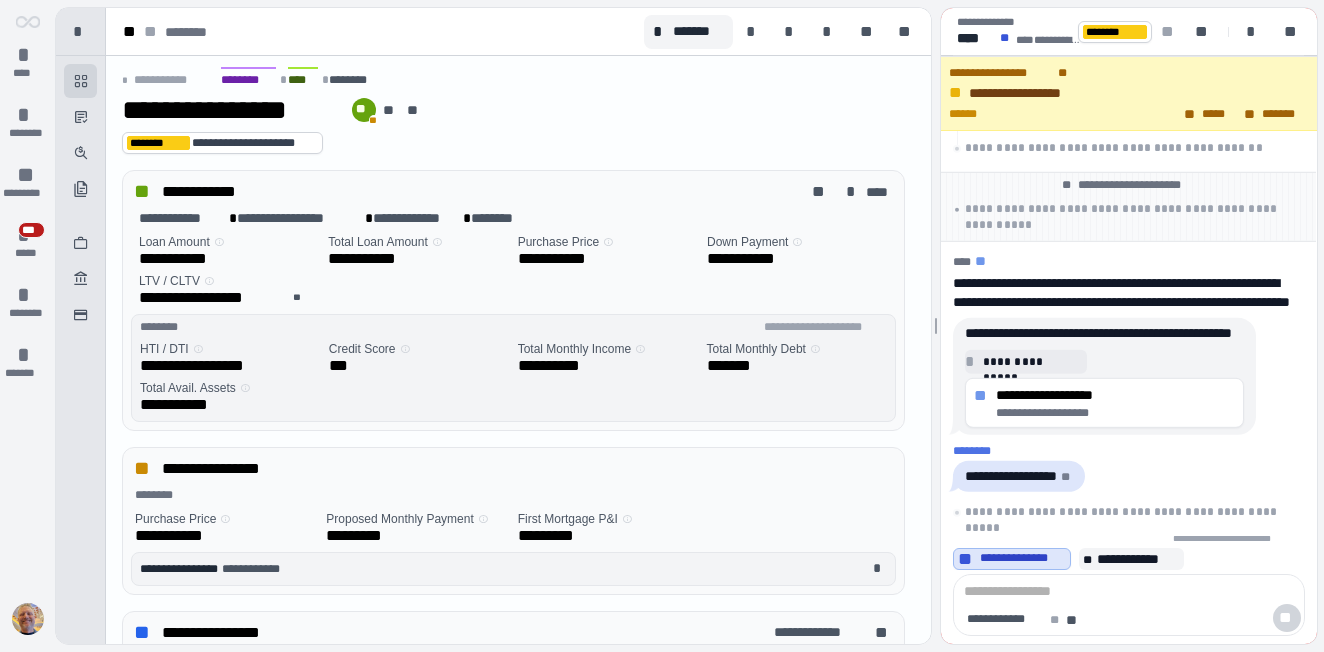 scroll, scrollTop: 0, scrollLeft: 0, axis: both 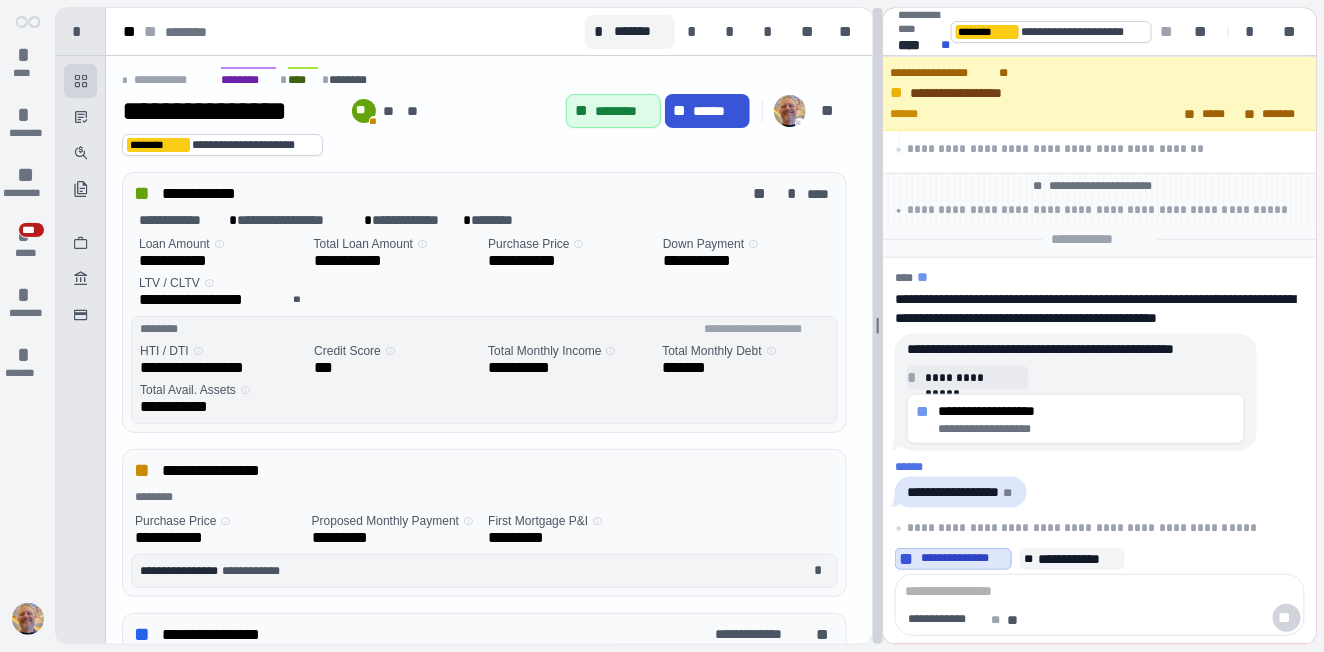 click at bounding box center (878, 326) 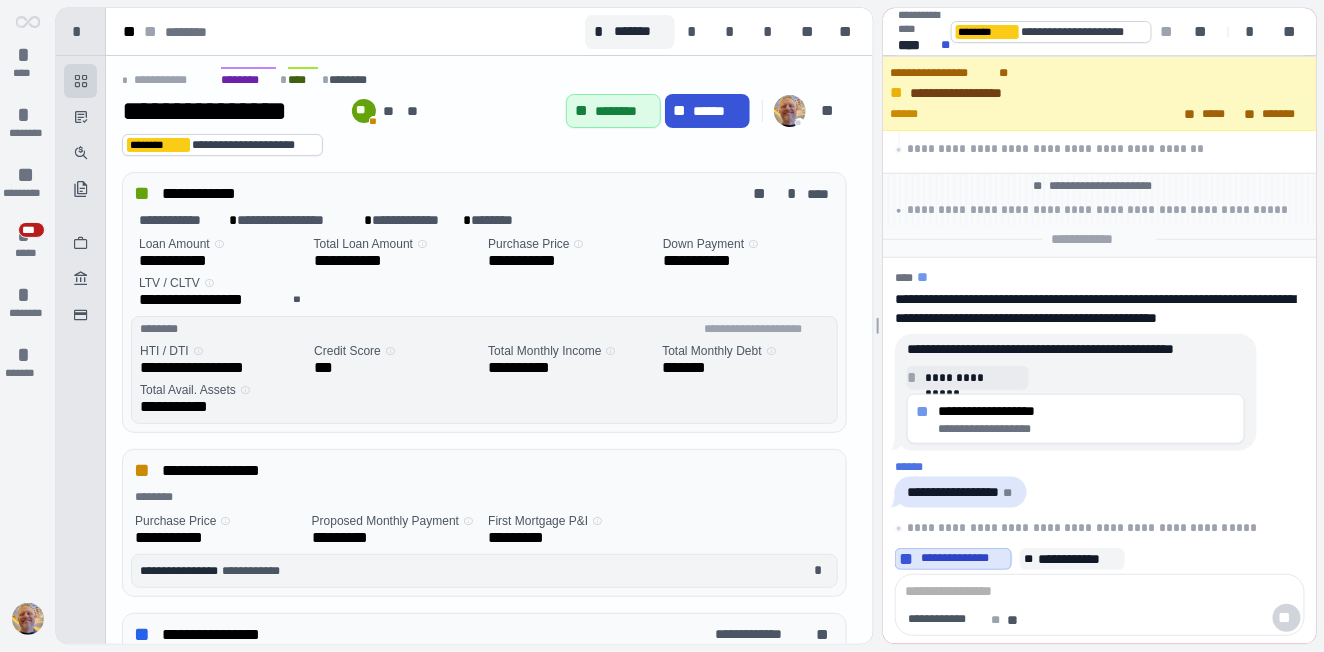 click on "*******" at bounding box center [1284, 114] 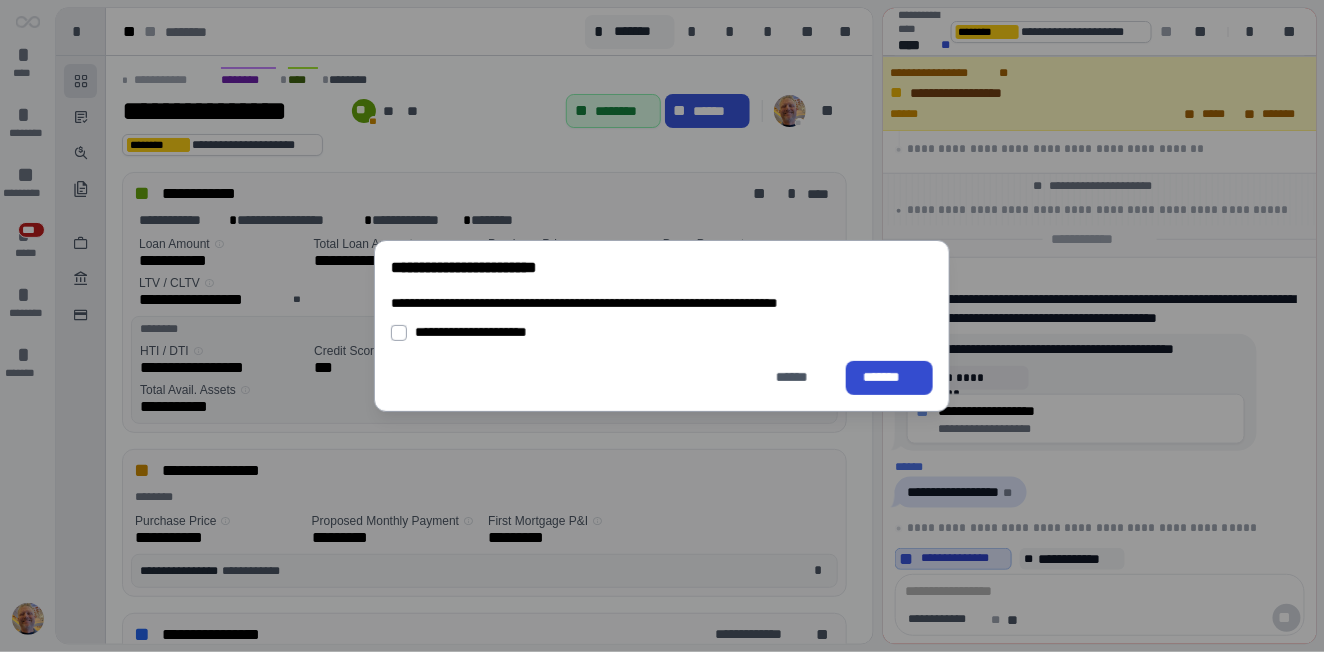click on "*******" at bounding box center (889, 377) 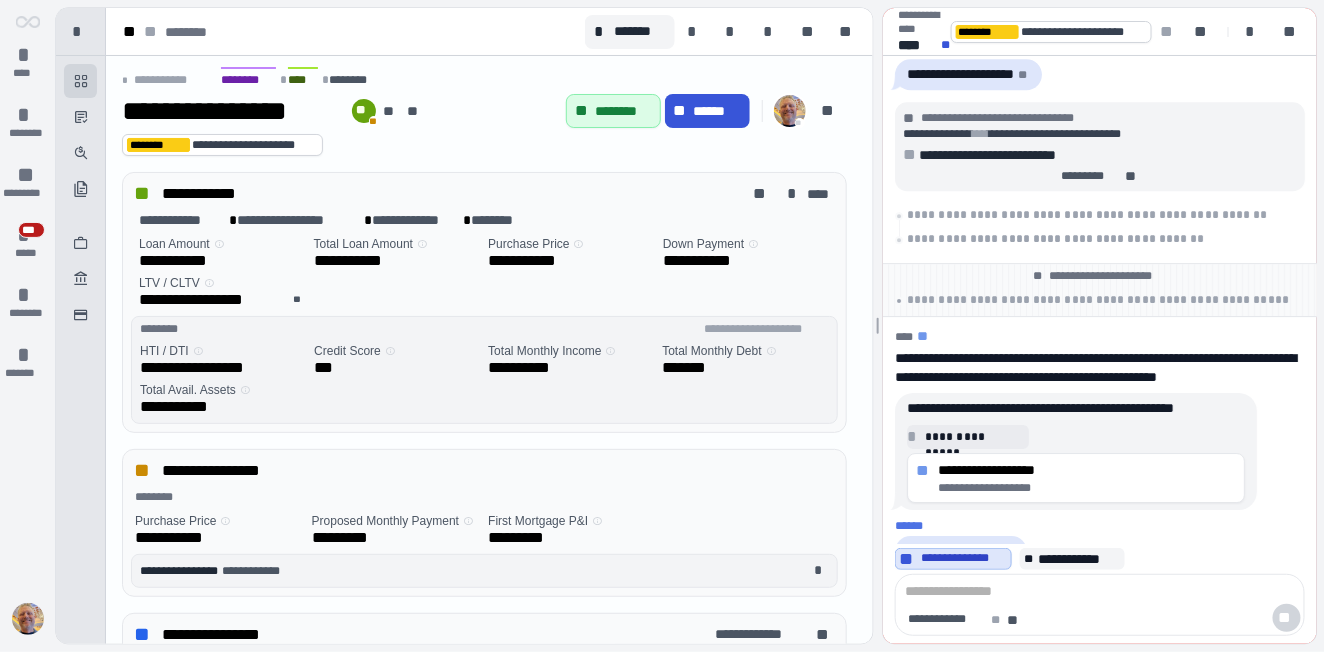 scroll, scrollTop: 0, scrollLeft: 0, axis: both 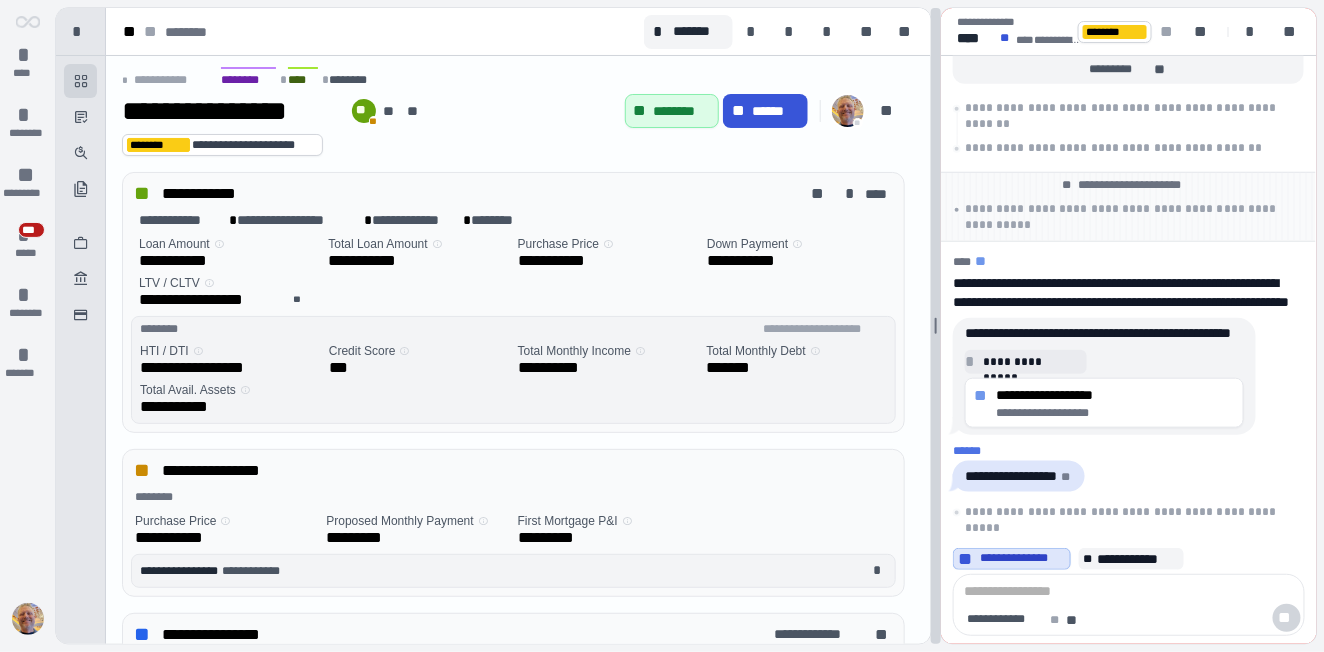 click at bounding box center (936, 326) 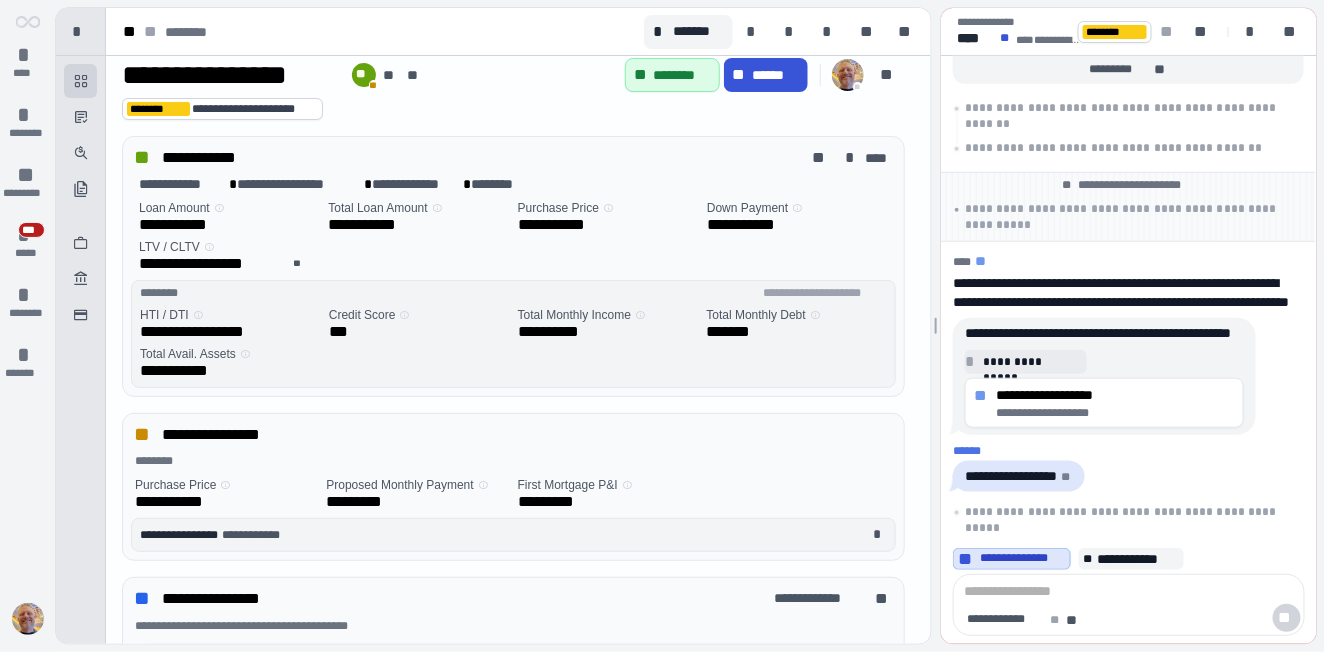 scroll, scrollTop: 37, scrollLeft: 0, axis: vertical 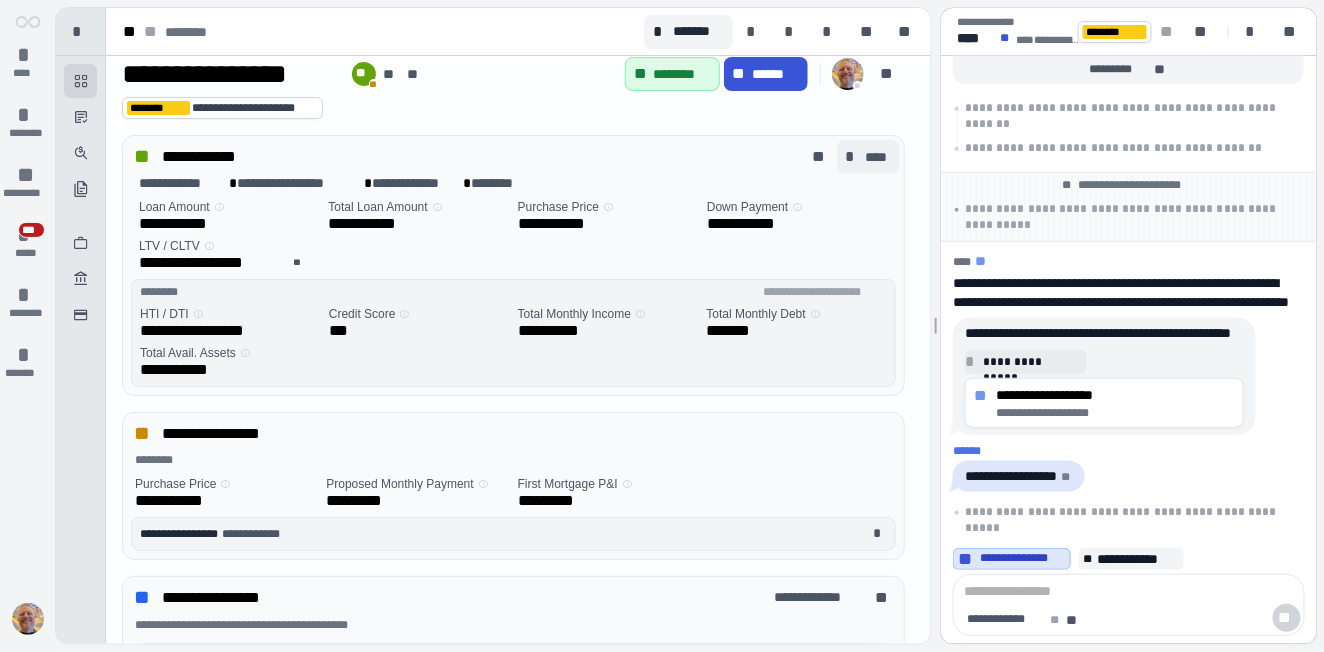click on "****" at bounding box center [879, 157] 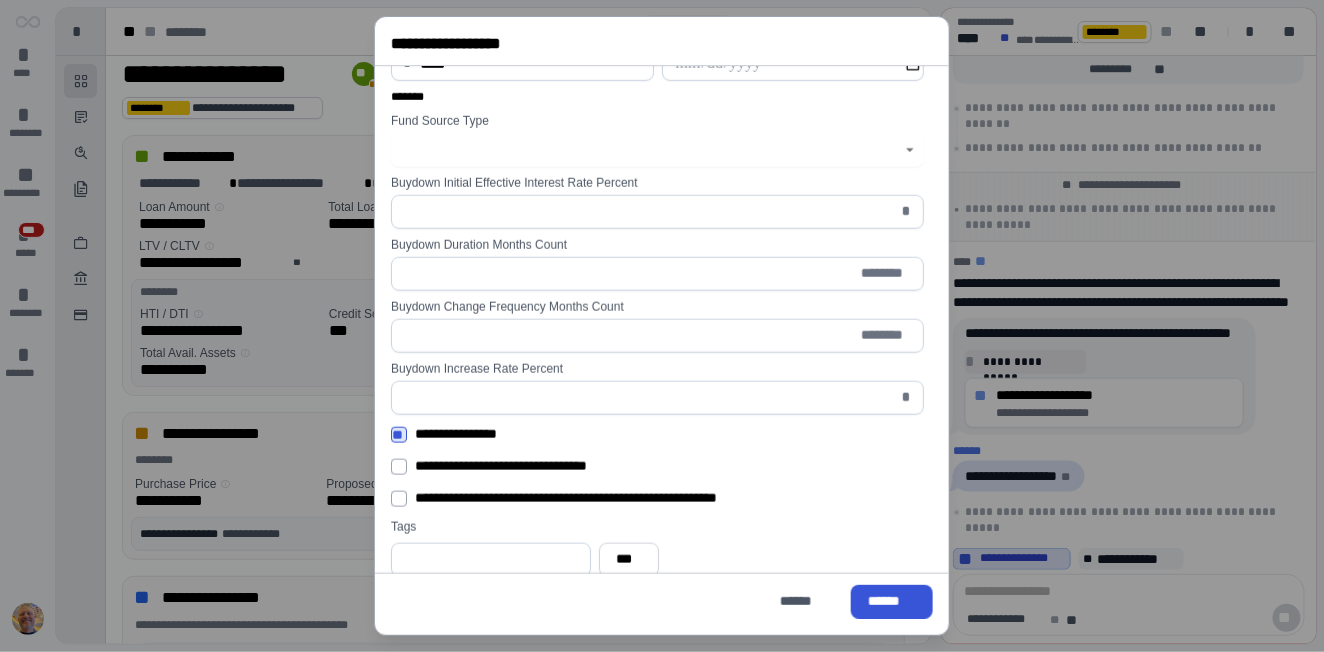 scroll, scrollTop: 623, scrollLeft: 0, axis: vertical 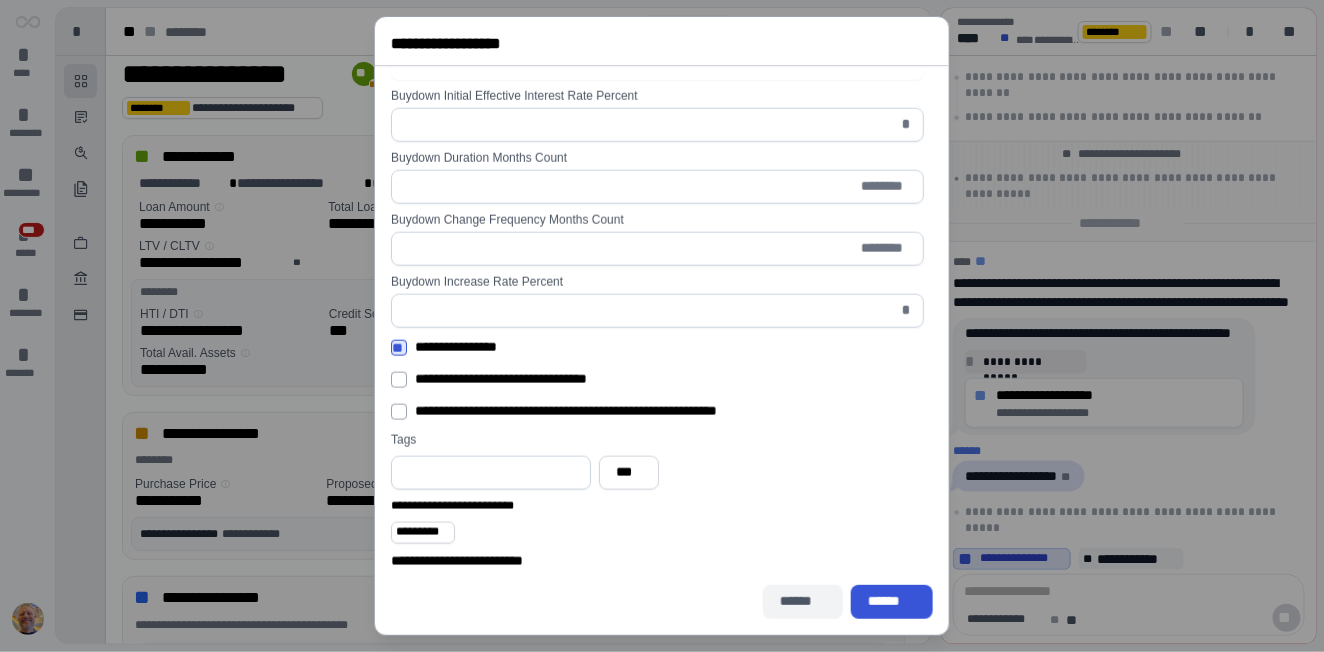 click on "******" at bounding box center (803, 601) 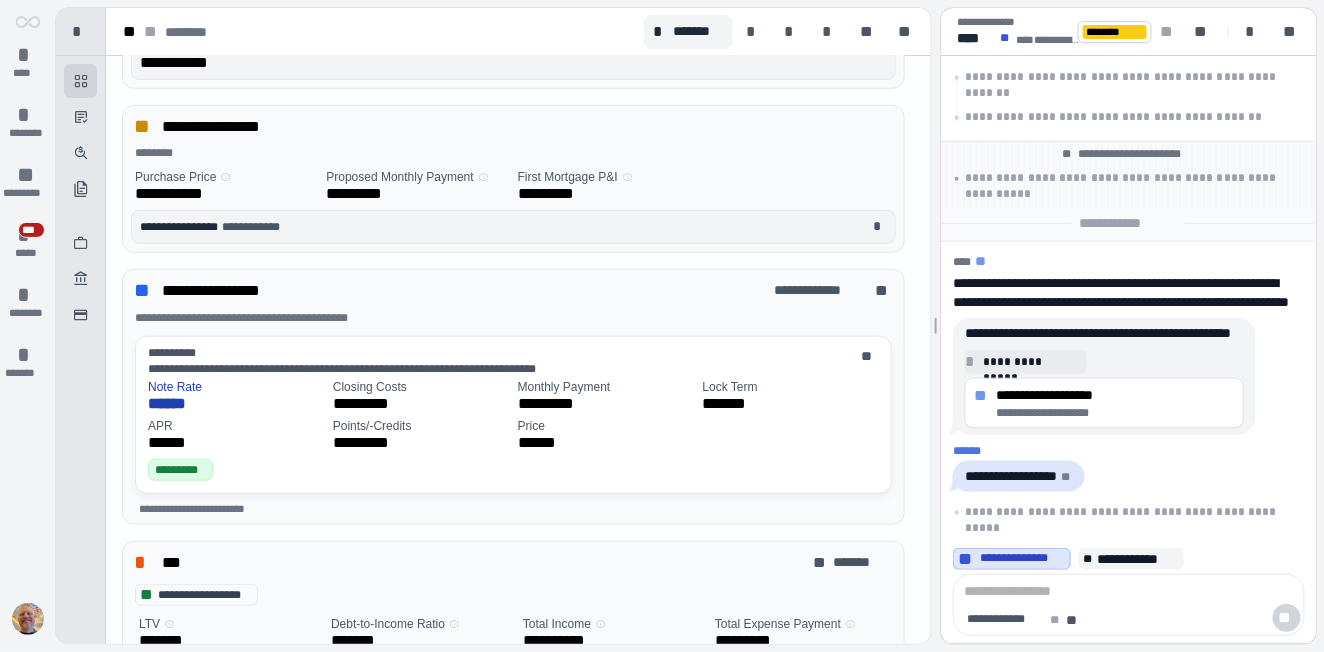 scroll, scrollTop: 340, scrollLeft: 0, axis: vertical 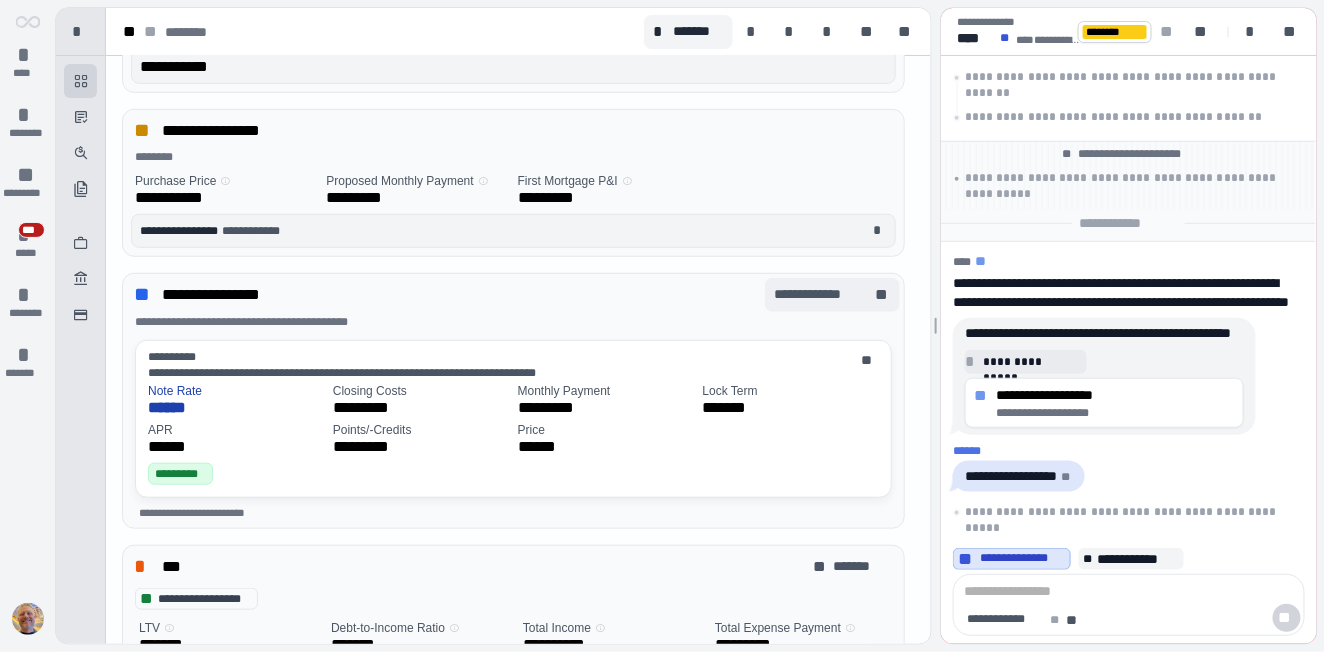 click on "**********" at bounding box center (822, 294) 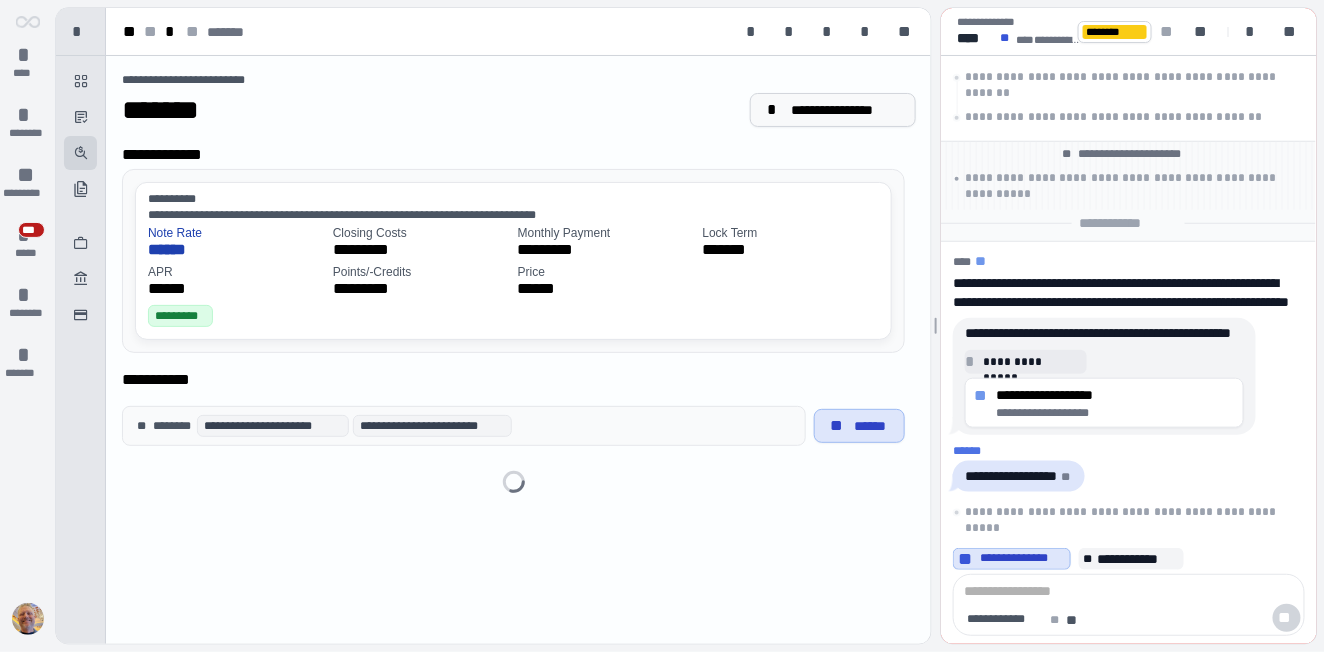 click on "**********" at bounding box center [845, 110] 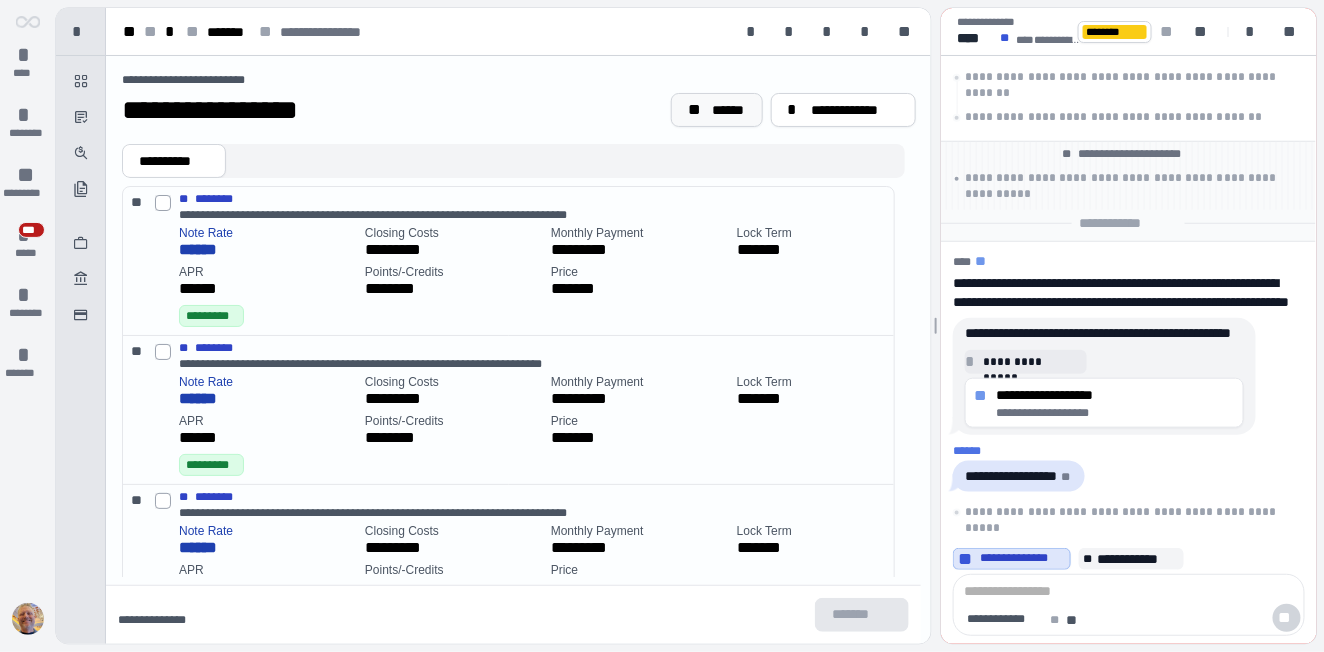 click on "******" at bounding box center [729, 110] 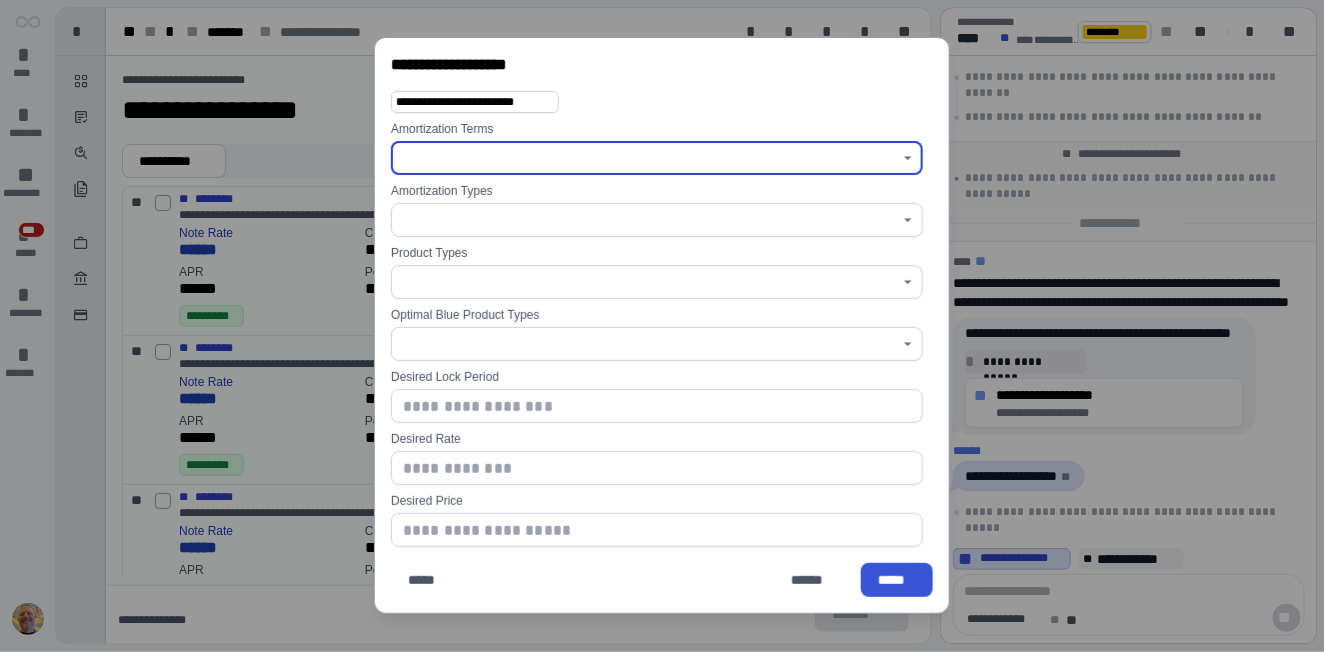click at bounding box center [645, 158] 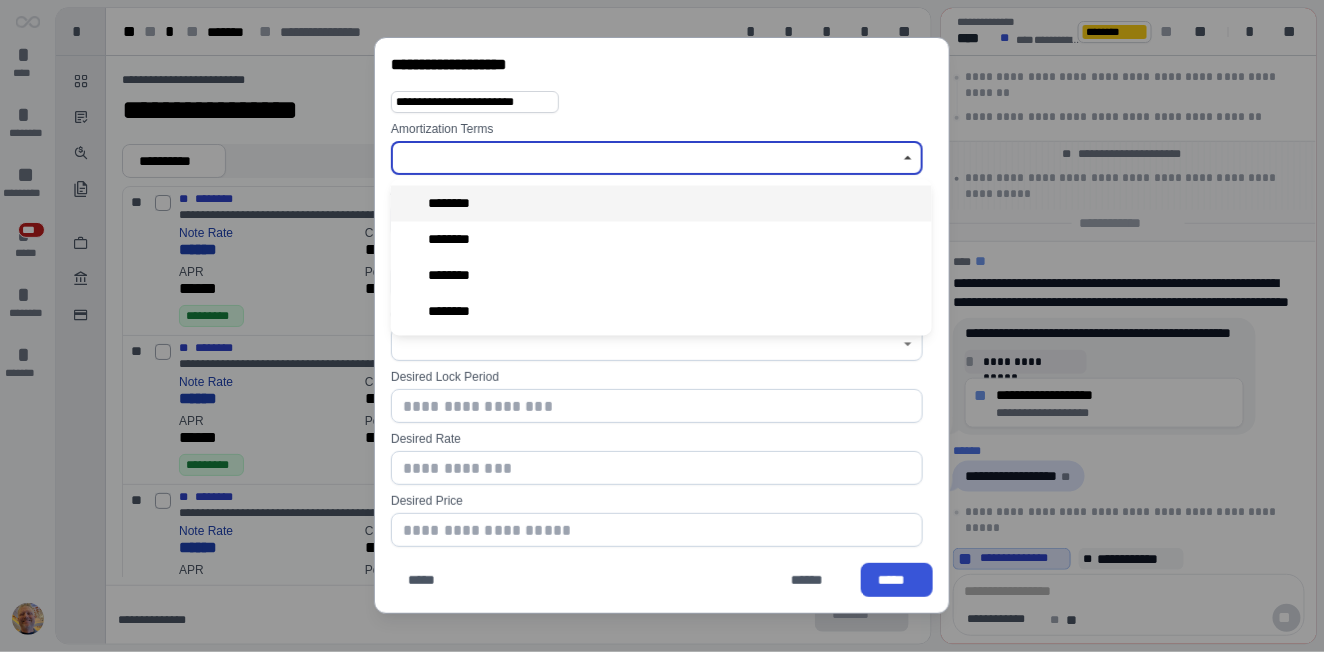 click on "********" at bounding box center (456, 203) 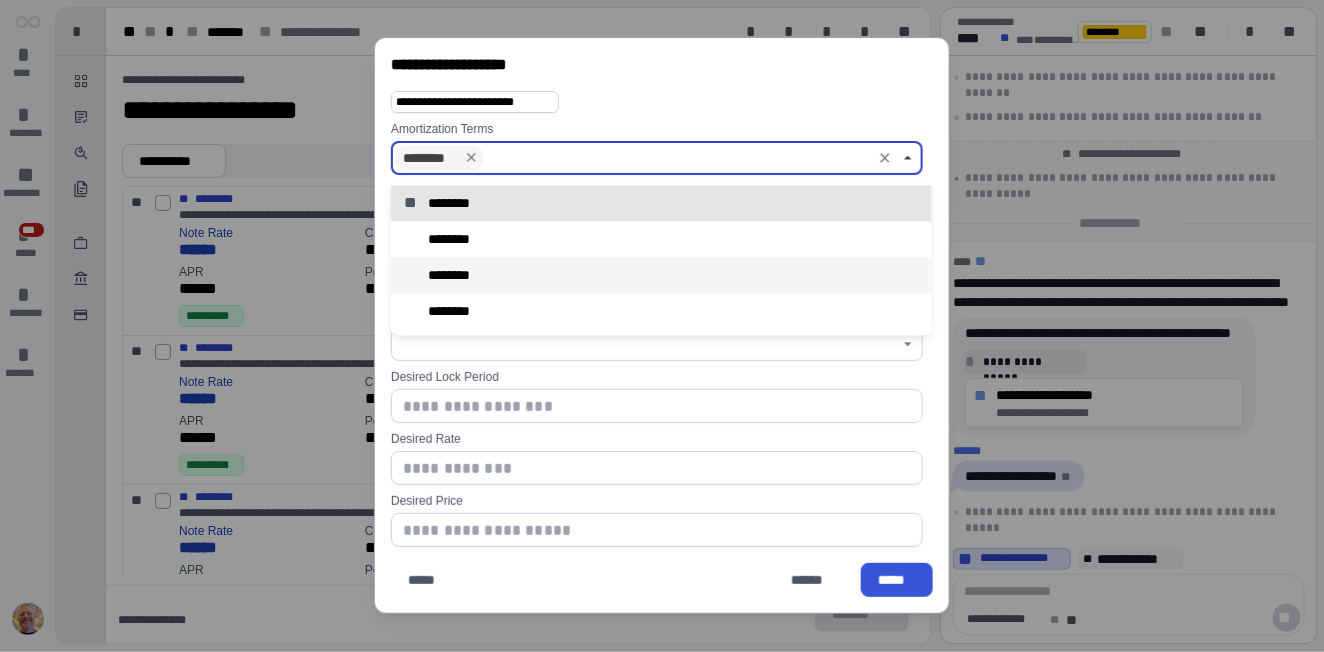 click on "********" at bounding box center [454, 275] 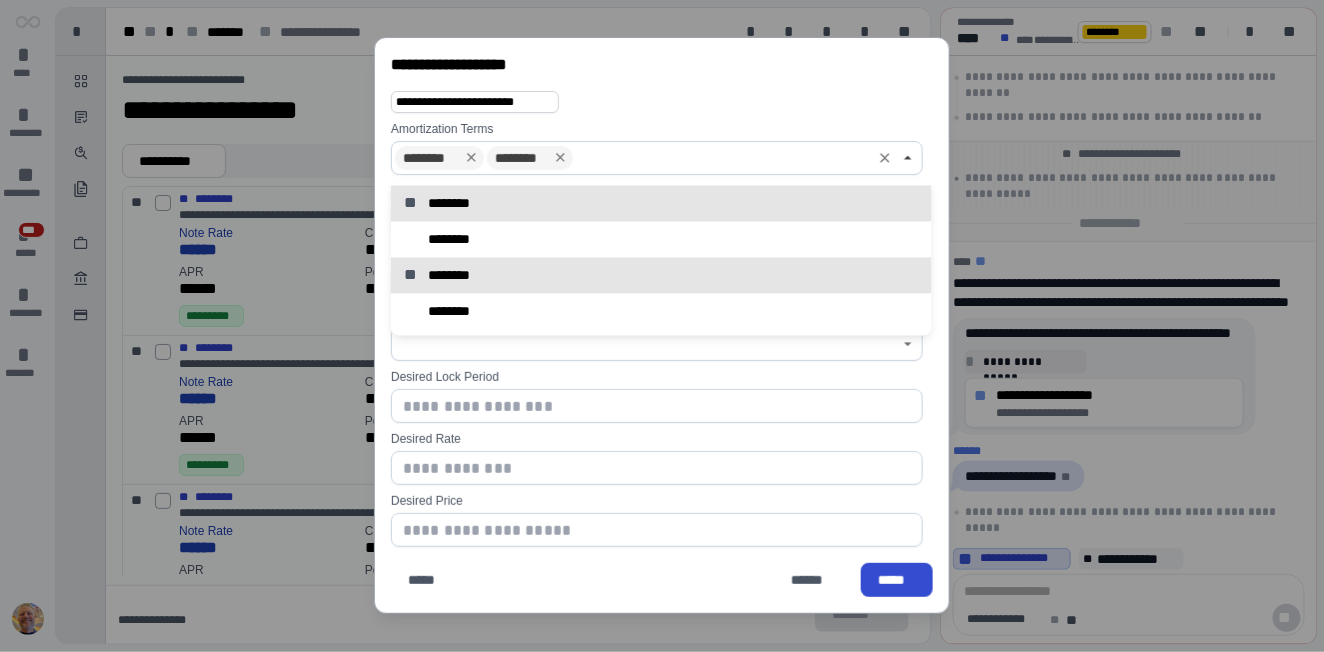 click on "*****" at bounding box center (897, 580) 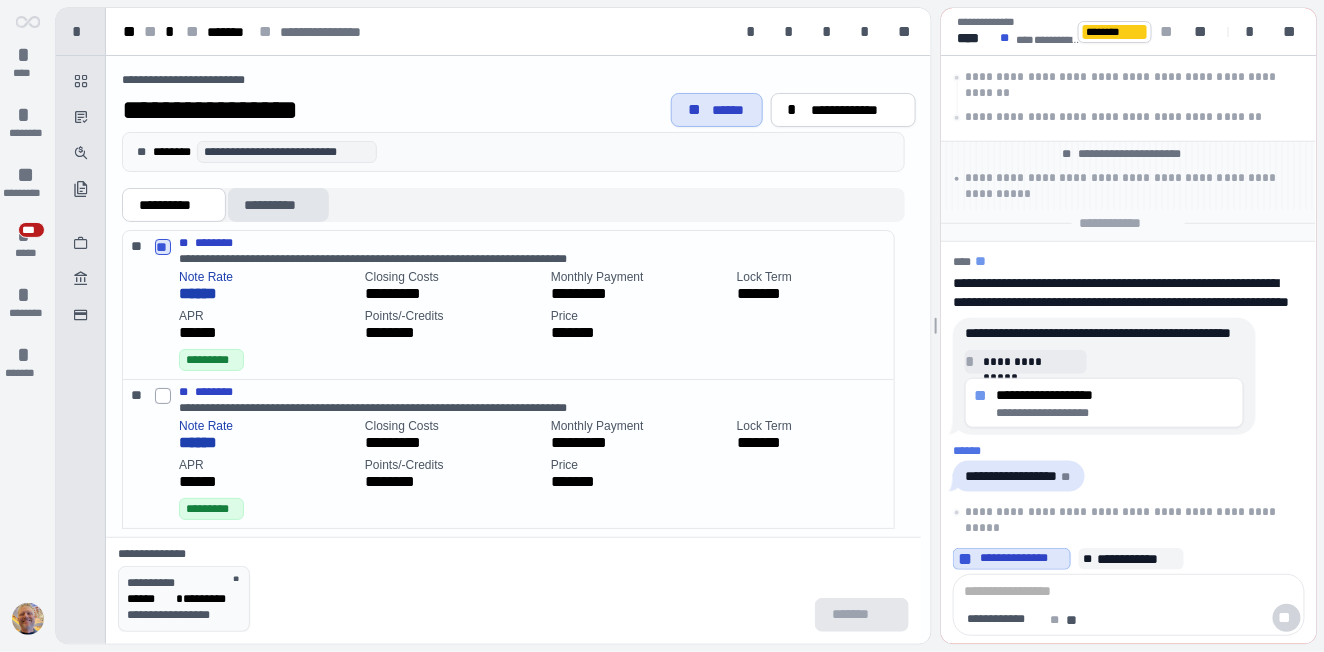 click on "**********" at bounding box center [278, 205] 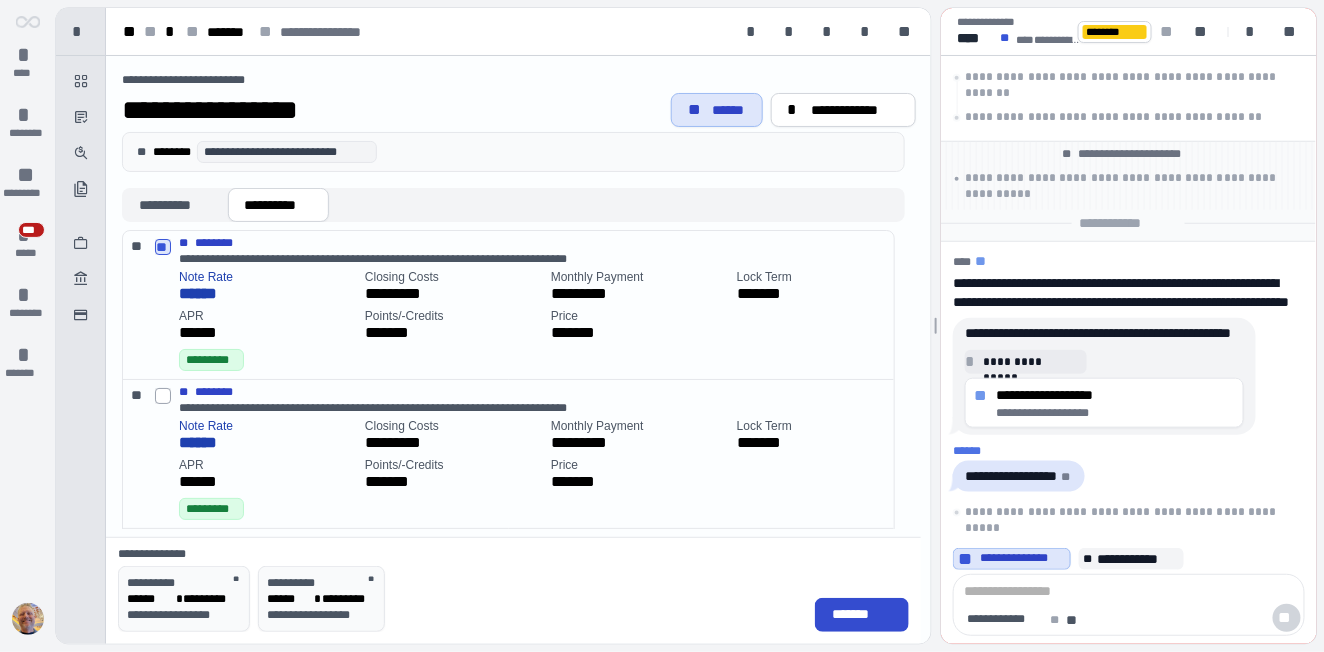 click on "*******" at bounding box center [862, 614] 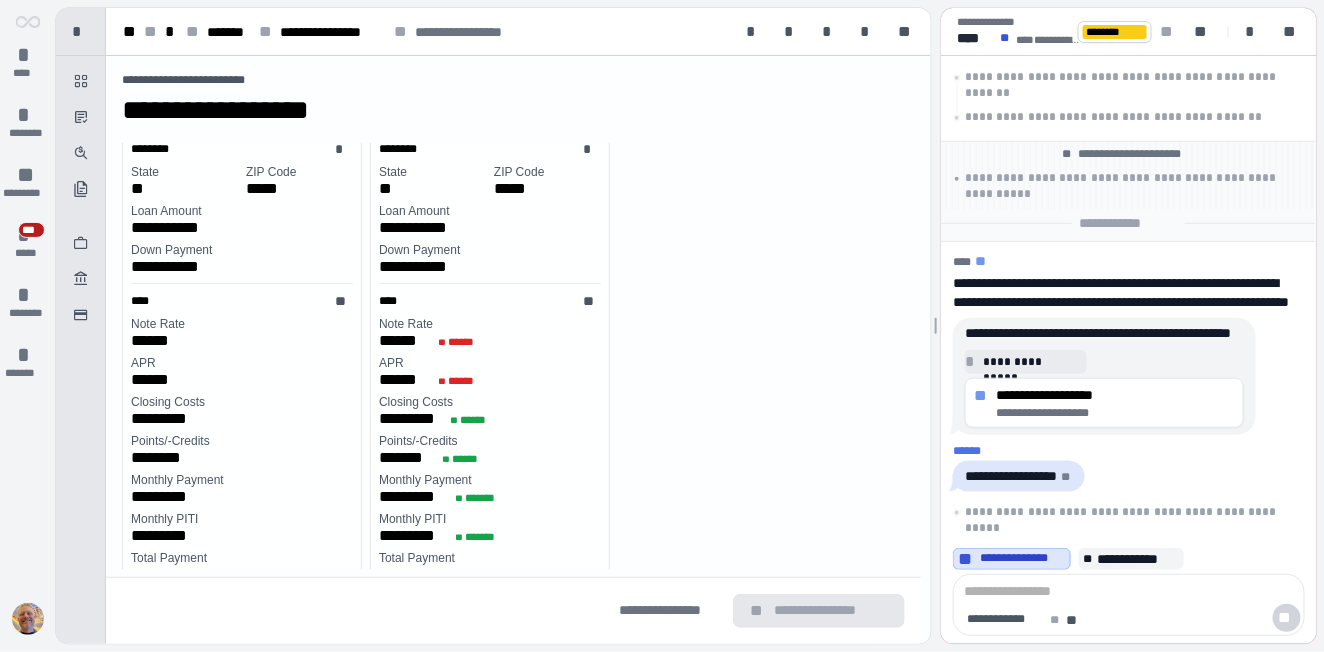 scroll, scrollTop: 0, scrollLeft: 0, axis: both 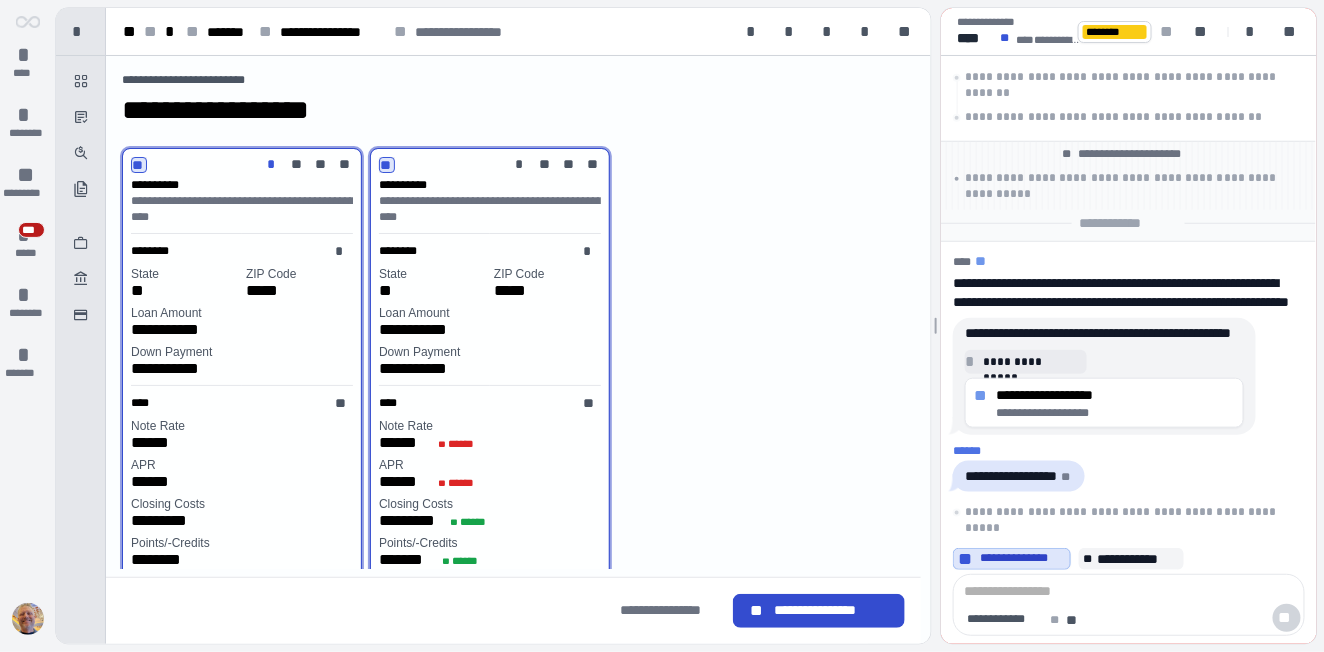 click on "**********" at bounding box center (831, 610) 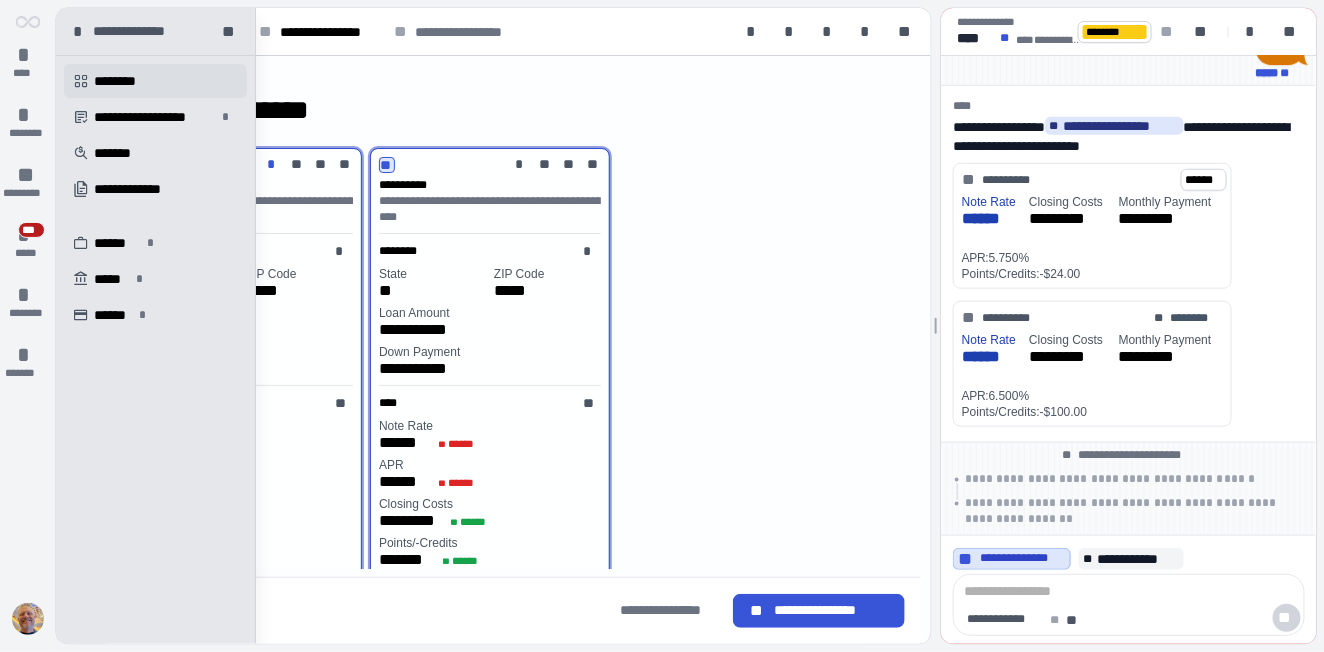 click on "" at bounding box center [81, 81] 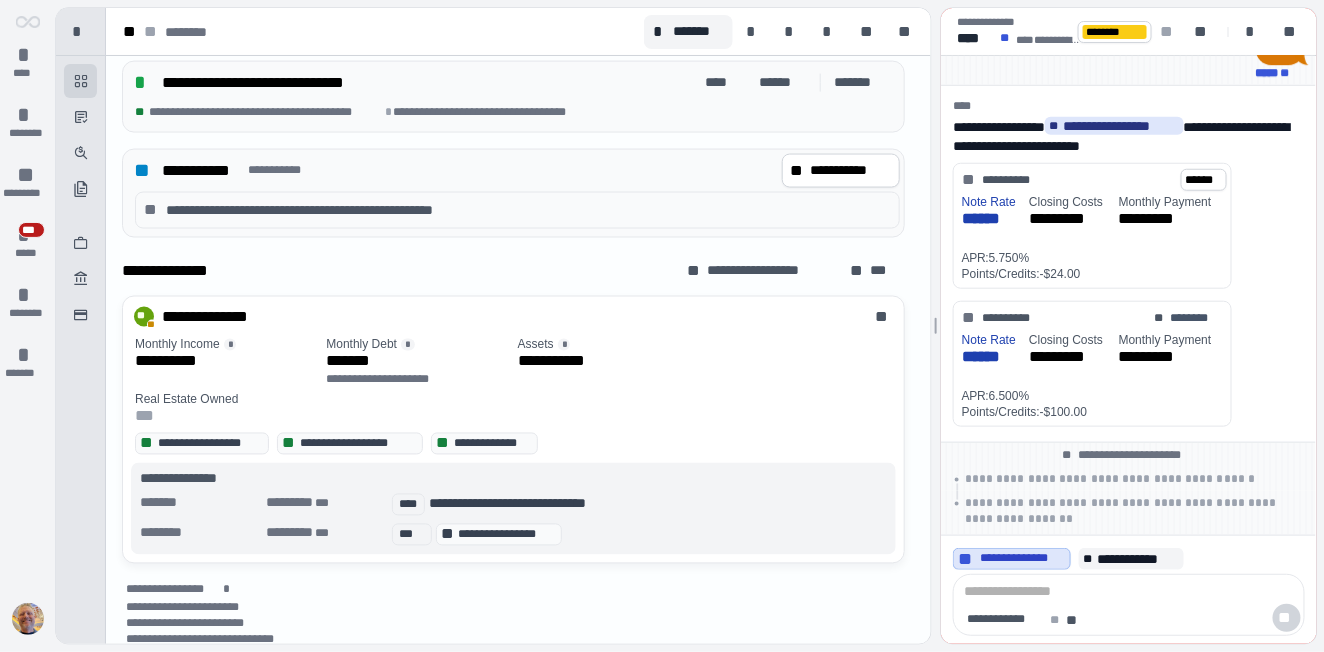 scroll, scrollTop: 999, scrollLeft: 0, axis: vertical 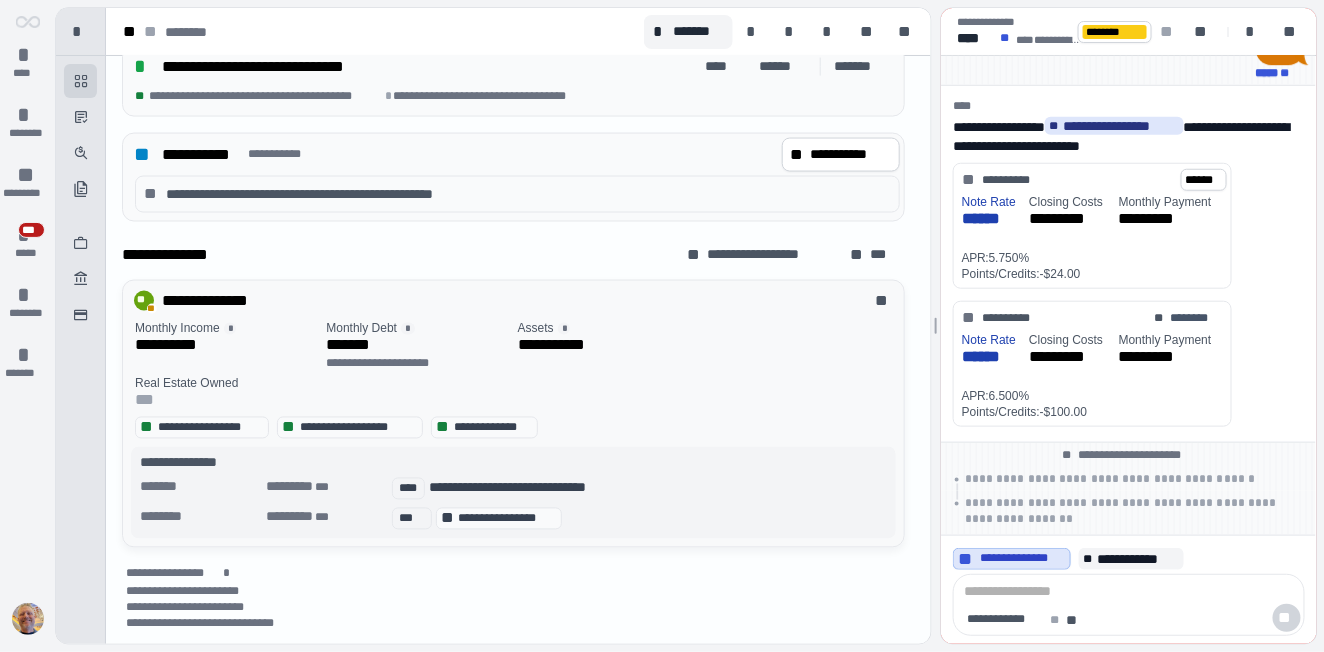 click on "**********" at bounding box center [517, 366] 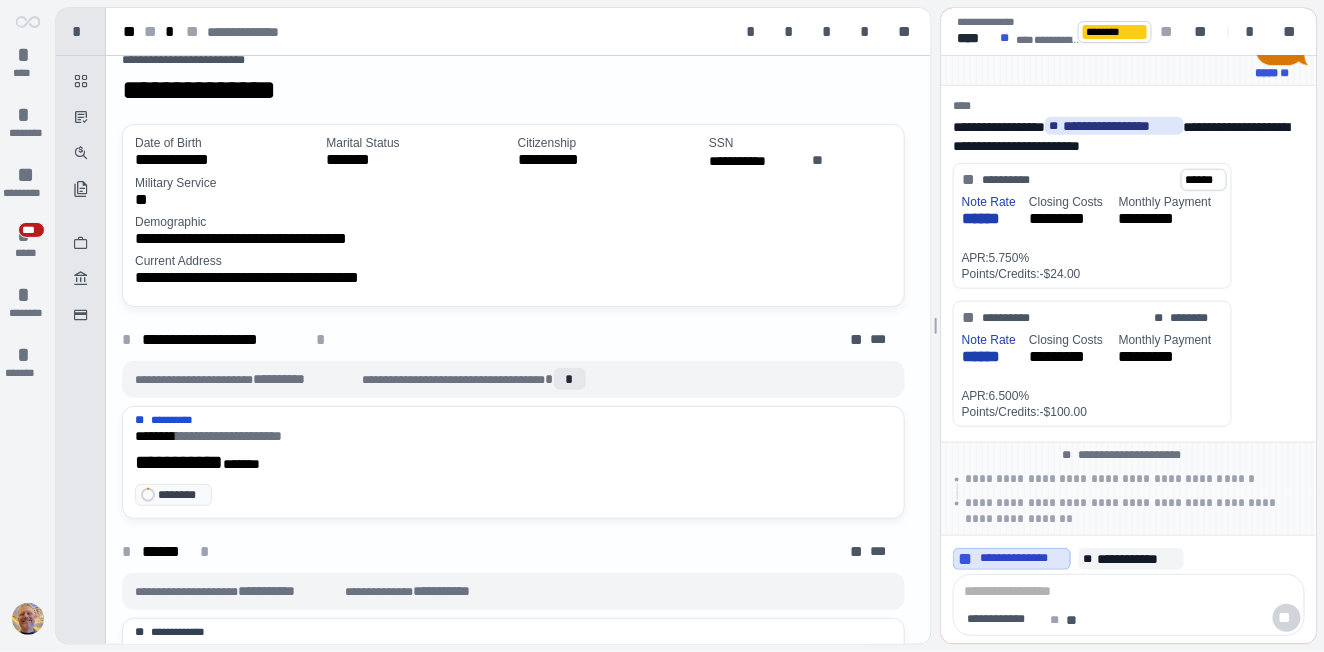 scroll, scrollTop: 0, scrollLeft: 0, axis: both 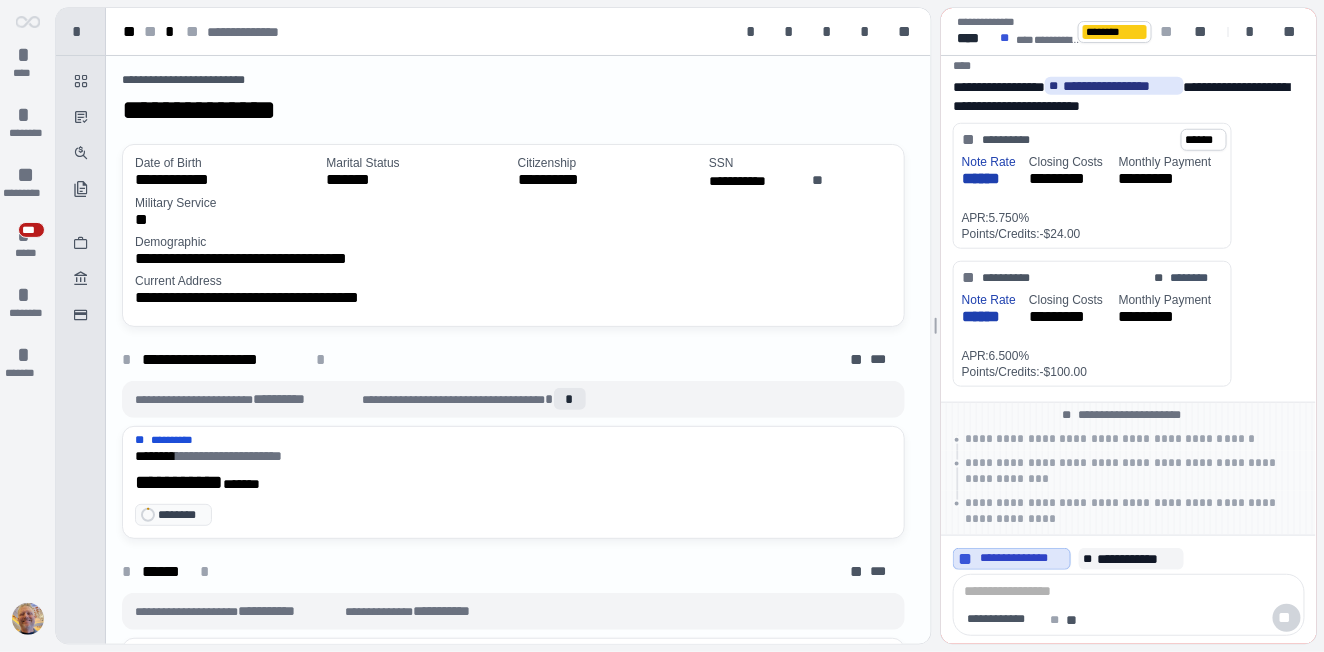 click at bounding box center [1128, 592] 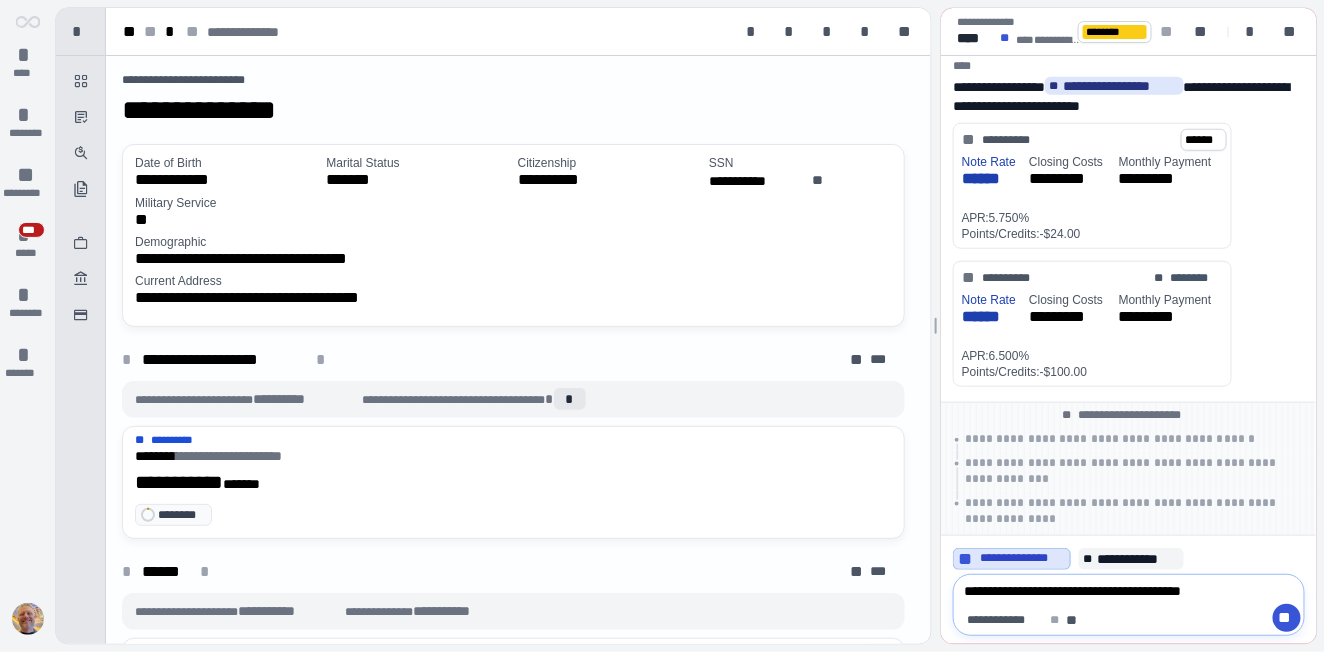 type on "**********" 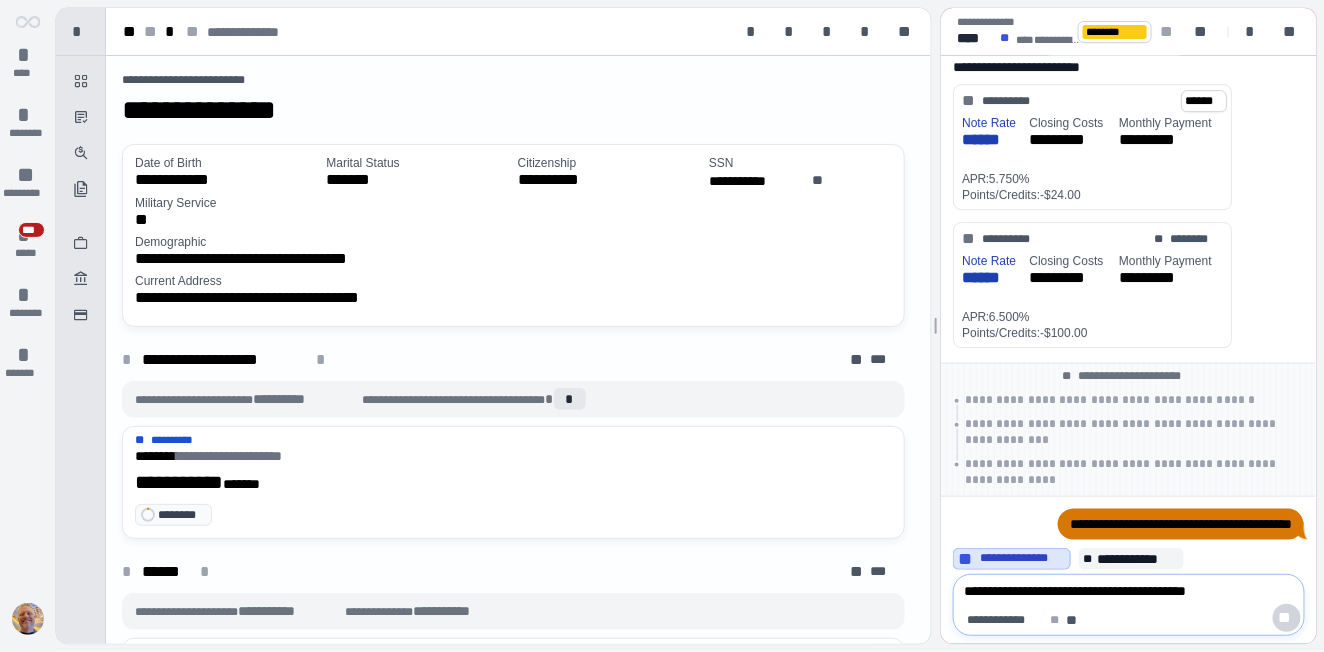 type 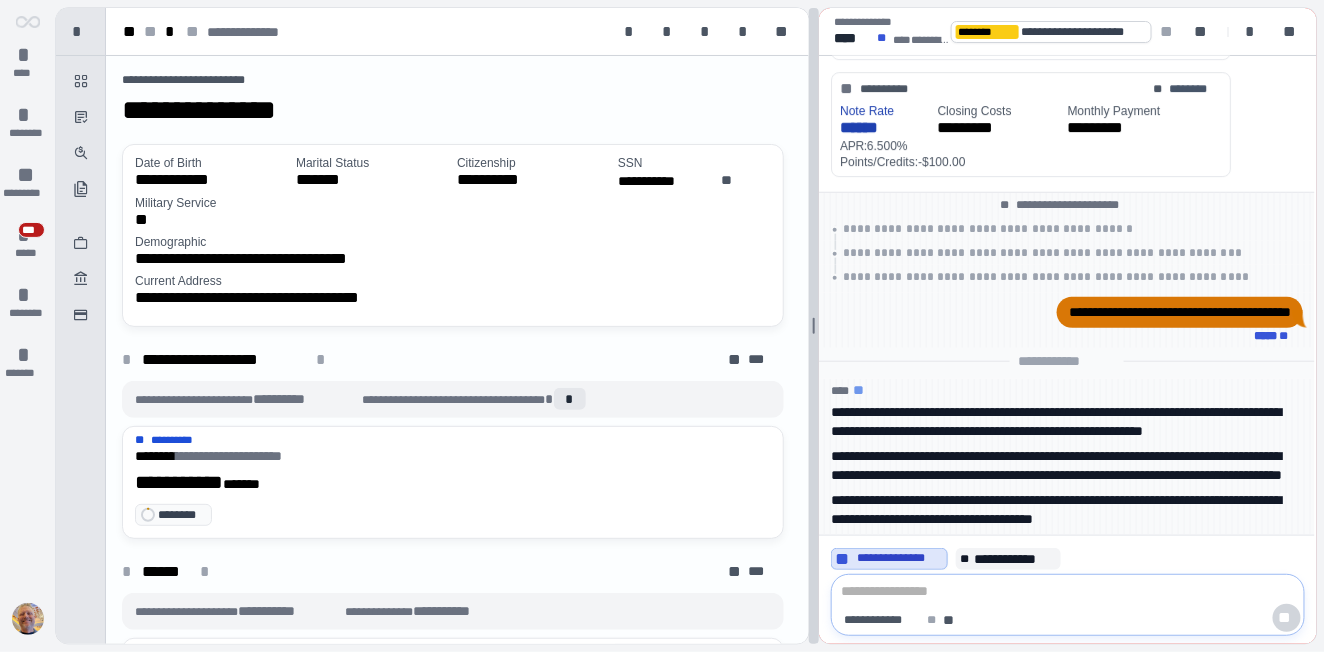 click at bounding box center (814, 326) 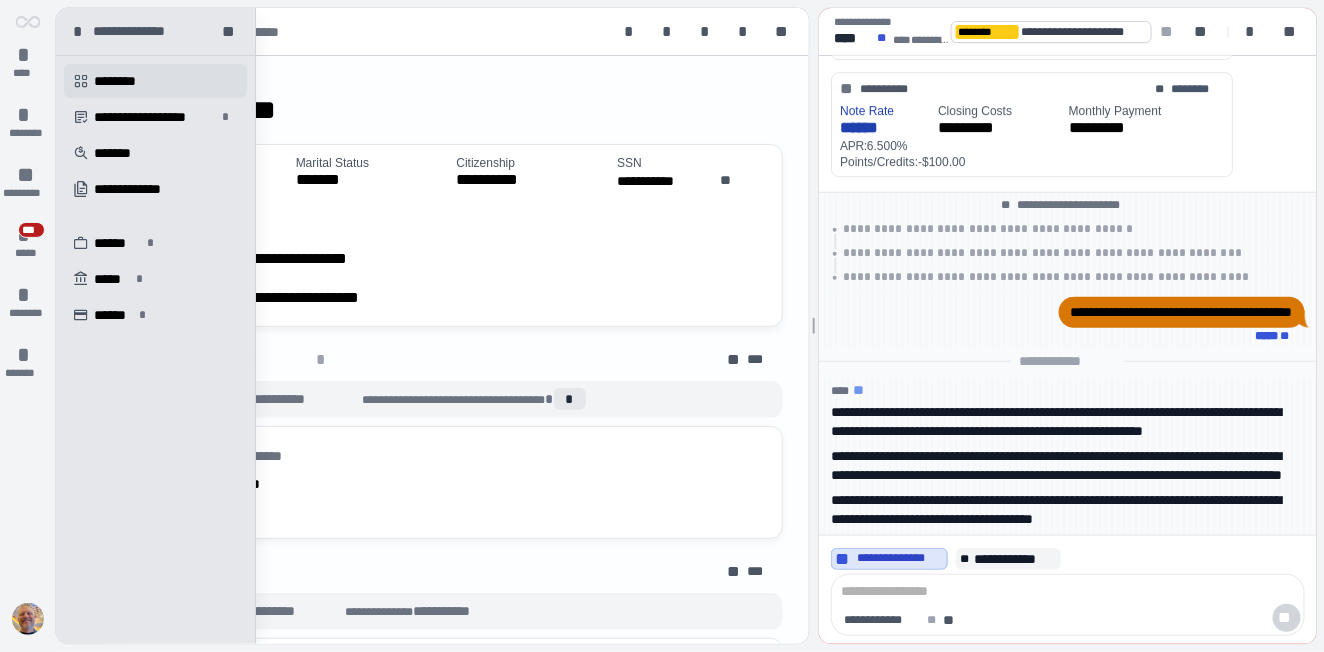 click on "********" at bounding box center [124, 81] 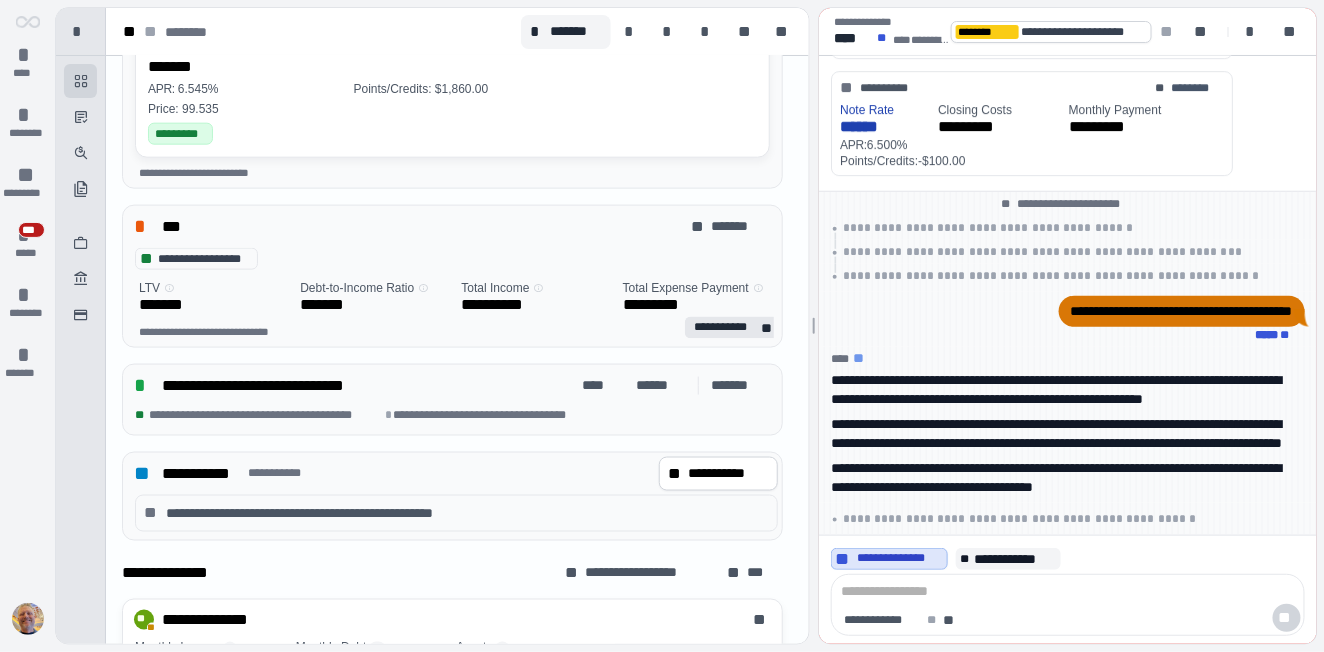 scroll, scrollTop: 739, scrollLeft: 0, axis: vertical 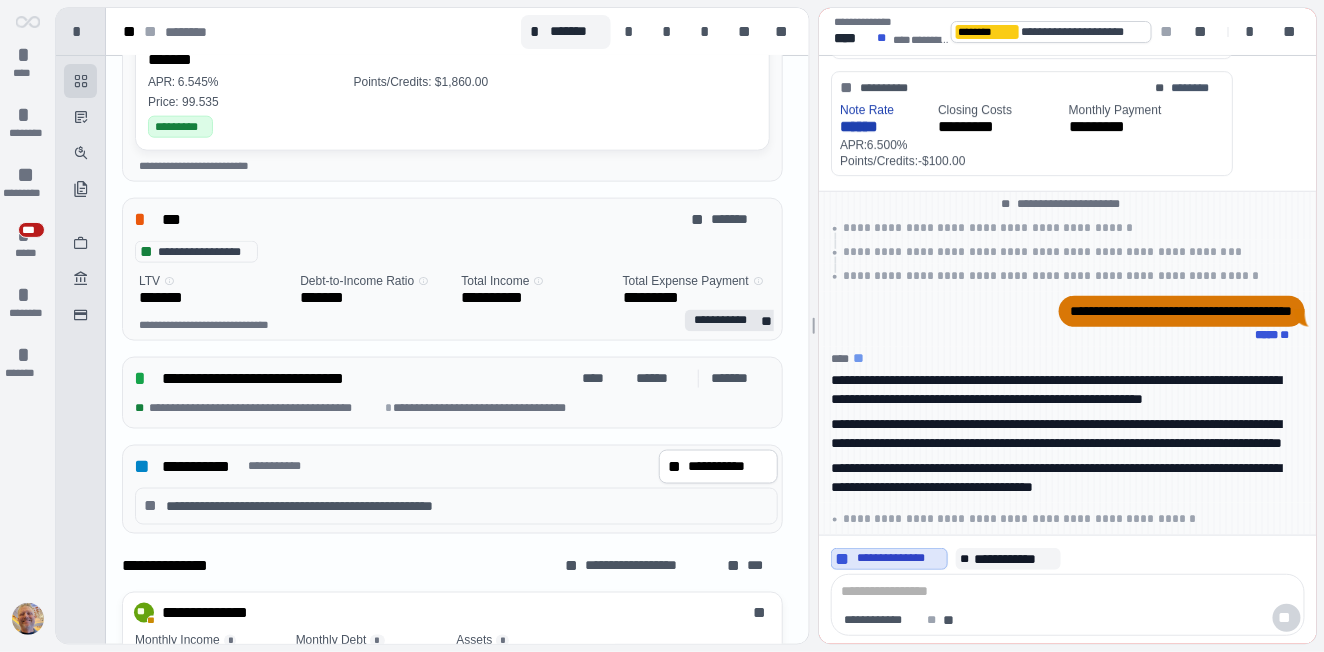click on "**********" at bounding box center [0, 0] 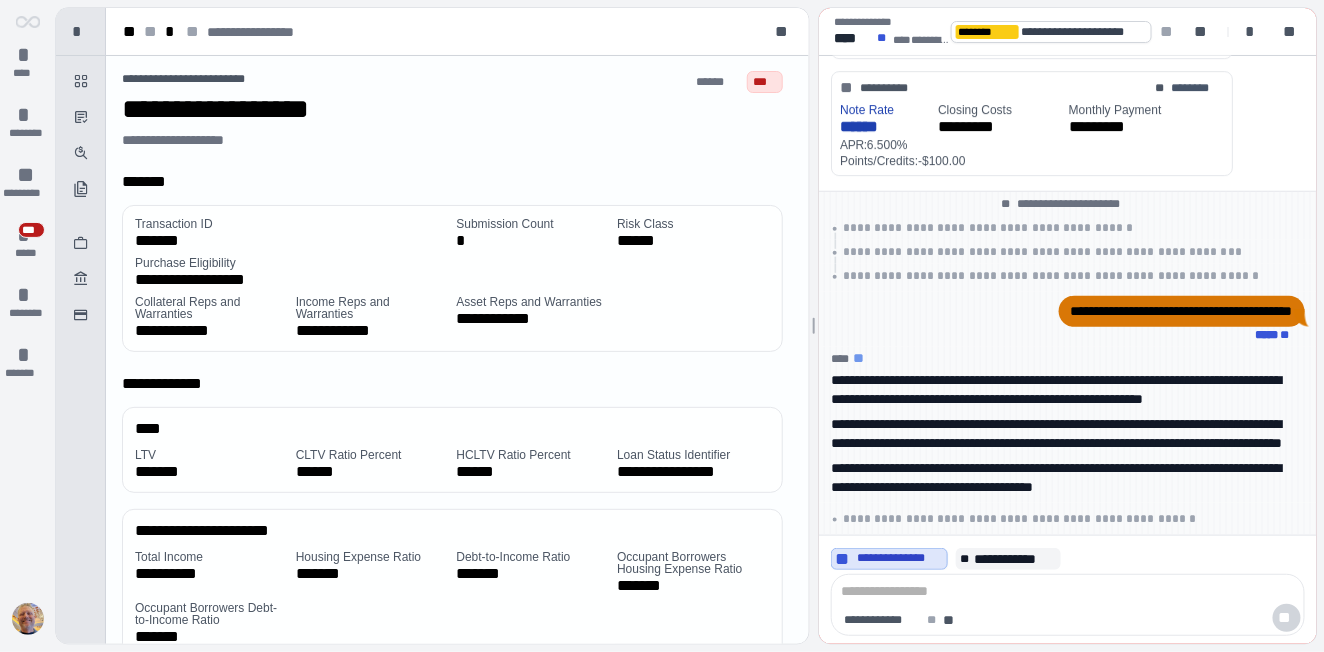 scroll, scrollTop: 0, scrollLeft: 0, axis: both 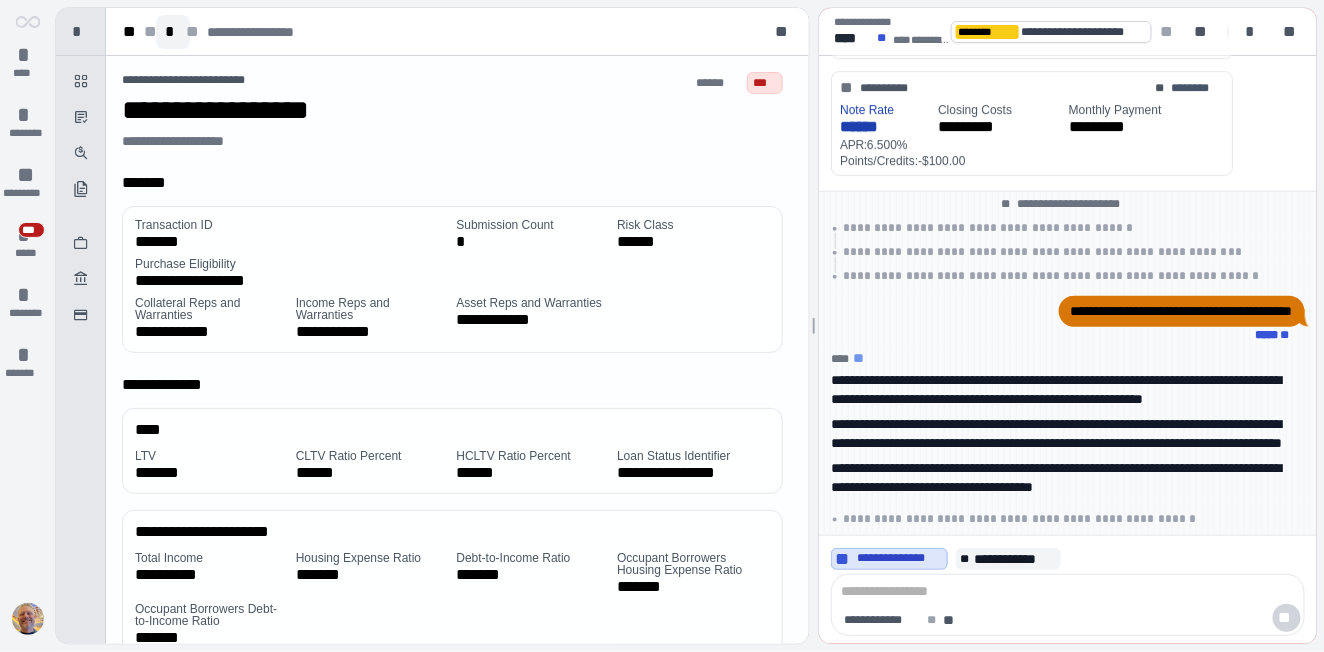 click on "*" at bounding box center [173, 32] 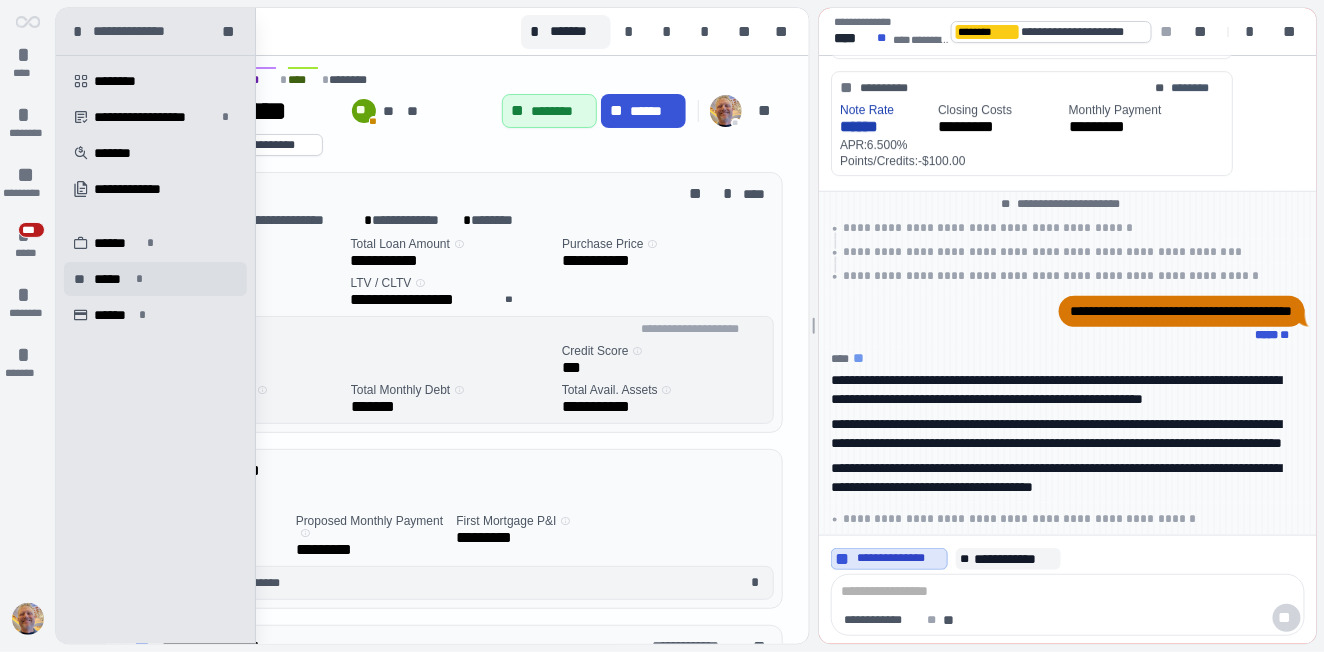 click on "*****" at bounding box center [112, 279] 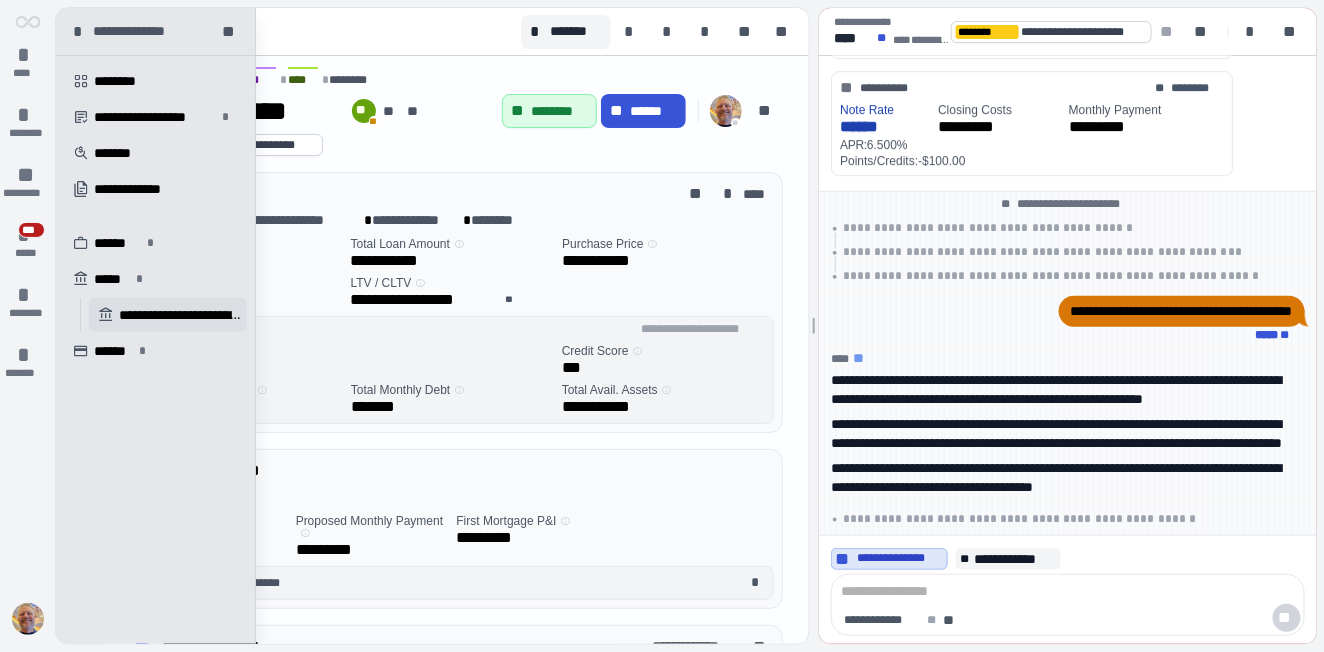 click on "**********" at bounding box center (180, 315) 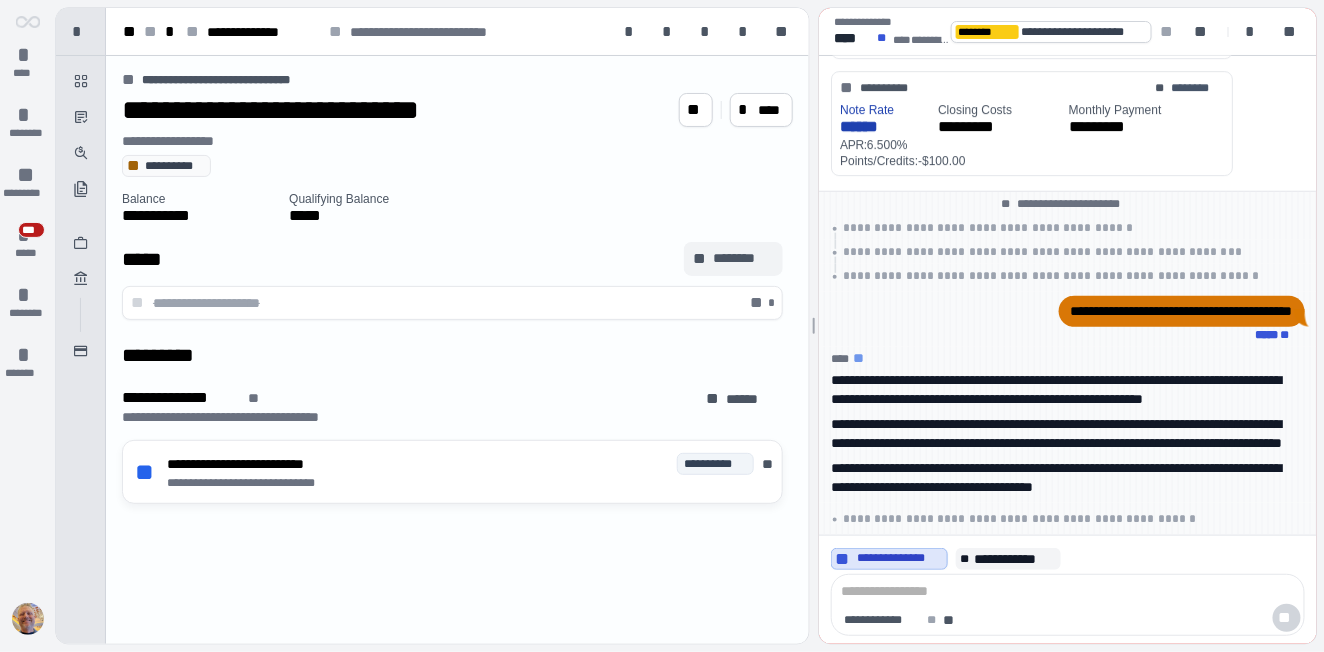 click on "********" at bounding box center (743, 258) 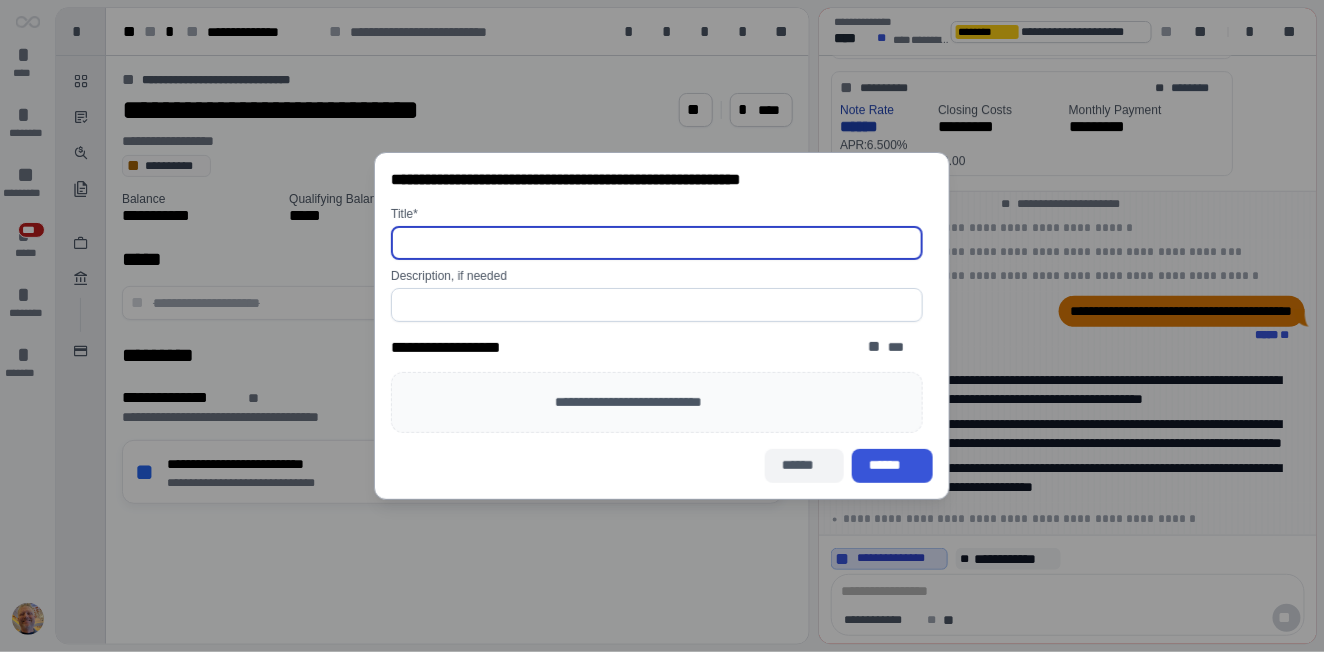 click on "******" at bounding box center (804, 465) 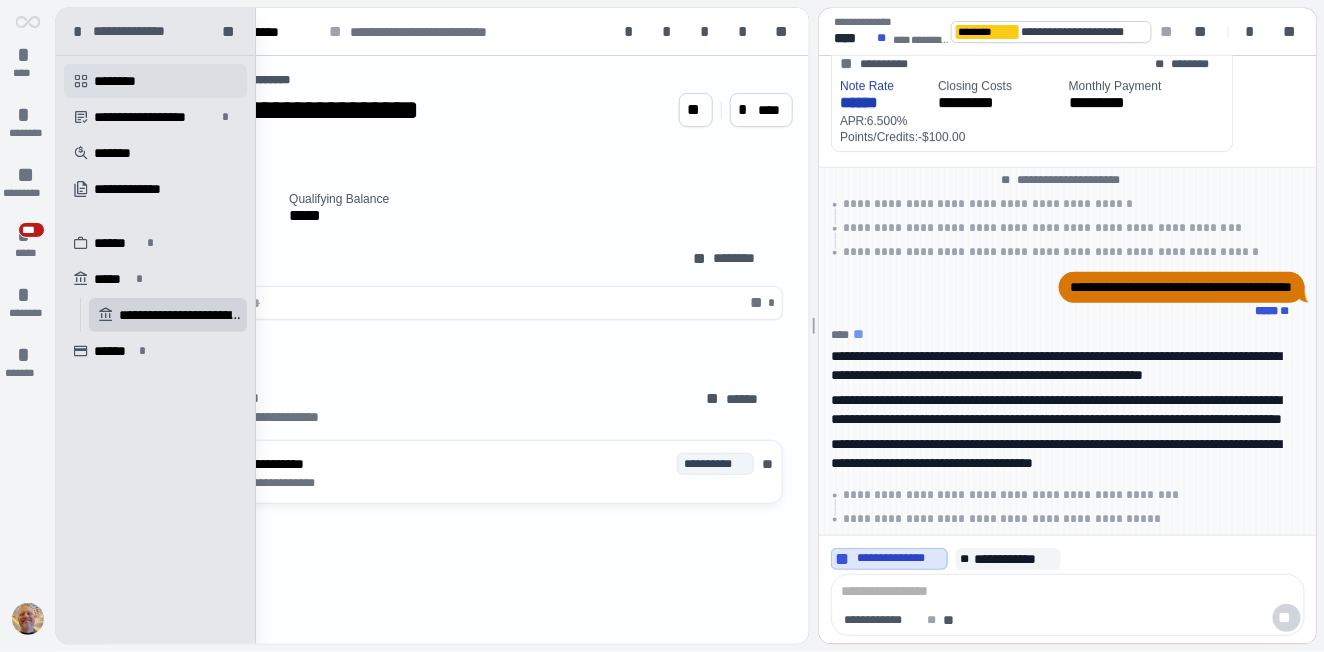 click on "********" at bounding box center [124, 81] 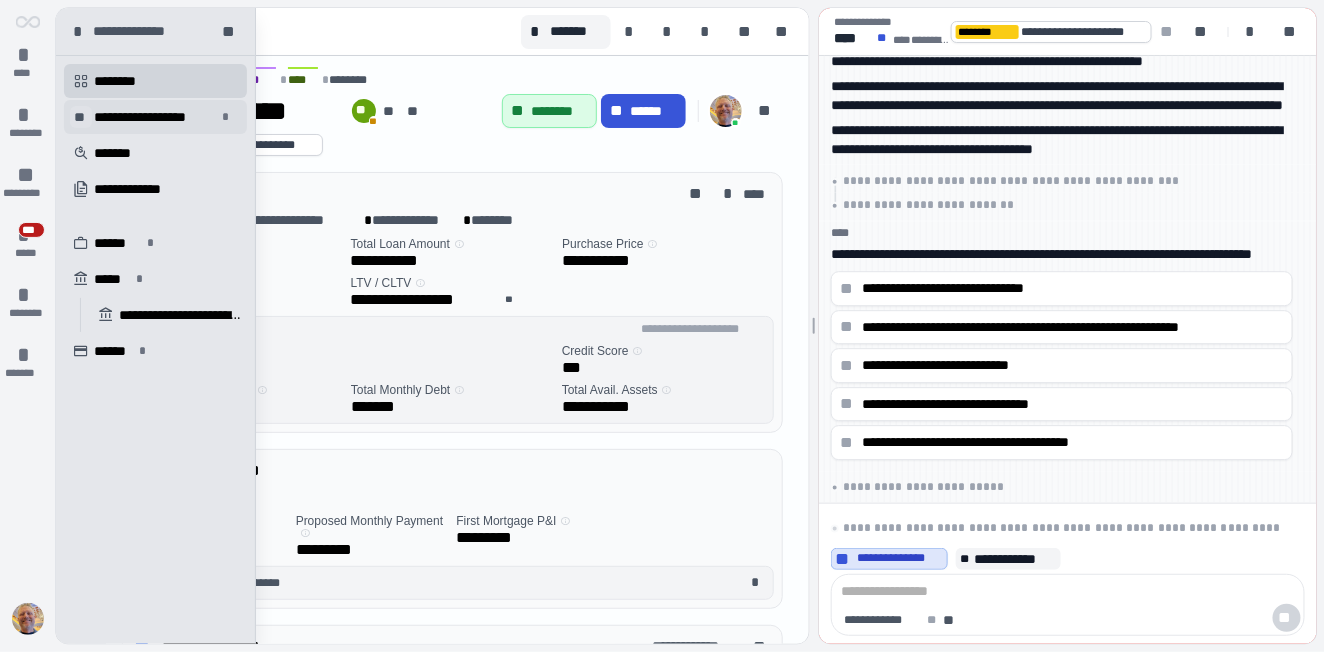 click on "**" at bounding box center [81, 117] 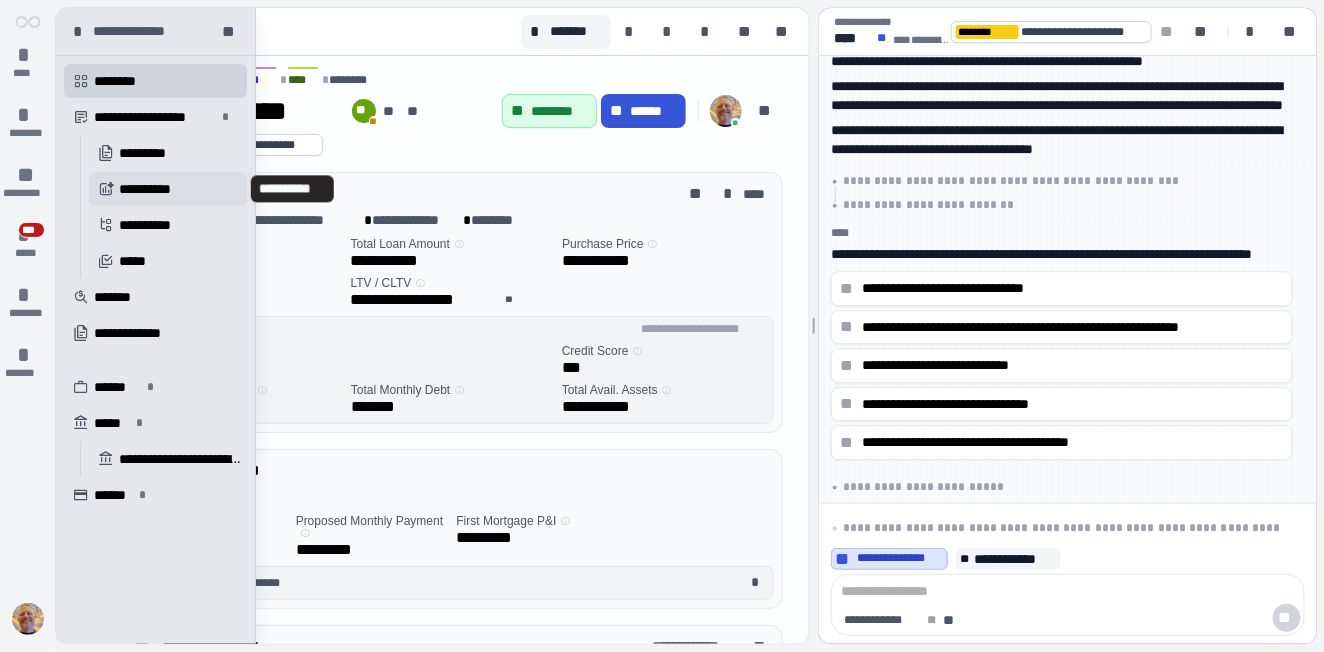 click on "**********" at bounding box center [152, 189] 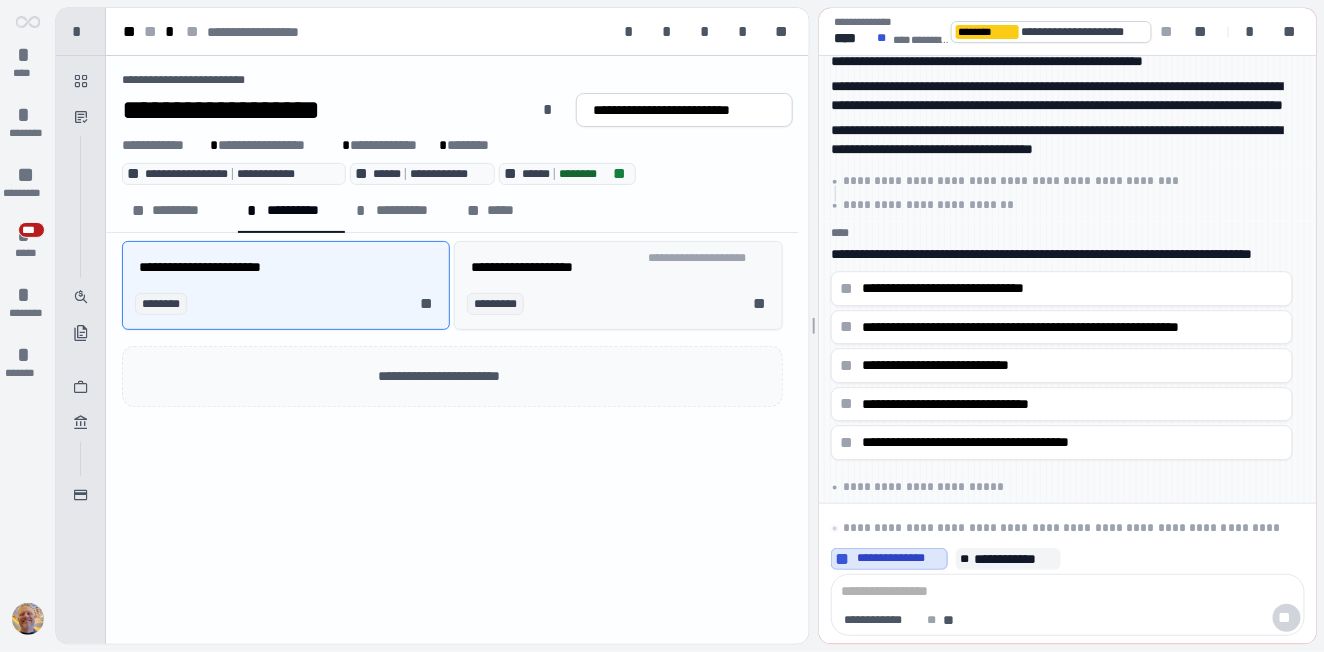 click on "**********" at bounding box center [622, 266] 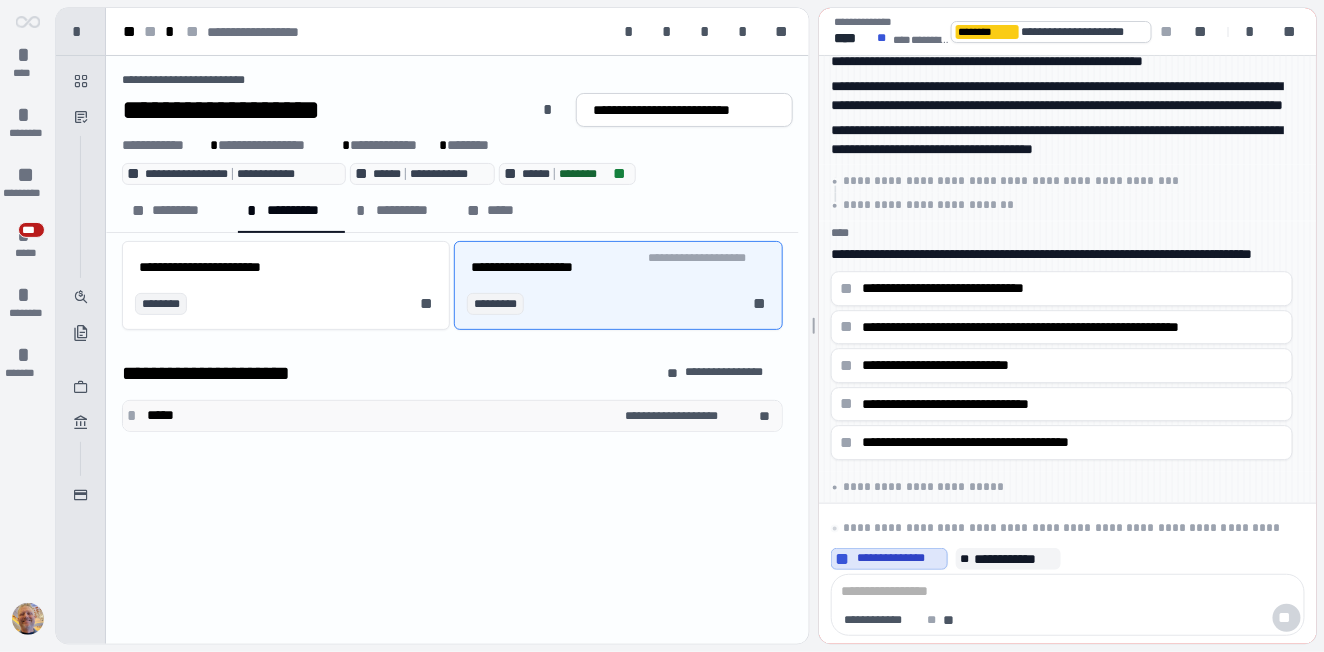 click on "*" at bounding box center [135, 416] 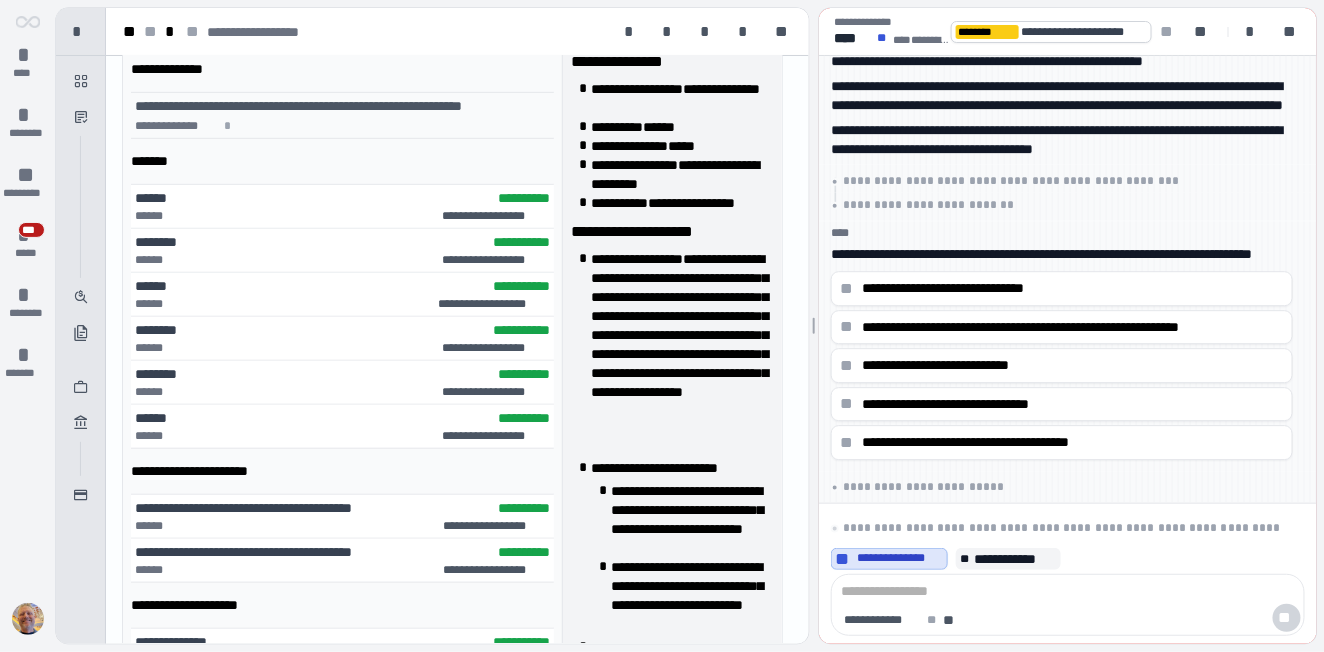 scroll, scrollTop: 388, scrollLeft: 0, axis: vertical 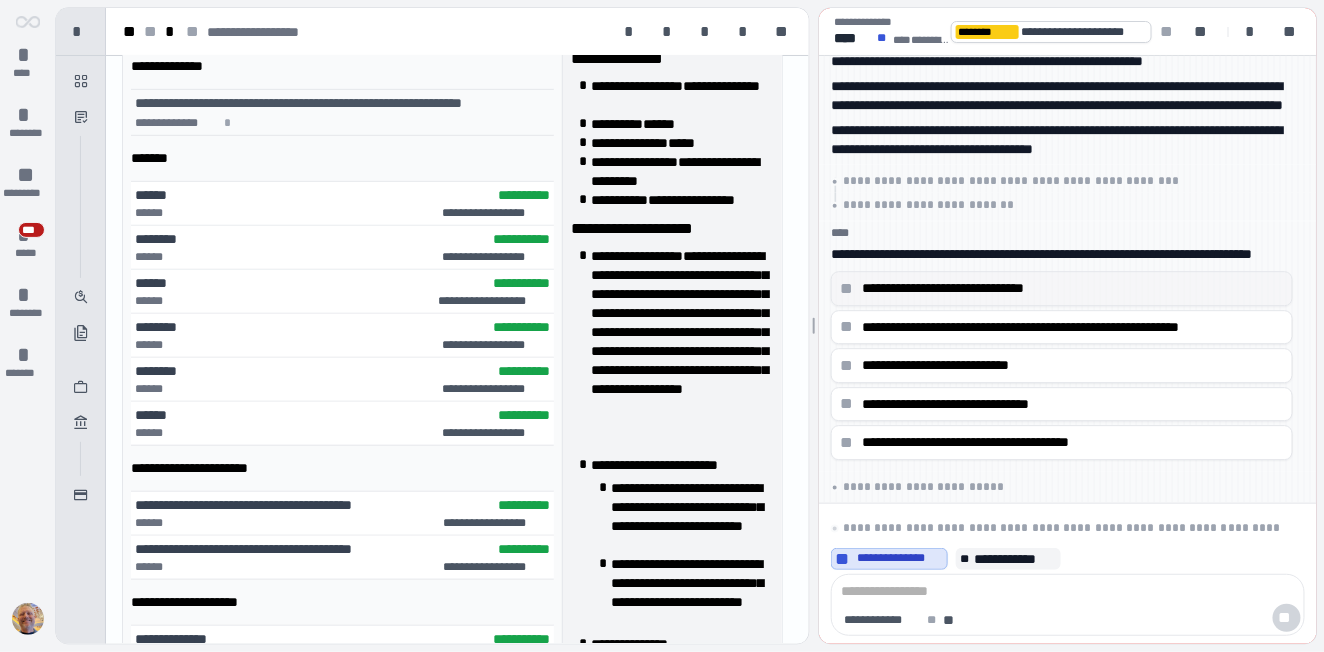 click on "**********" at bounding box center [1073, 288] 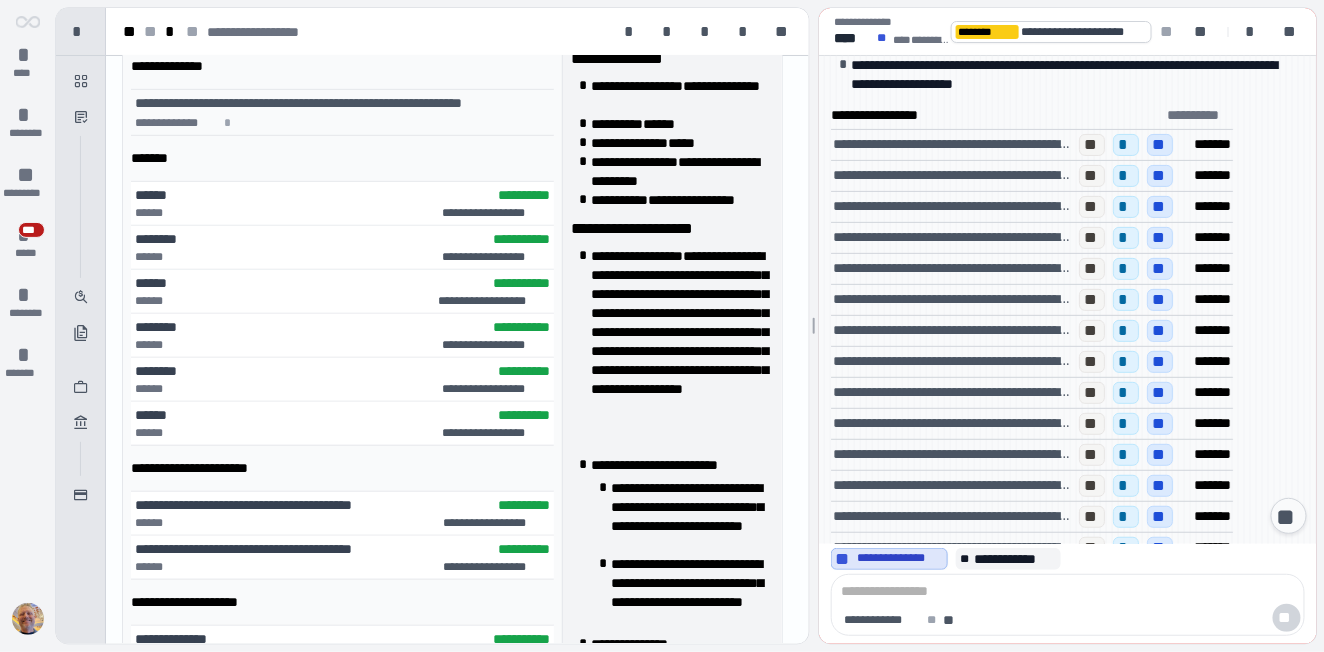 scroll, scrollTop: 433, scrollLeft: 0, axis: vertical 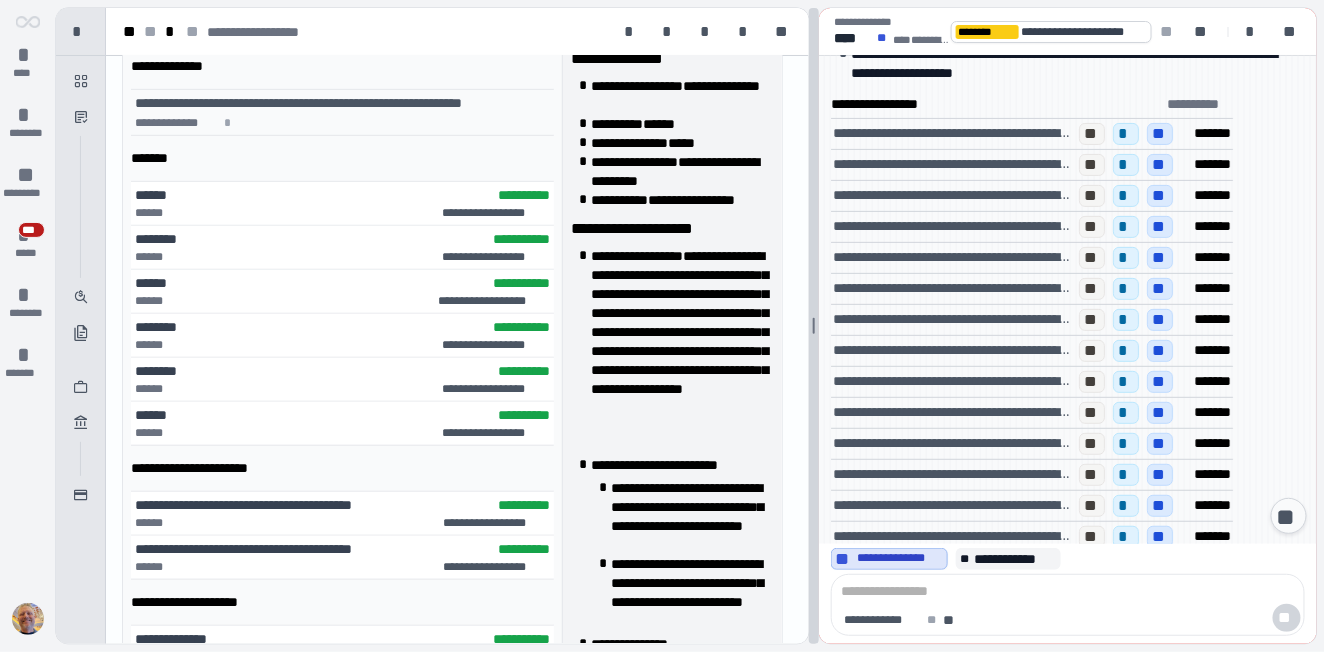 click at bounding box center [814, 326] 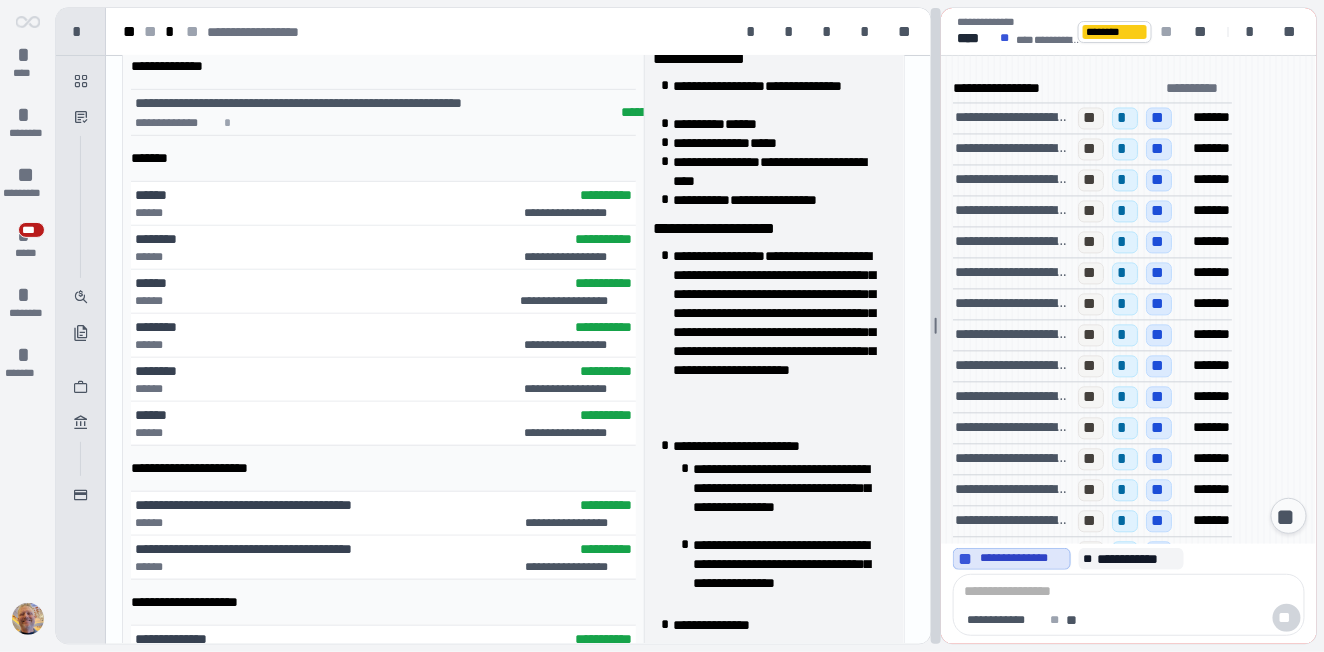 click on "**********" at bounding box center (686, 326) 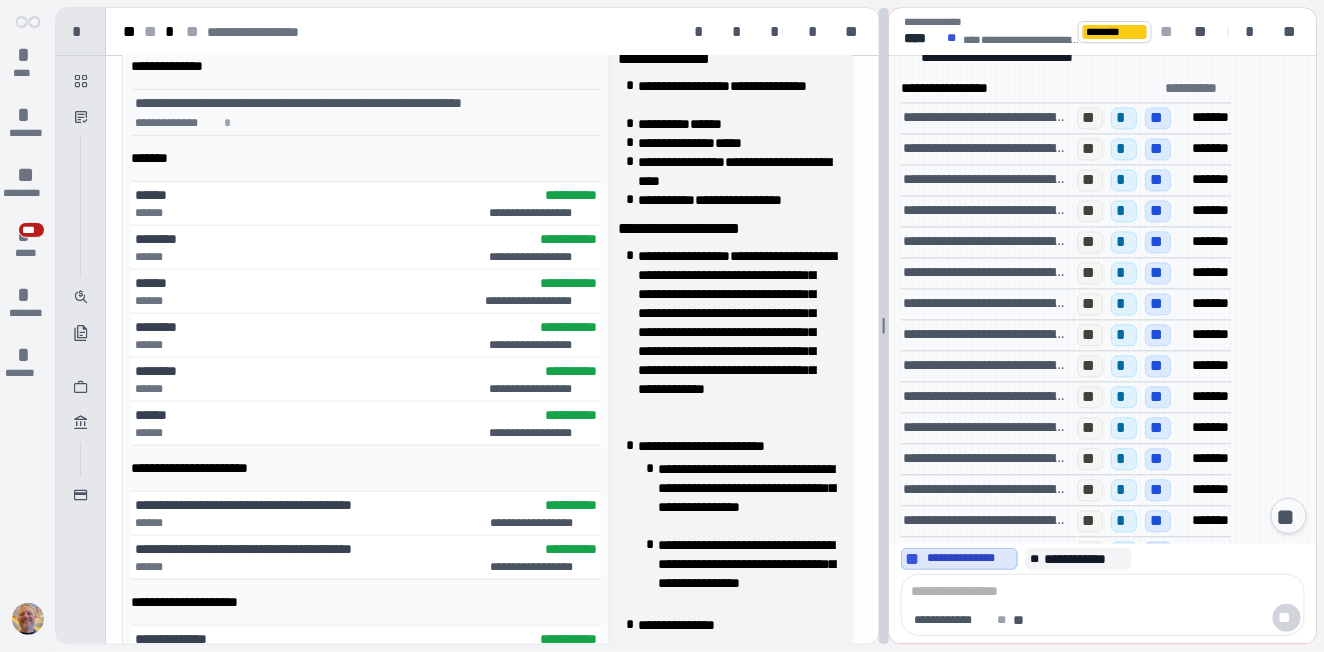 click at bounding box center (884, 326) 